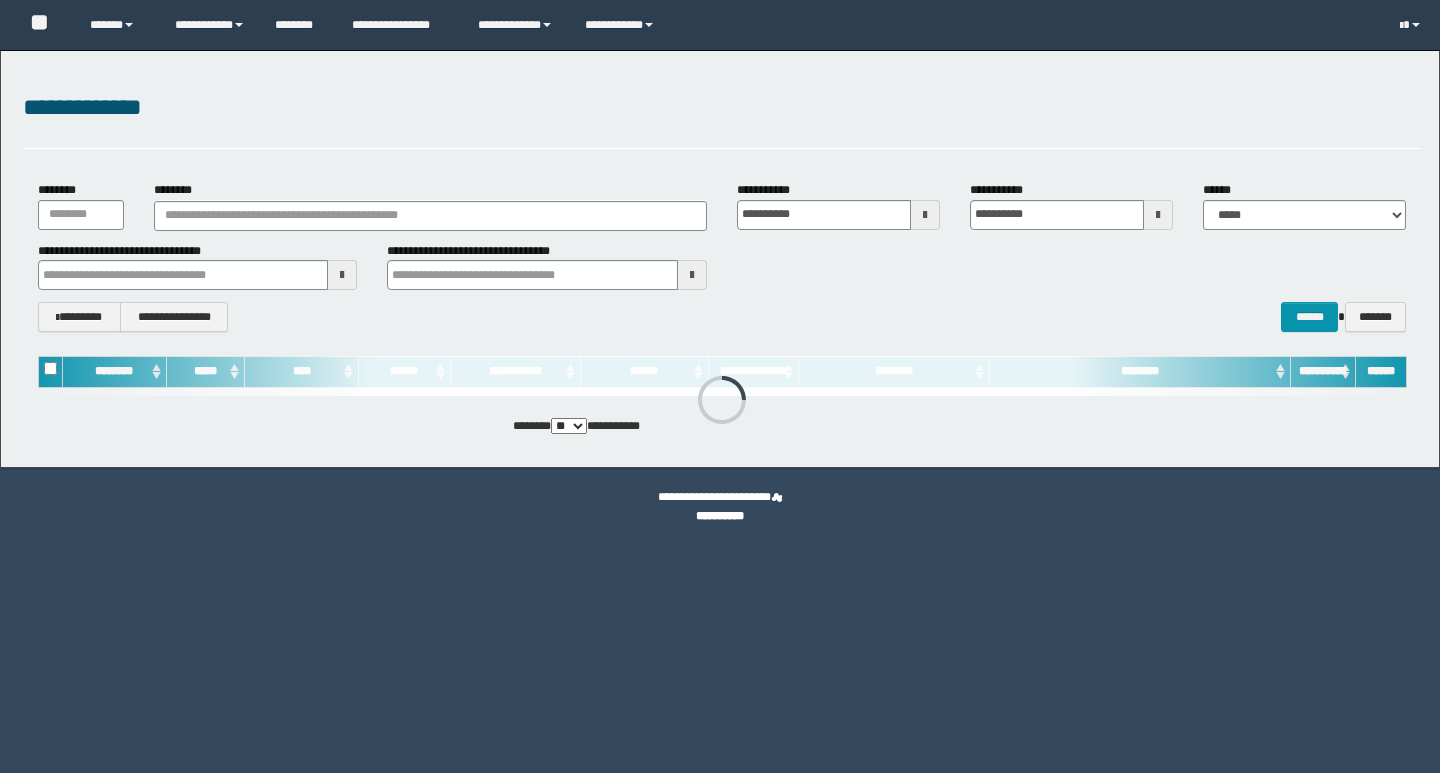 scroll, scrollTop: 0, scrollLeft: 0, axis: both 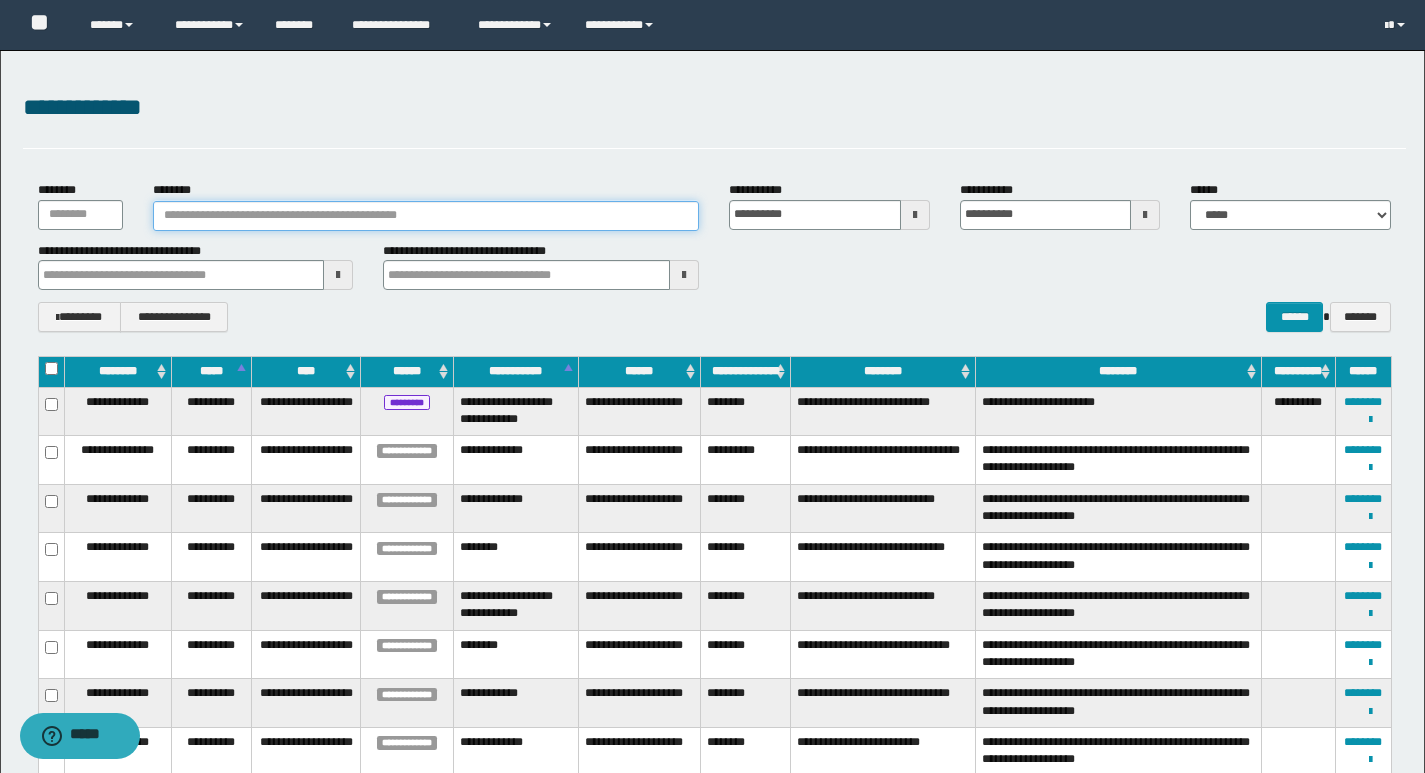 click on "********" at bounding box center [426, 216] 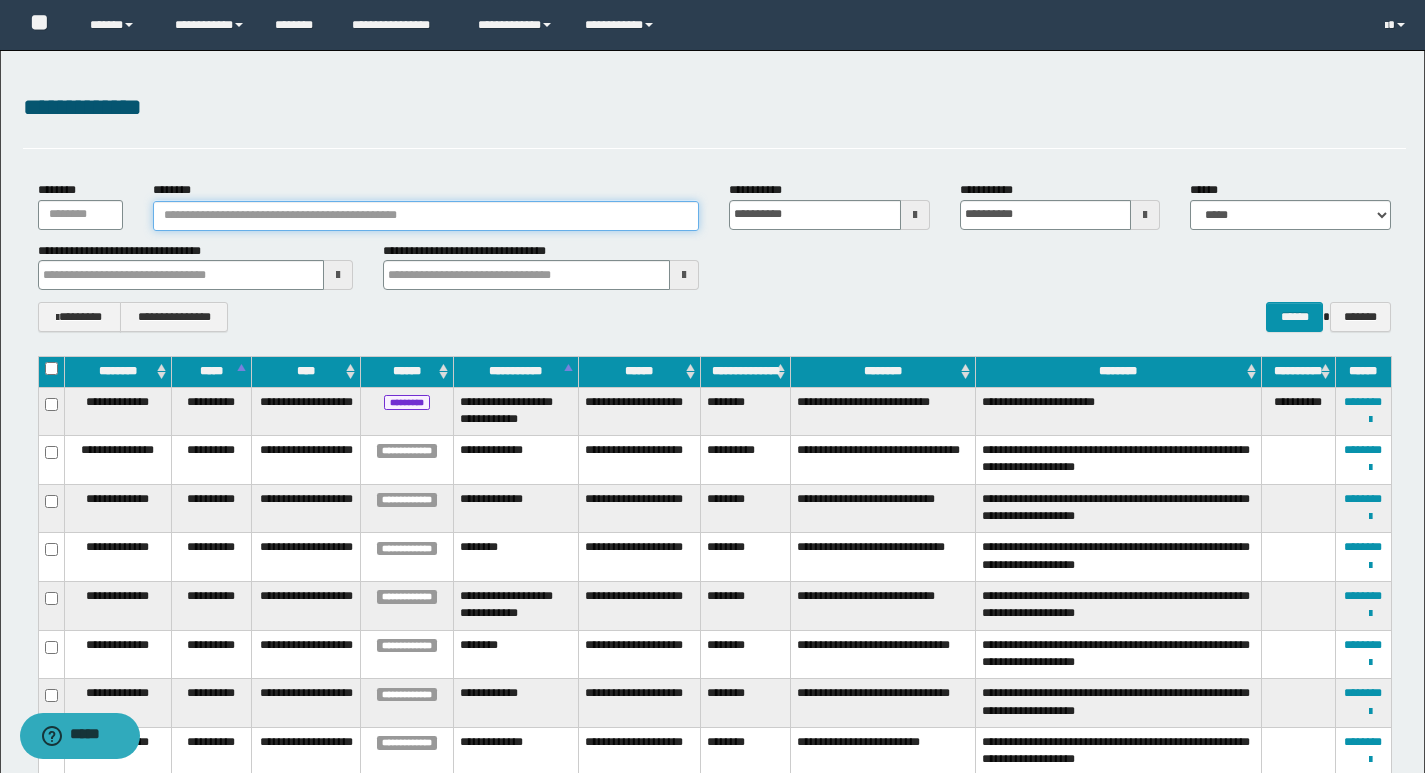 paste on "**********" 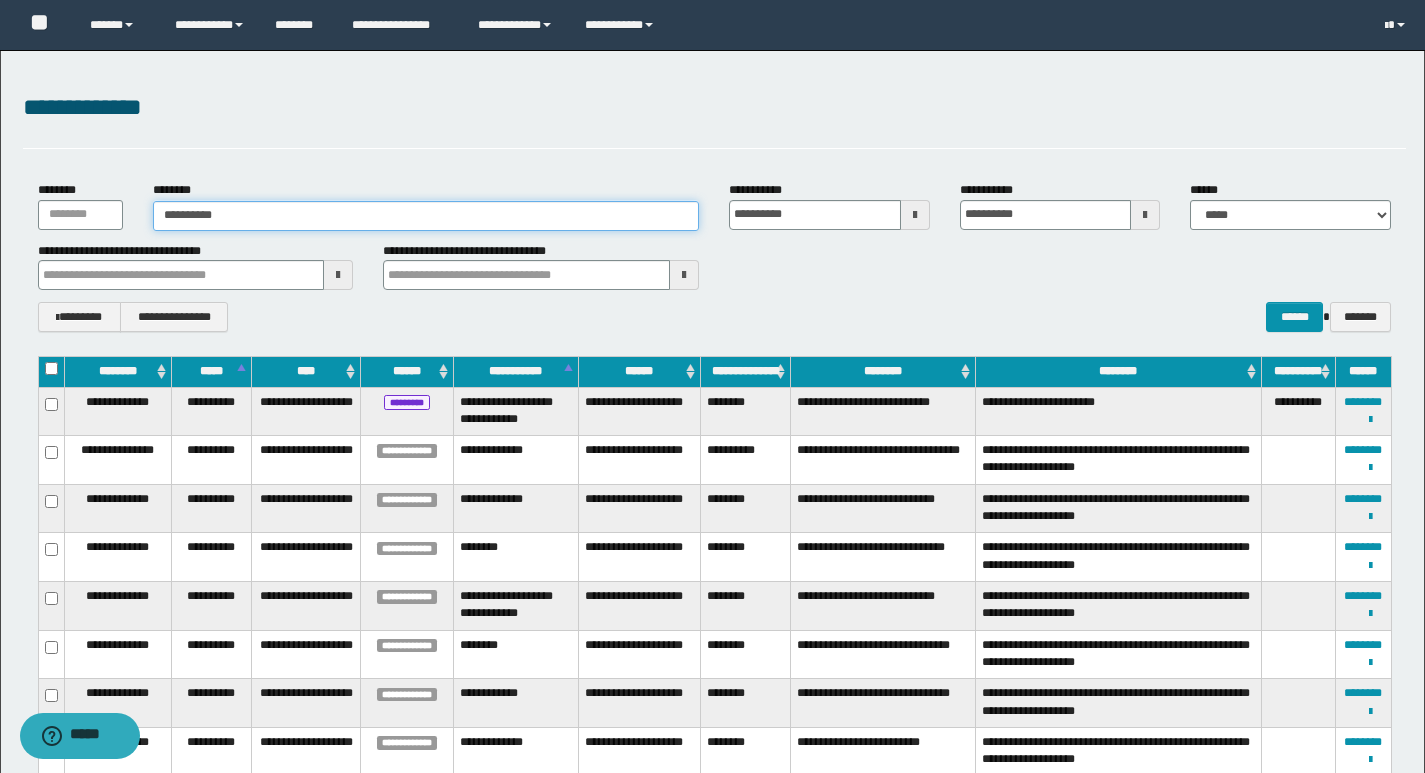 type on "**********" 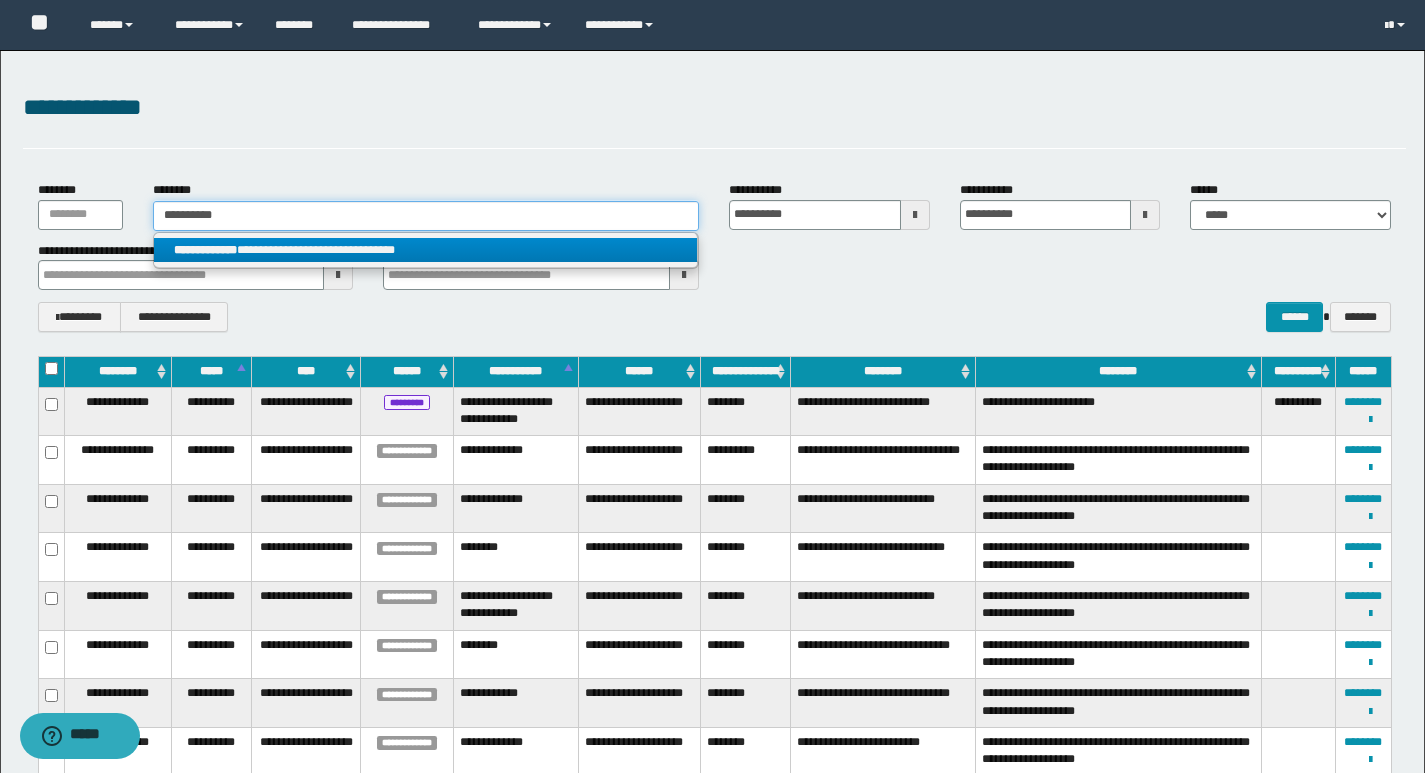 type on "**********" 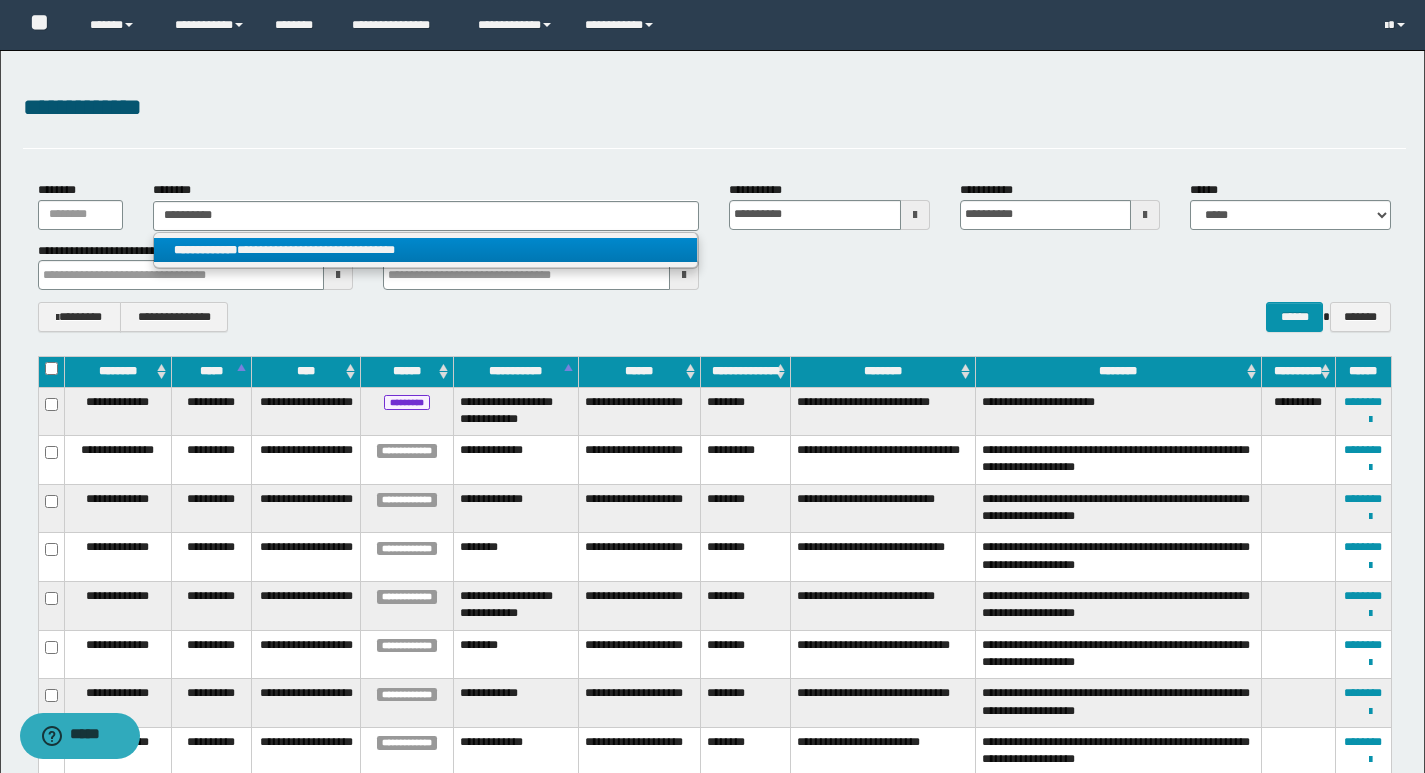 click on "**********" at bounding box center (425, 250) 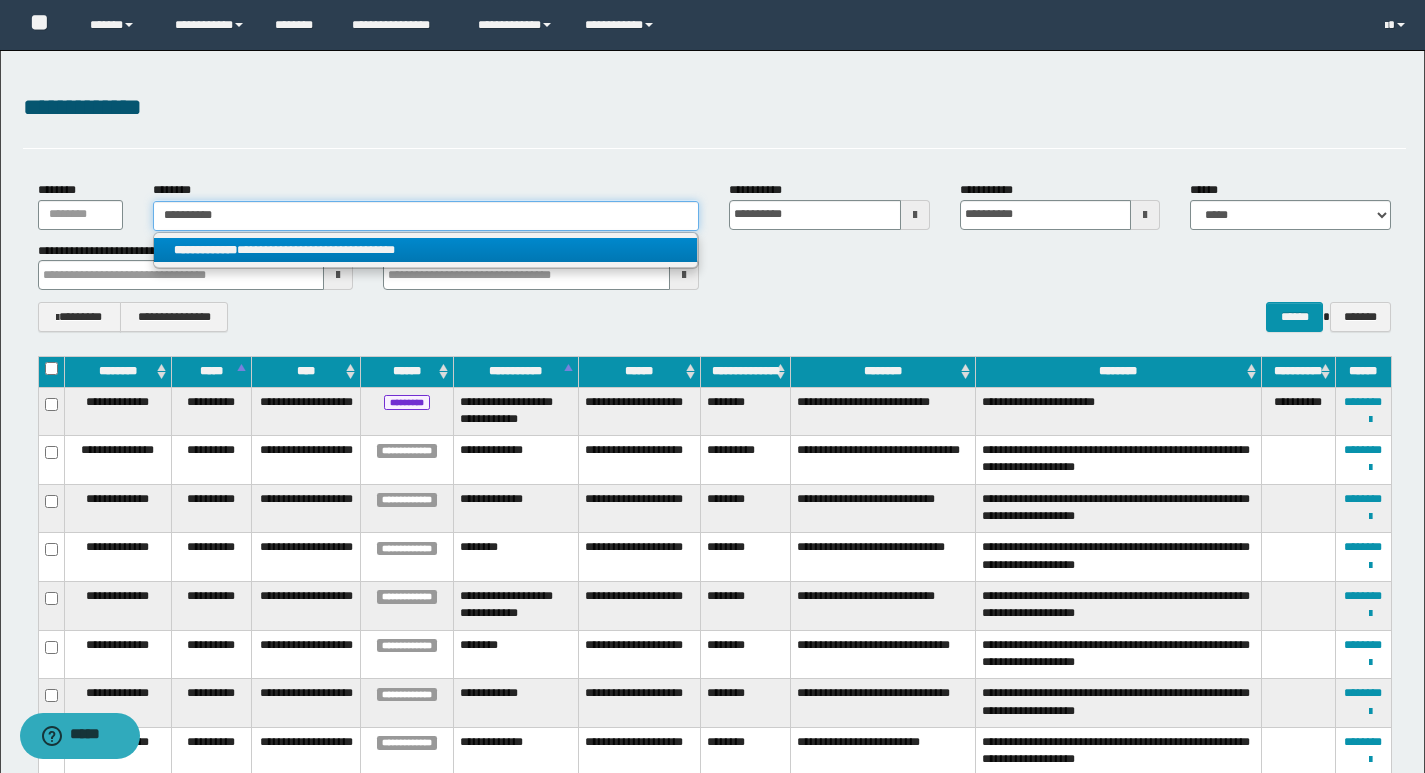 type 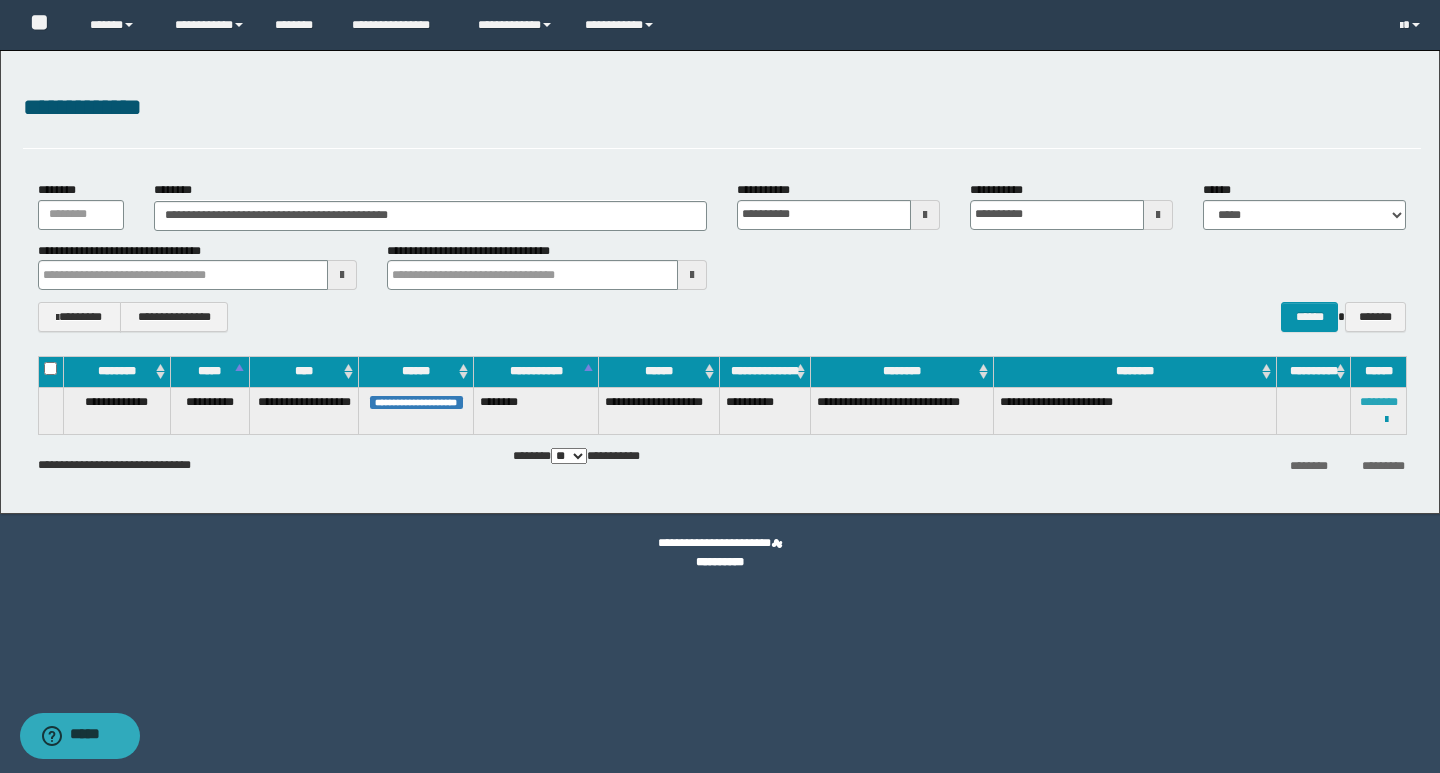 click on "********" at bounding box center [1379, 402] 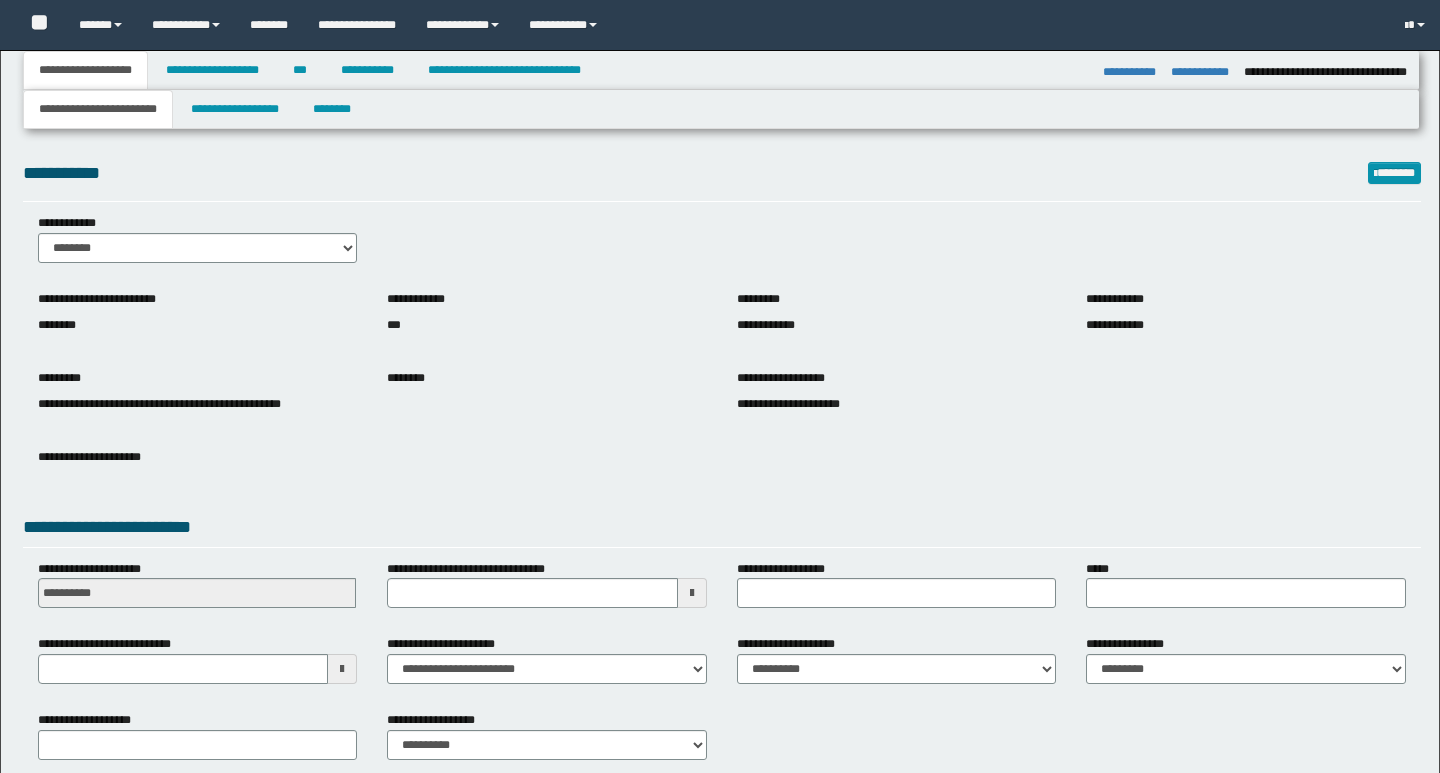 select on "*" 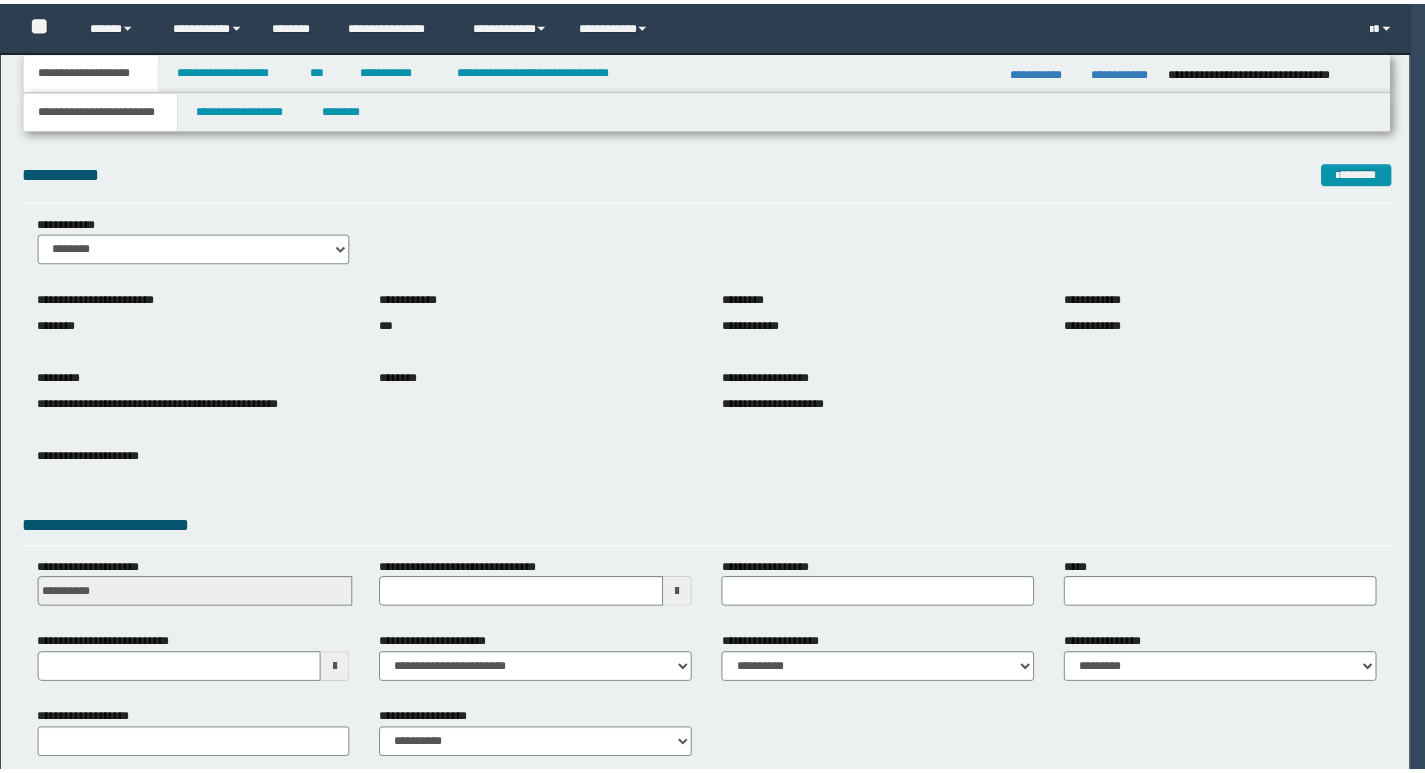 scroll, scrollTop: 0, scrollLeft: 0, axis: both 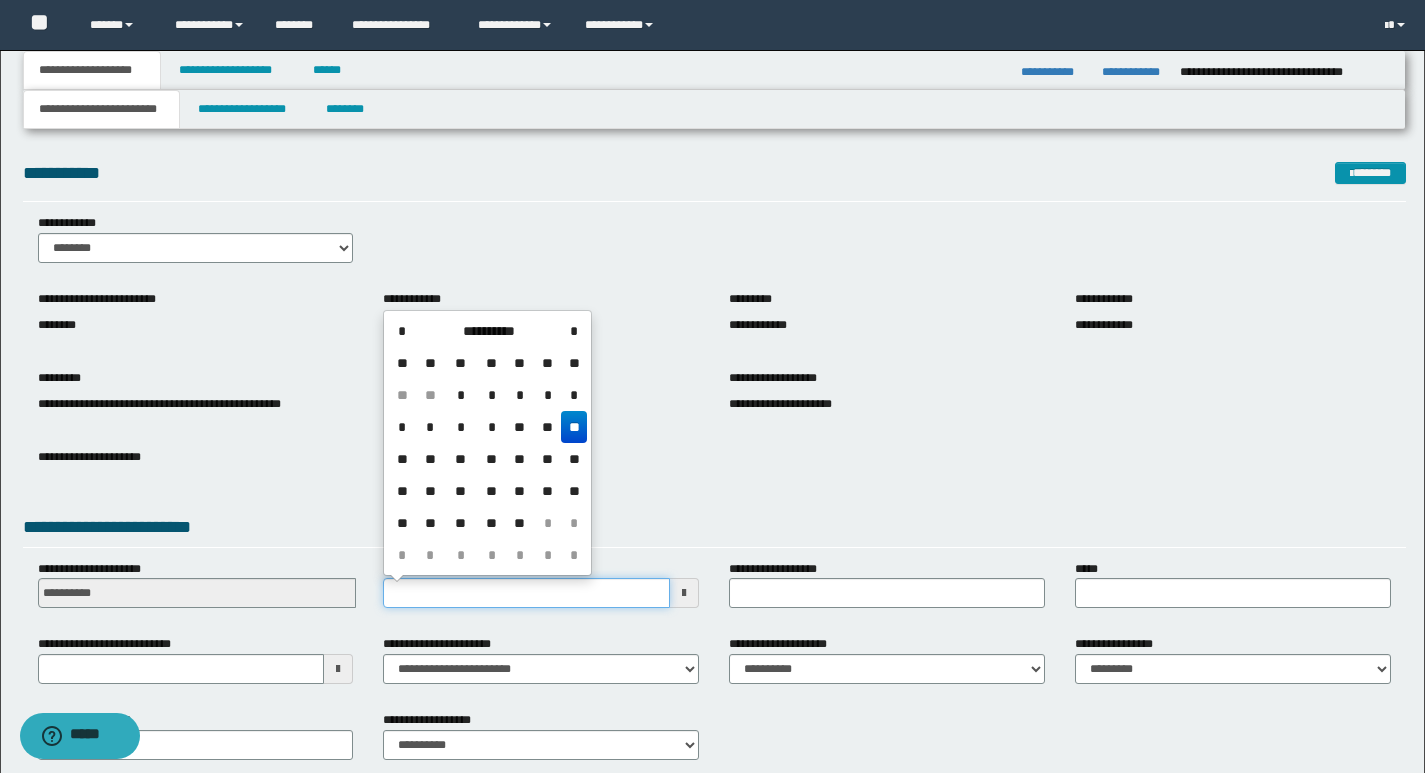click on "**********" at bounding box center (526, 593) 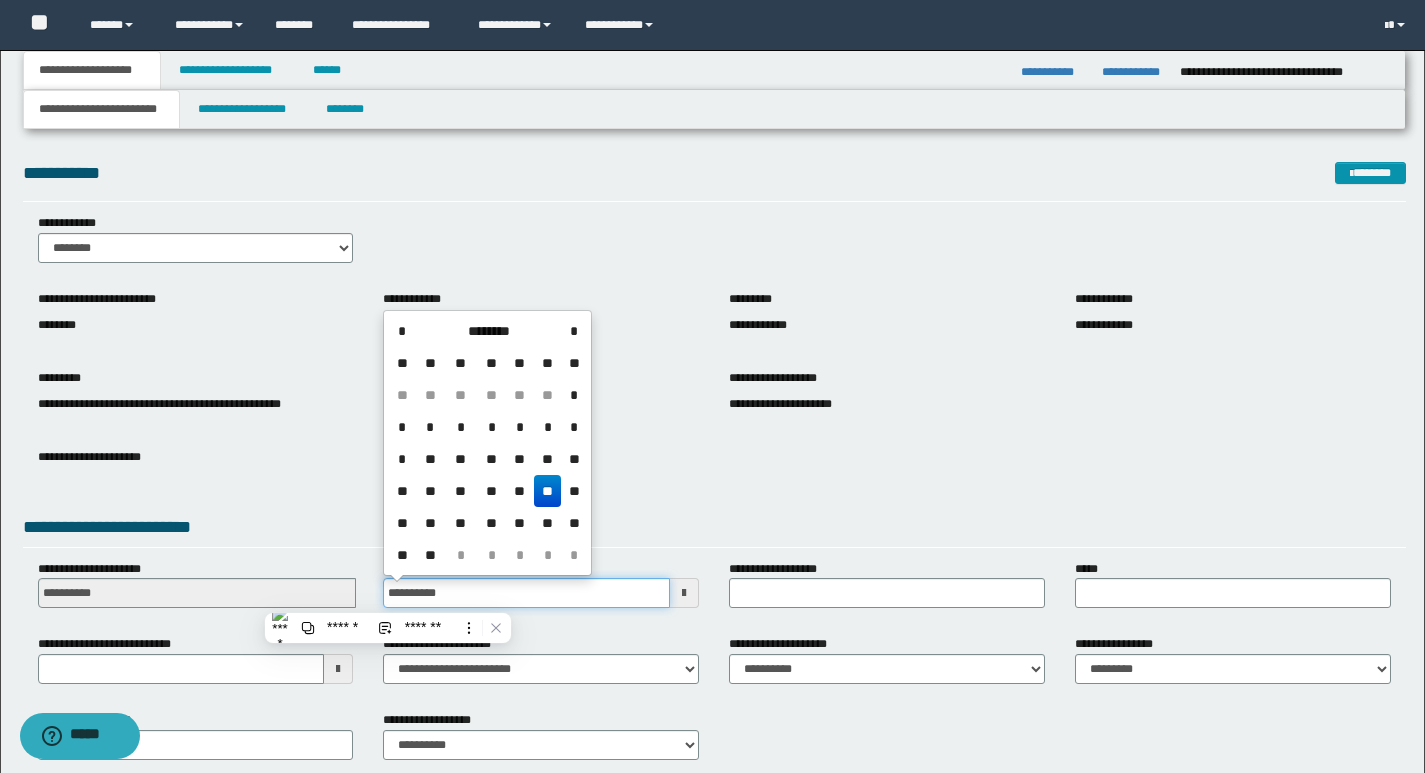 type on "**********" 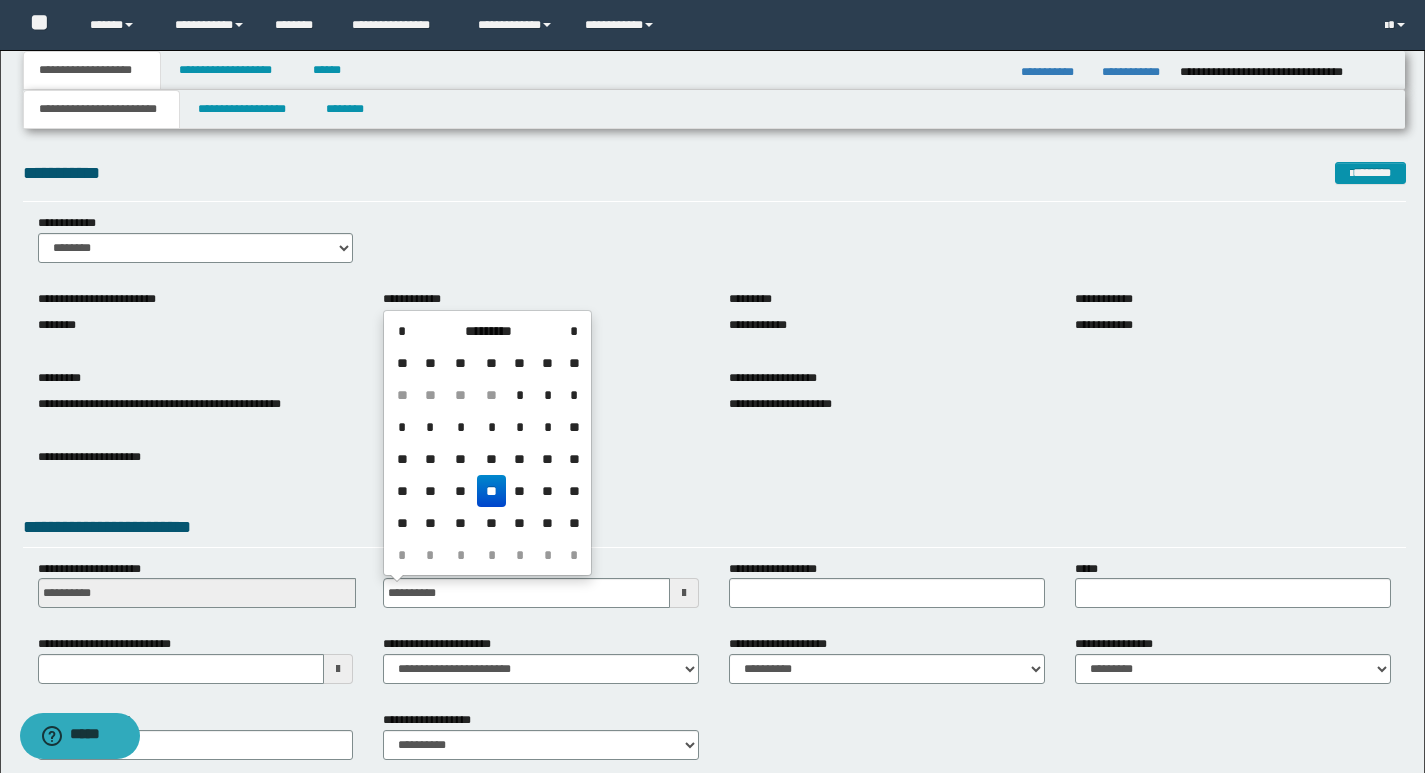 click on "**" at bounding box center (491, 491) 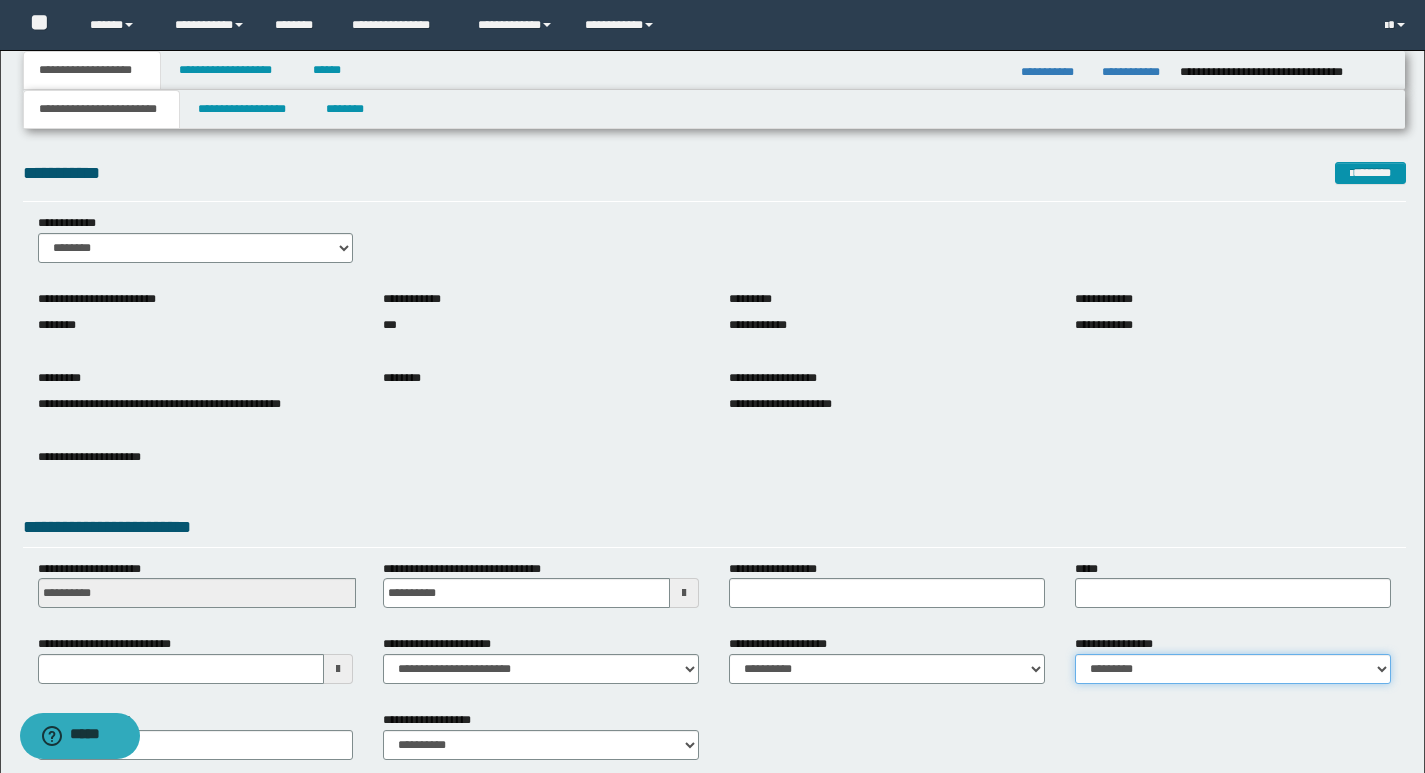 click on "**********" at bounding box center [1233, 669] 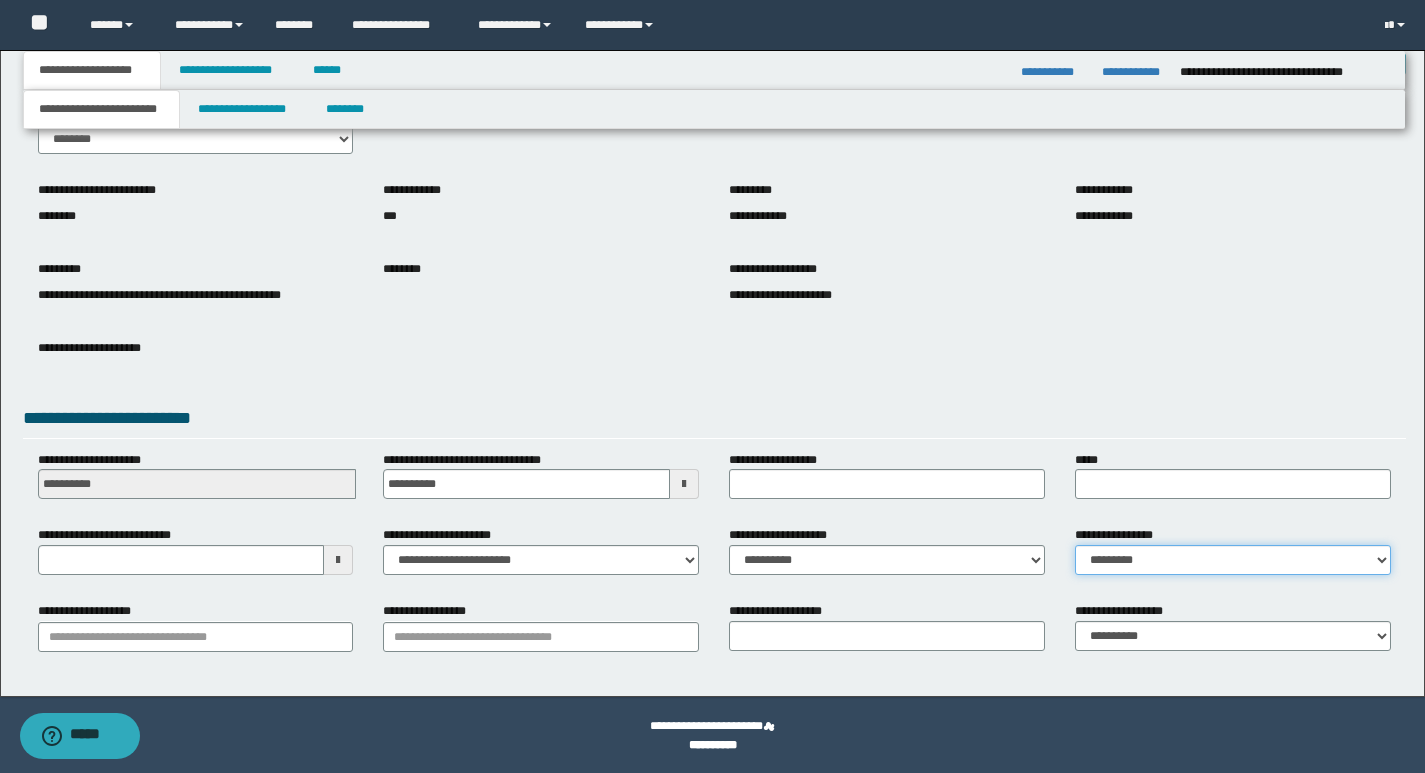 scroll, scrollTop: 111, scrollLeft: 0, axis: vertical 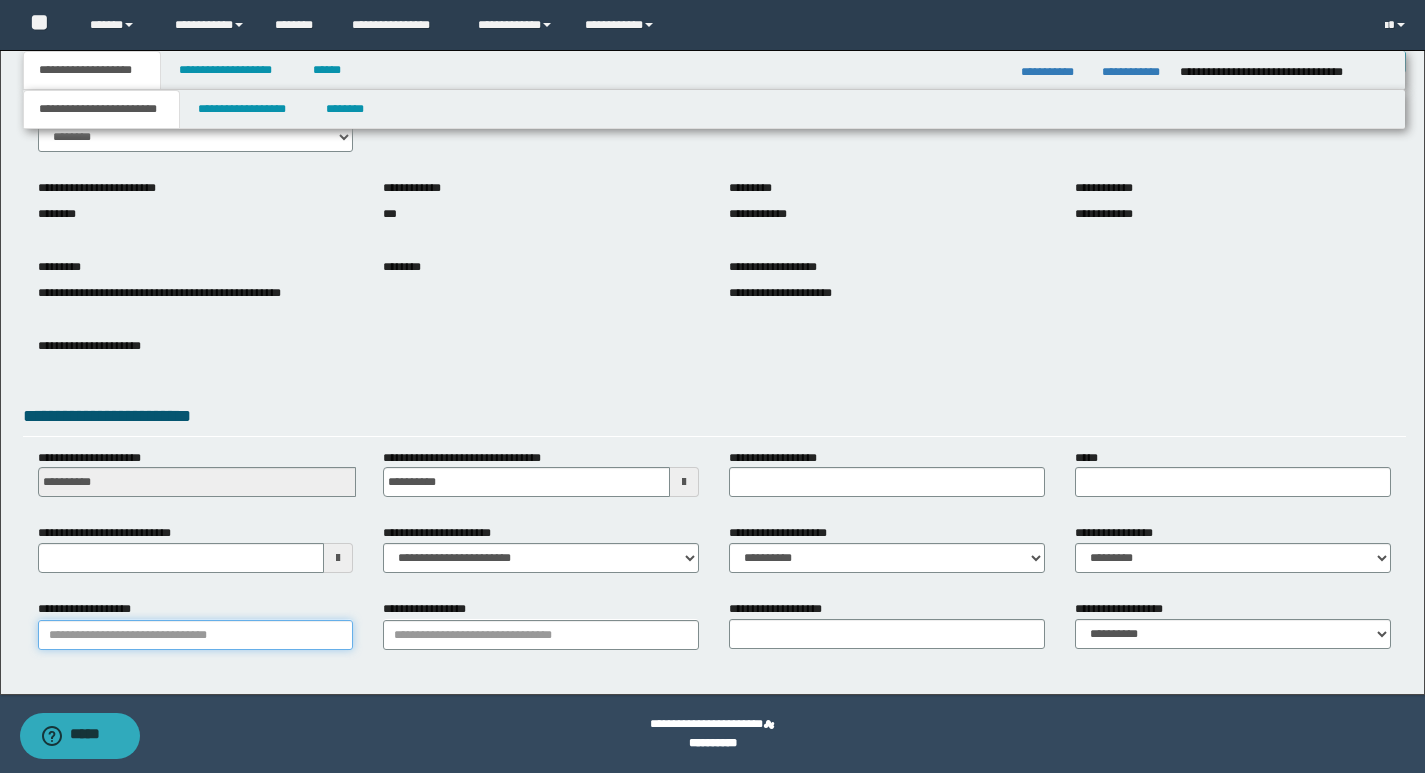 click on "**********" at bounding box center [196, 635] 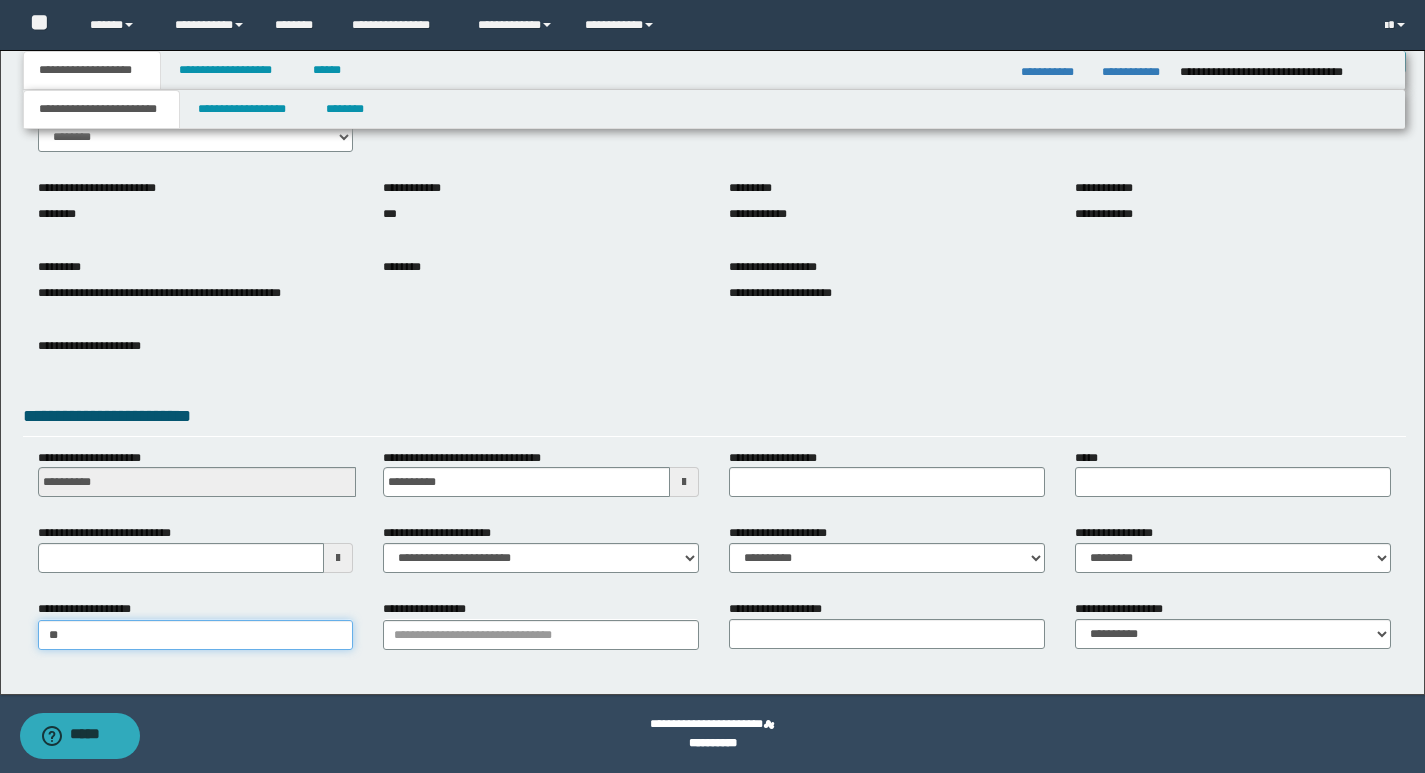 type on "***" 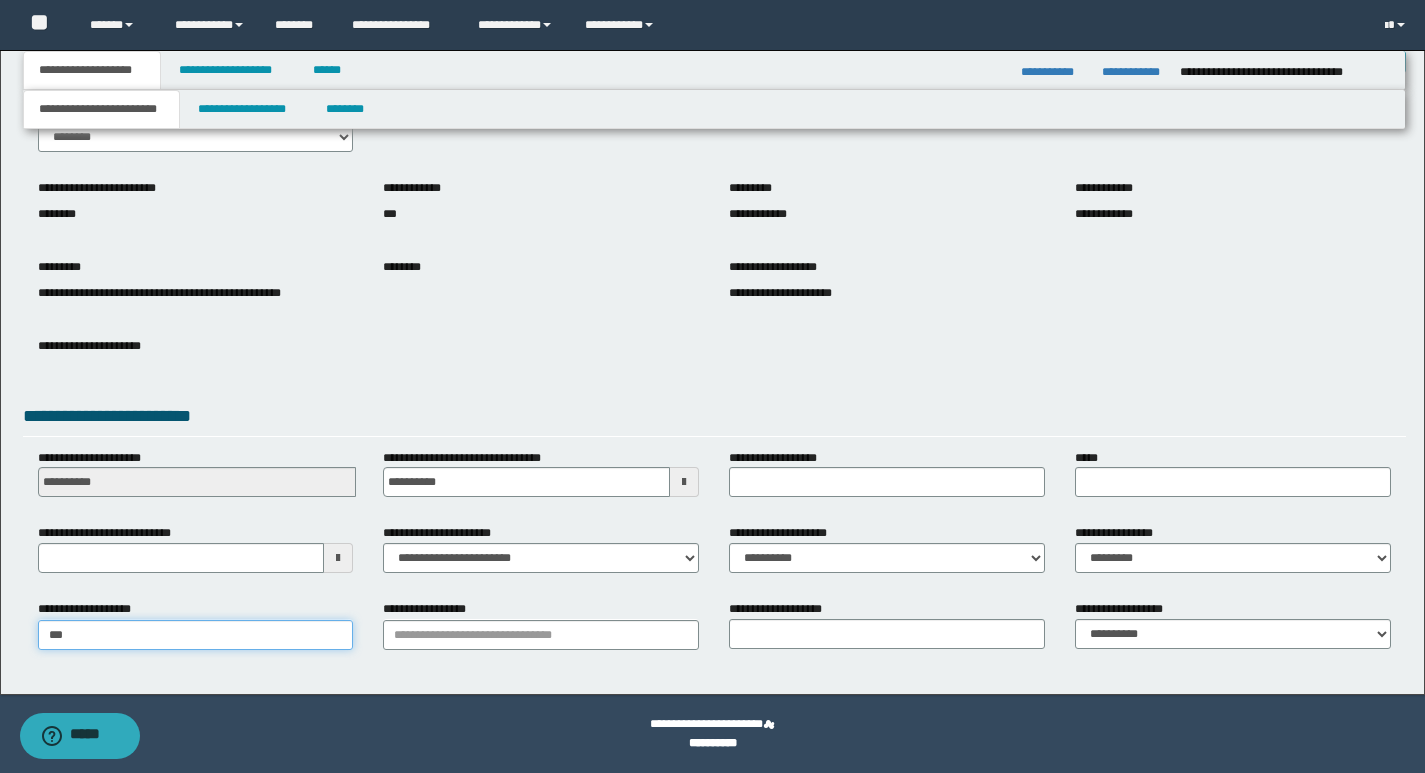 type on "**********" 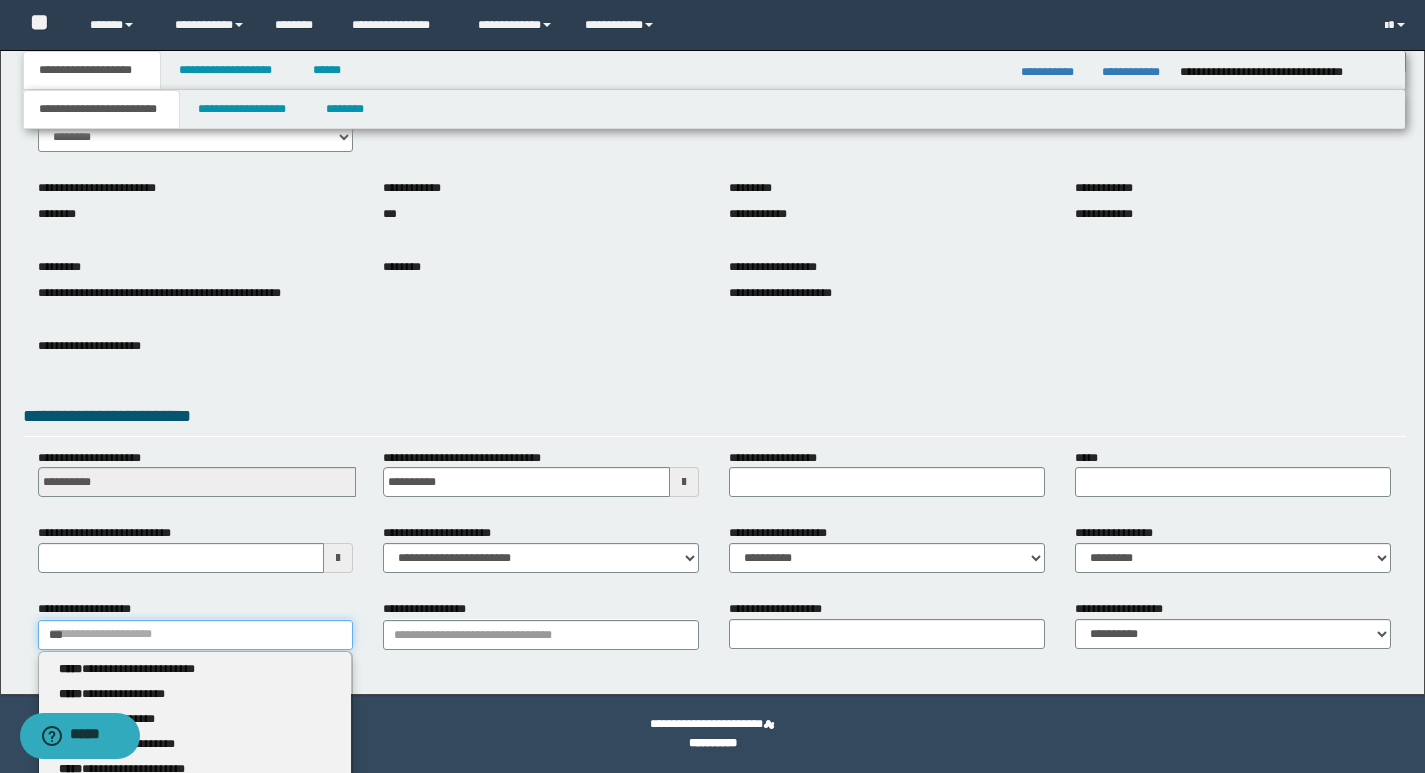 type 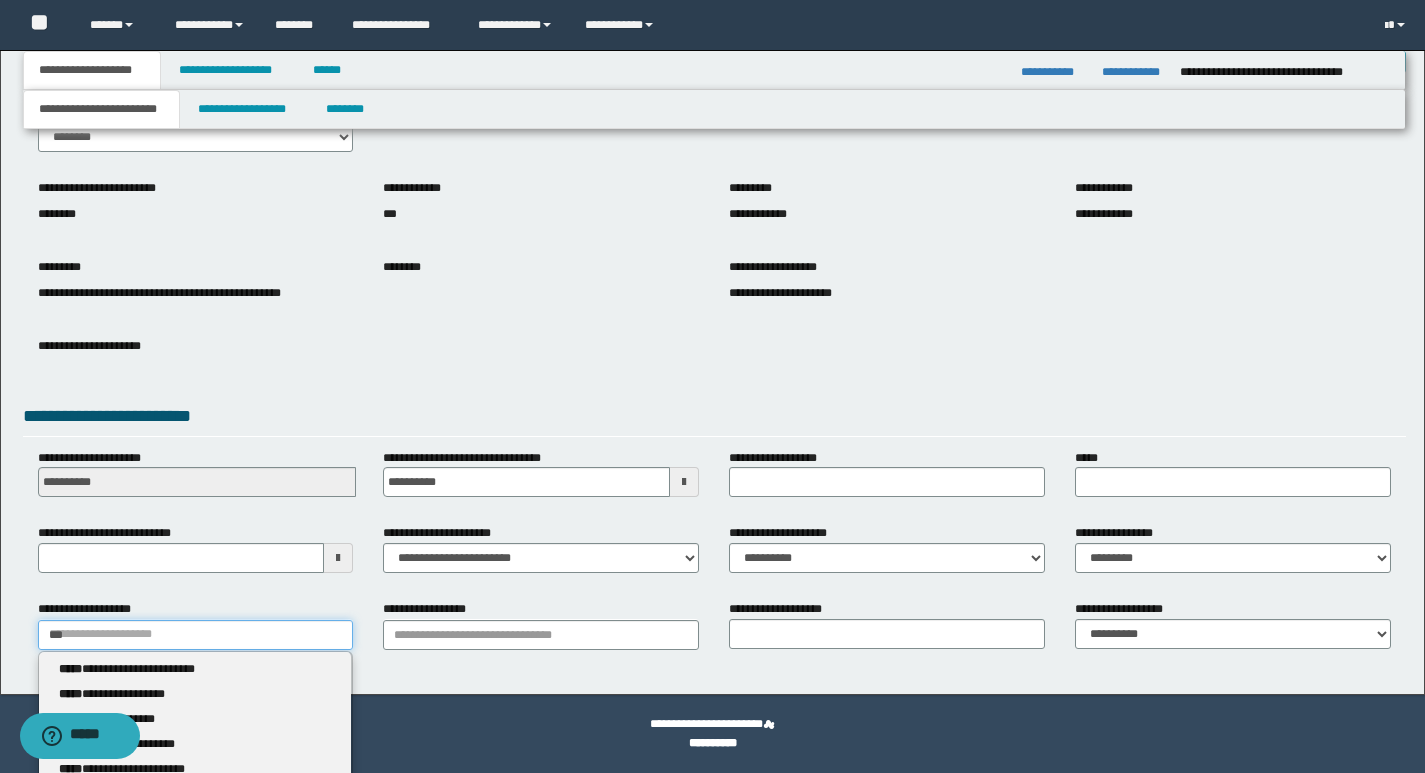type on "***" 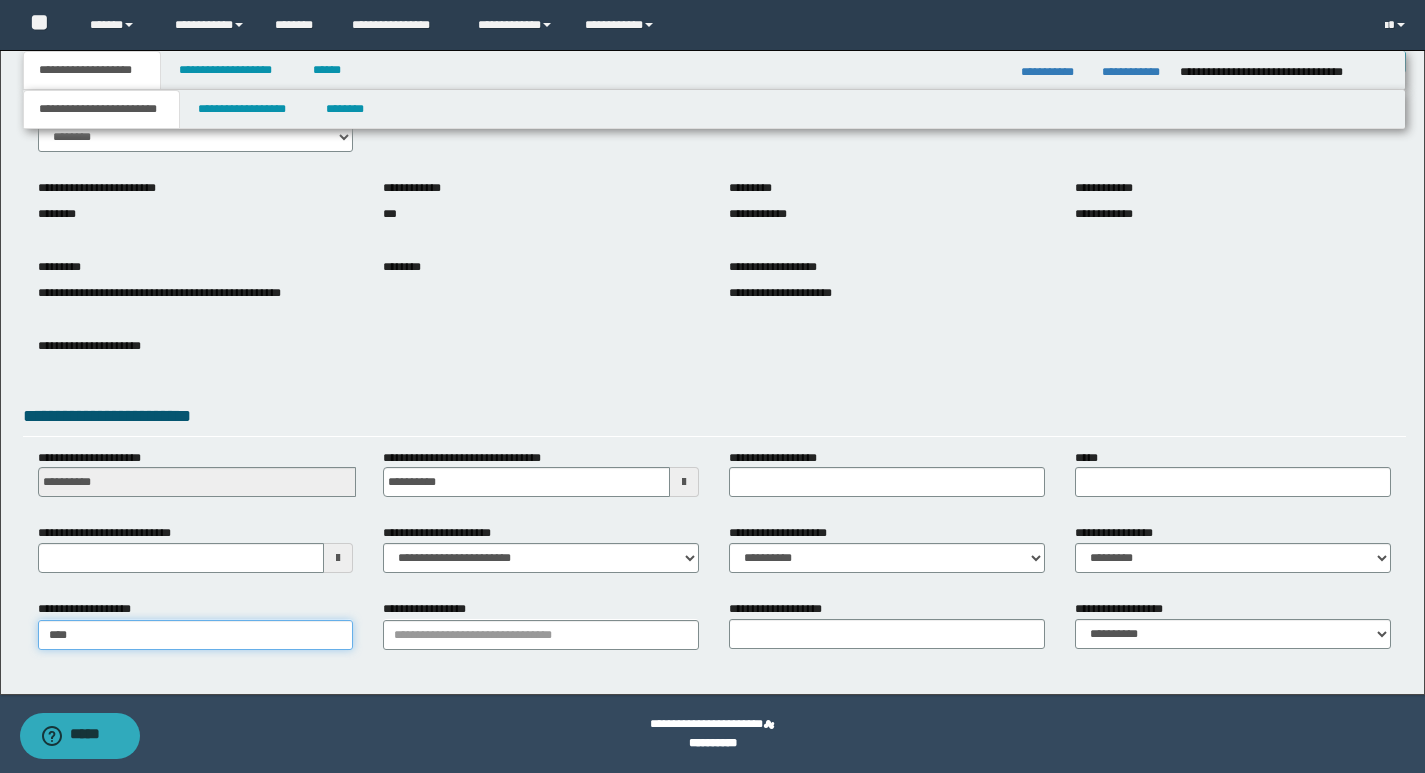 type 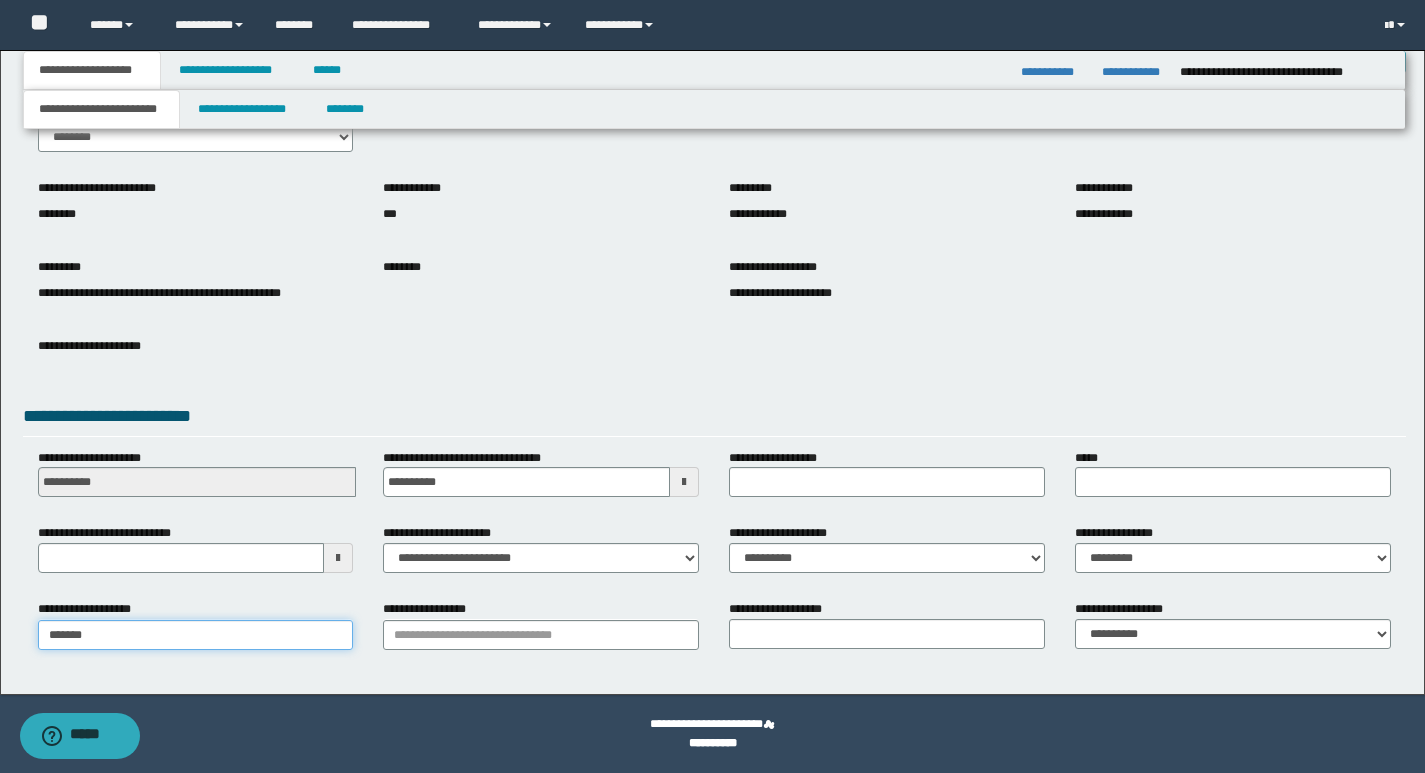 type on "********" 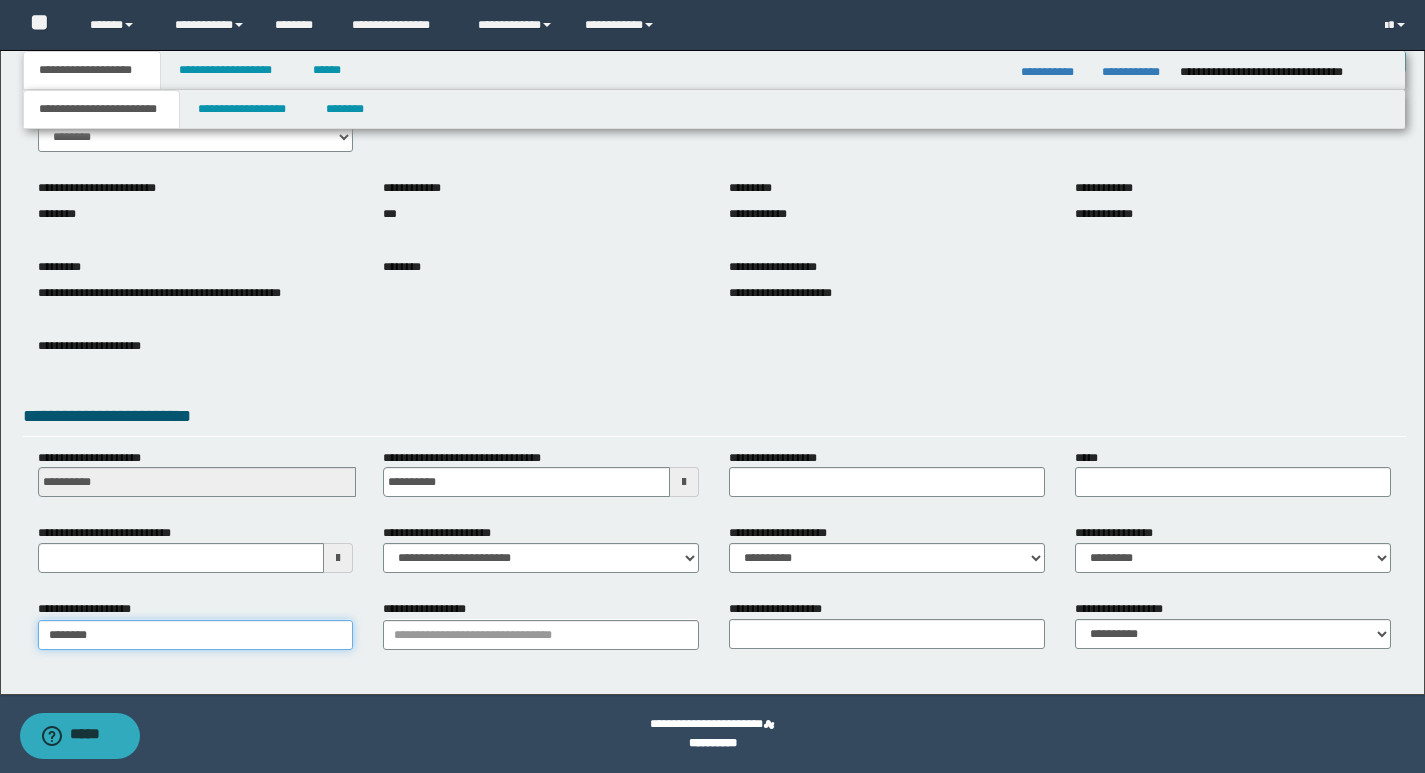 type on "**********" 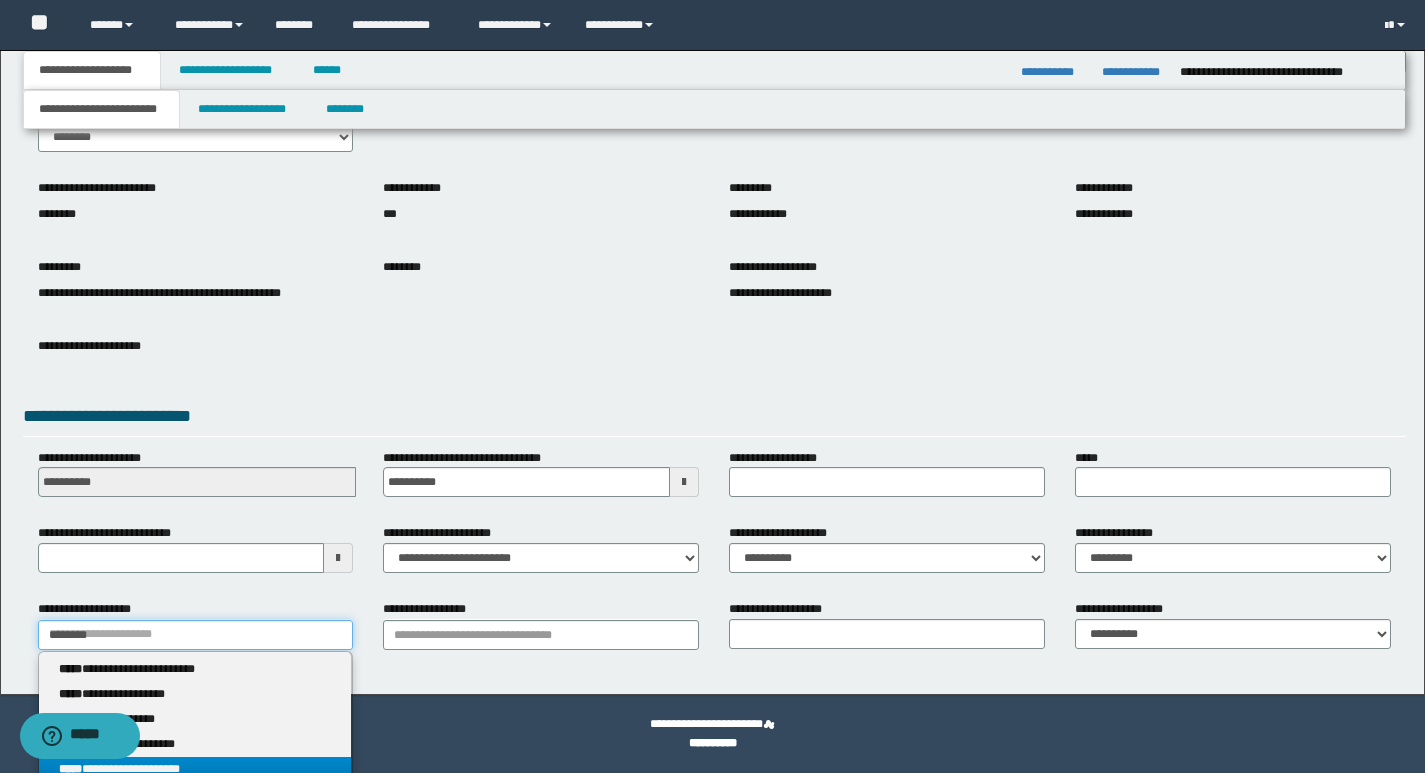 type on "********" 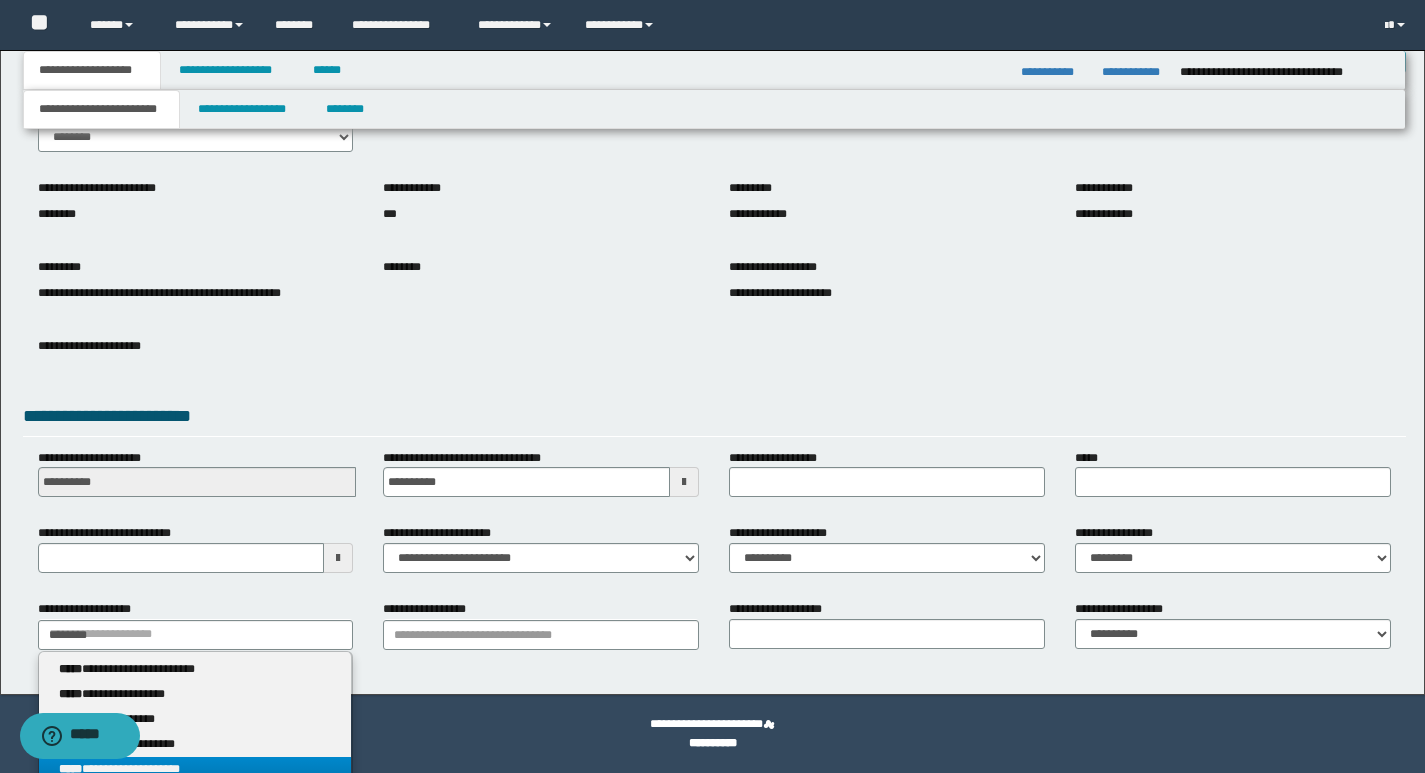 click on "**********" at bounding box center (195, 769) 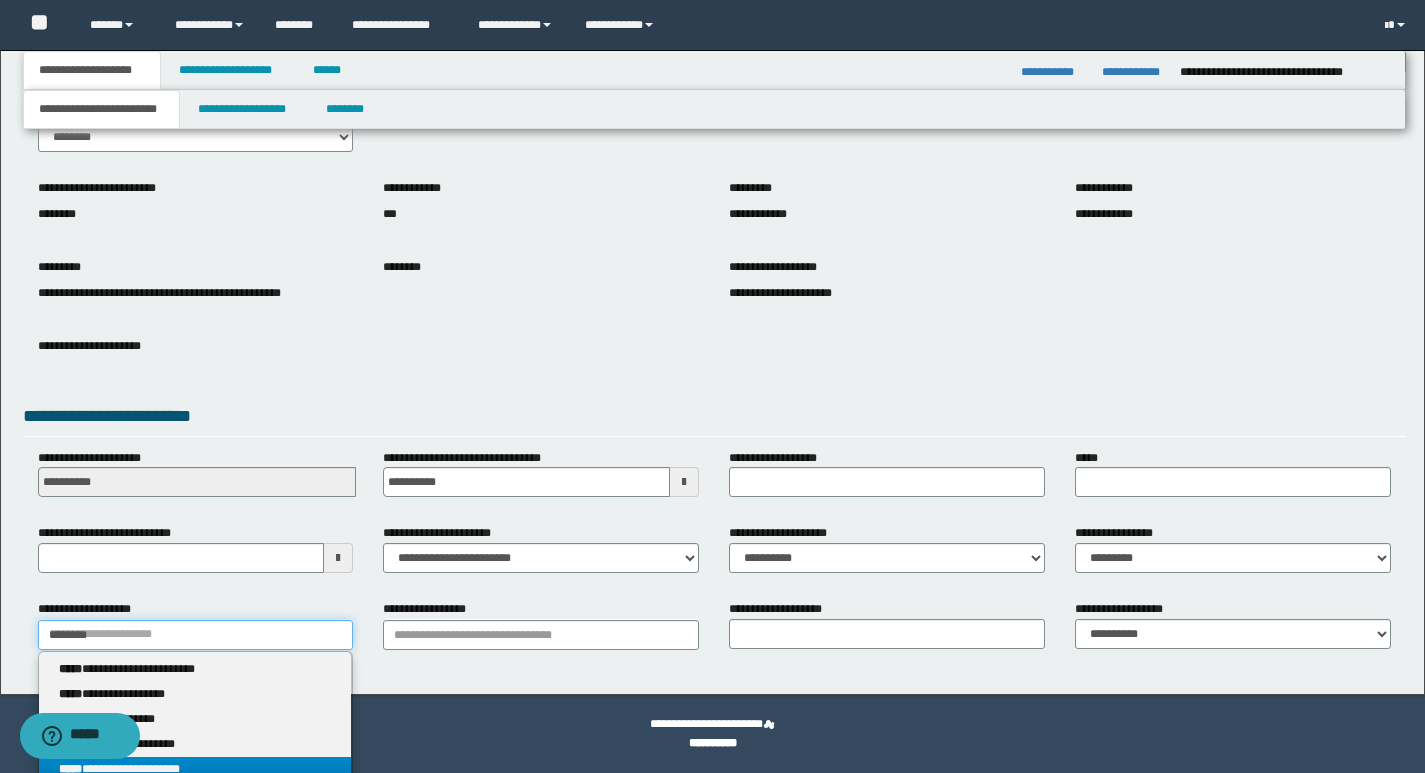 type 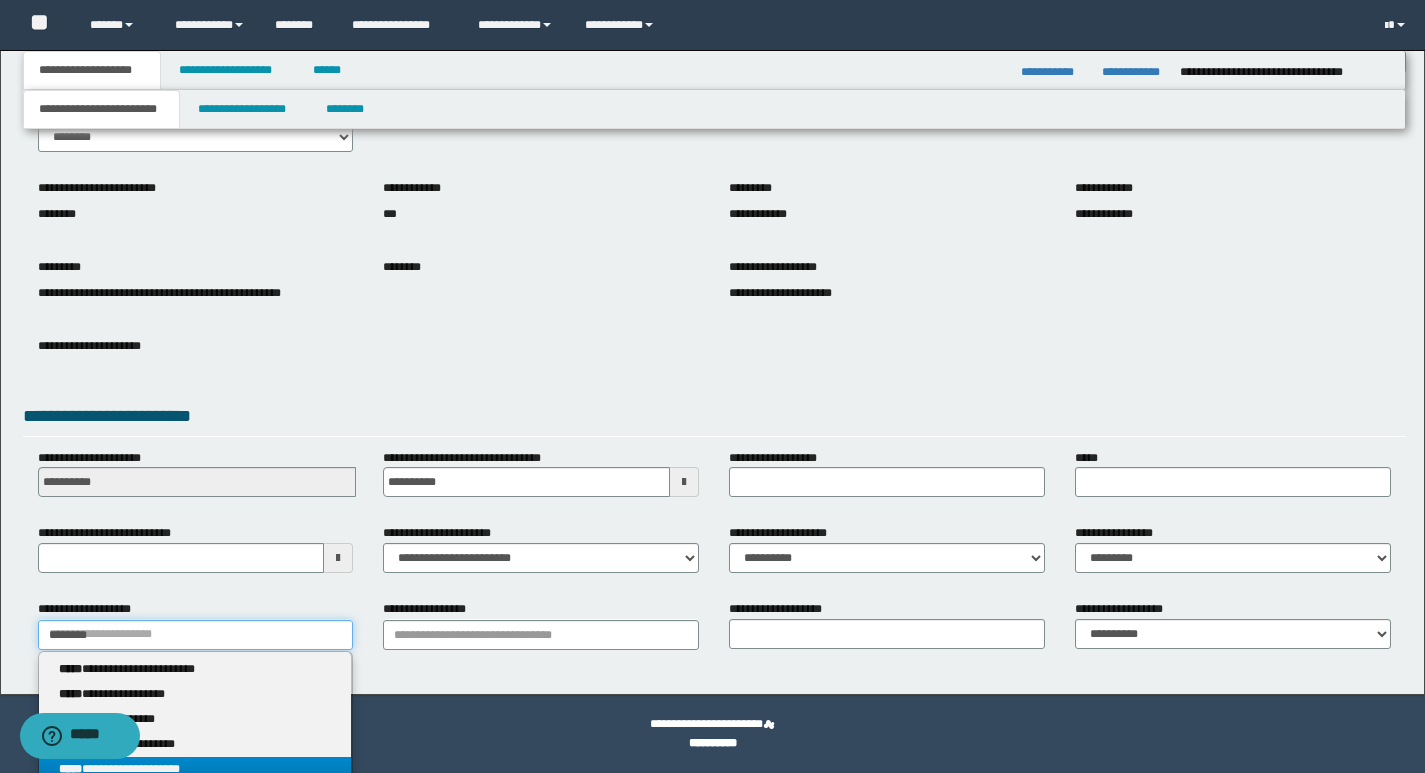 type on "********" 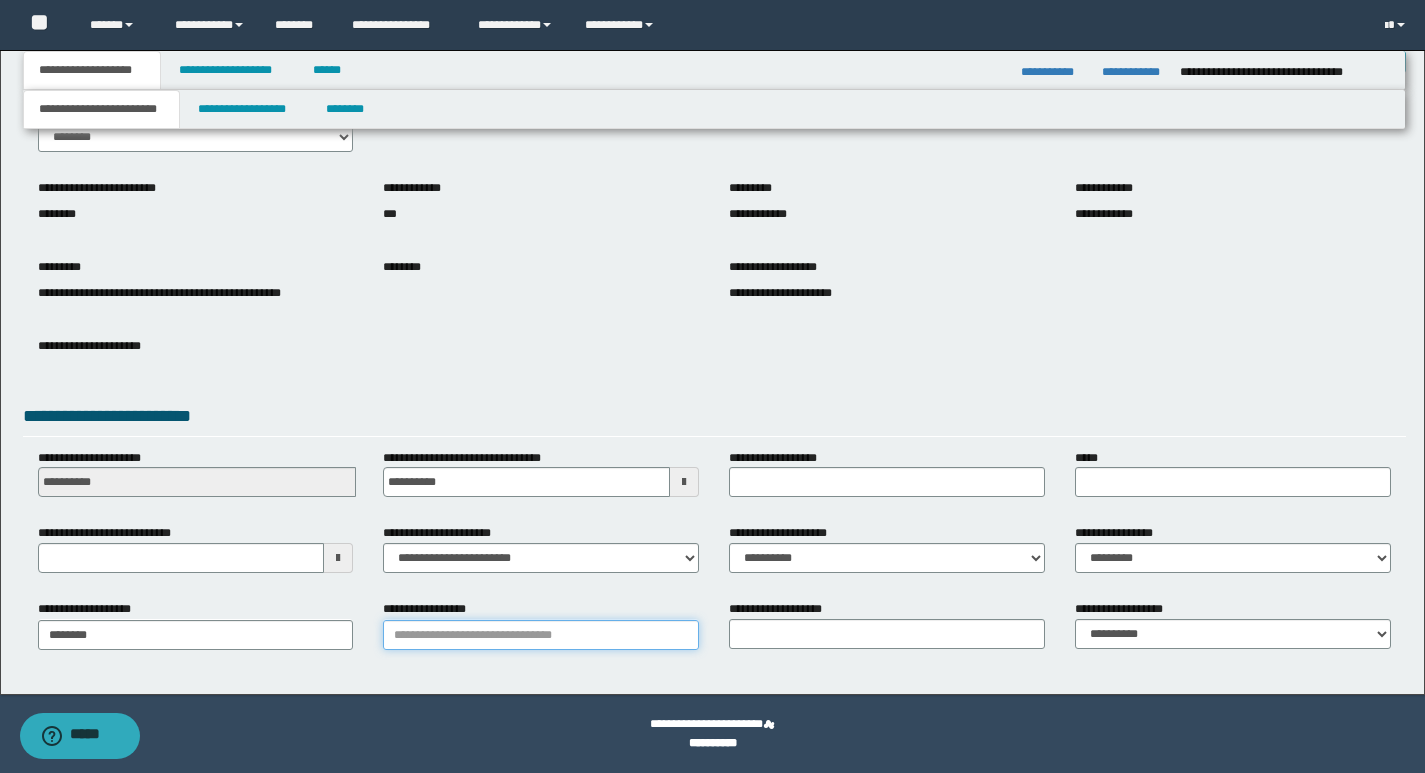 click on "**********" at bounding box center (541, 635) 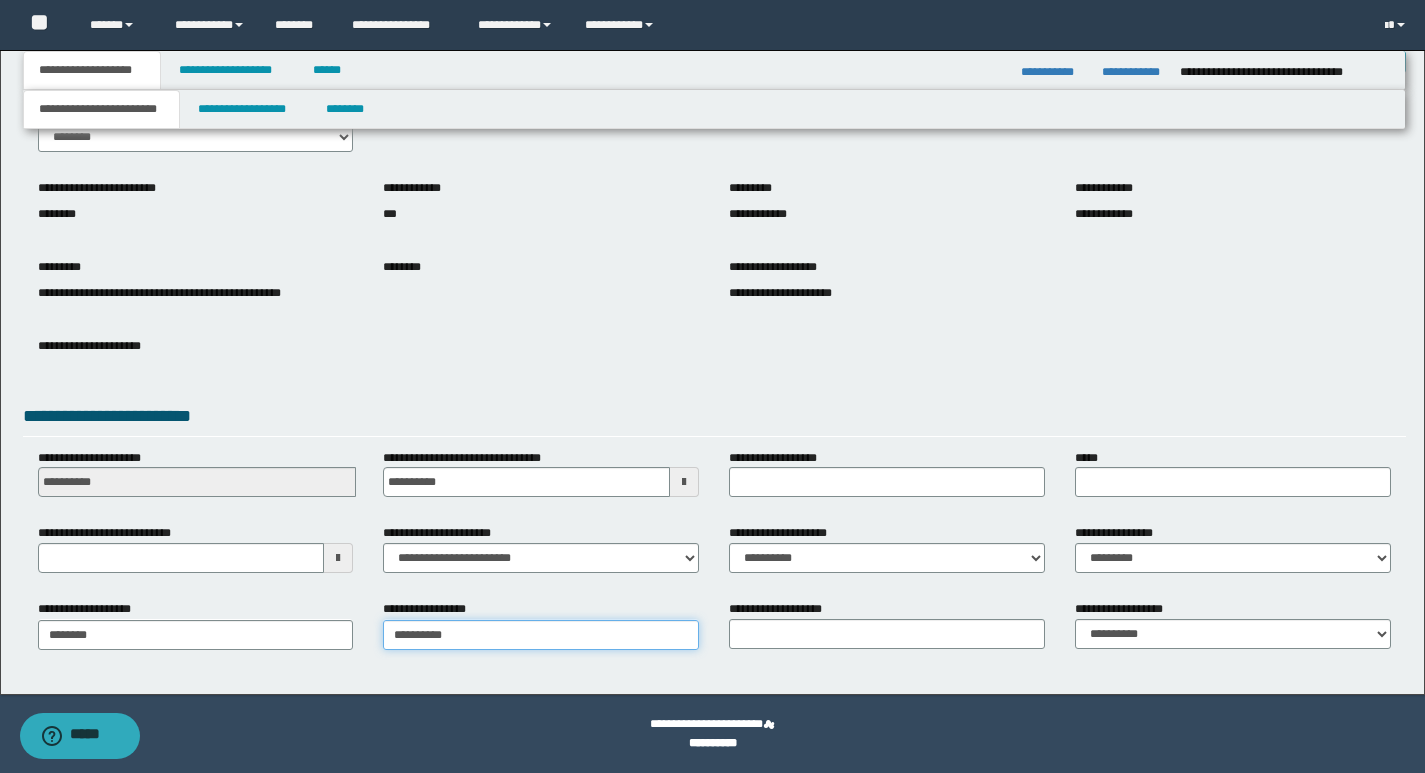 type on "**********" 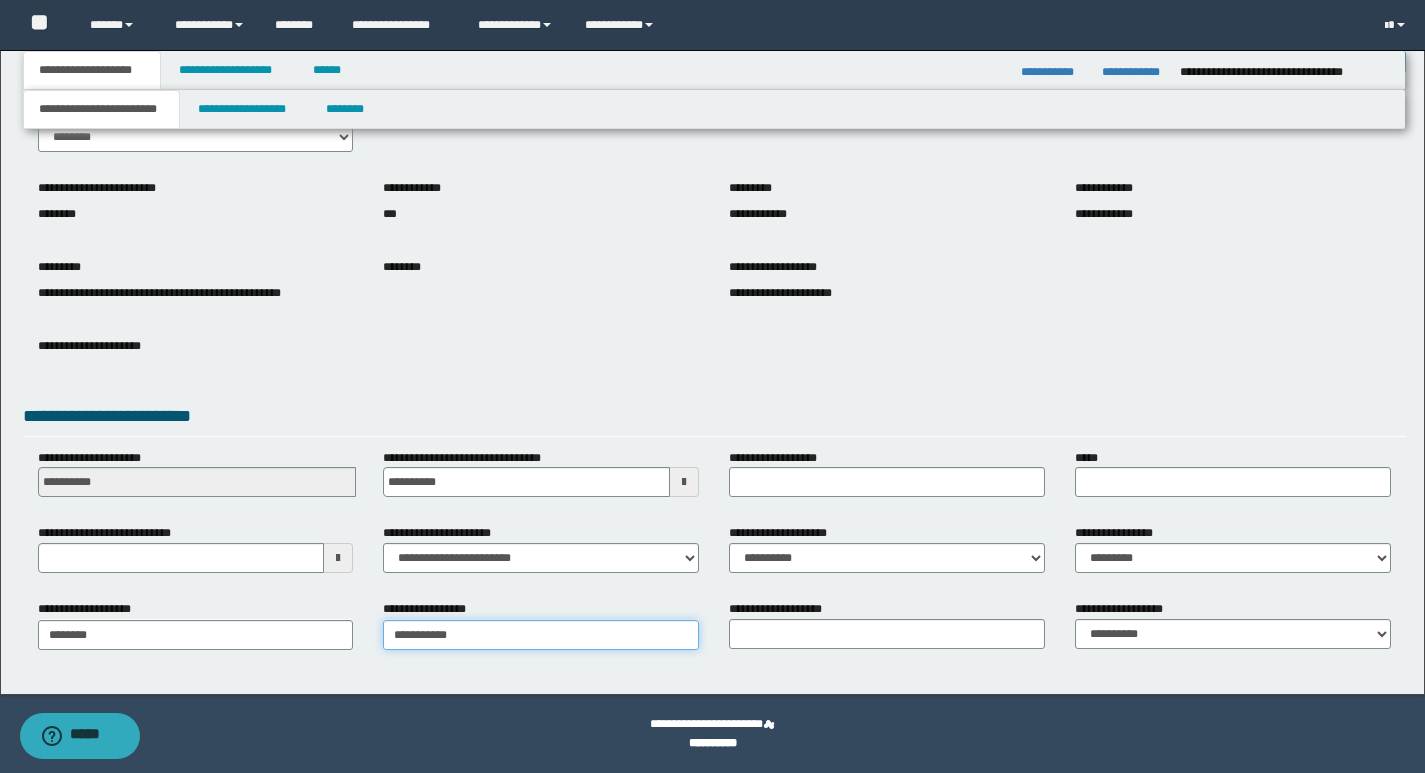 type on "**********" 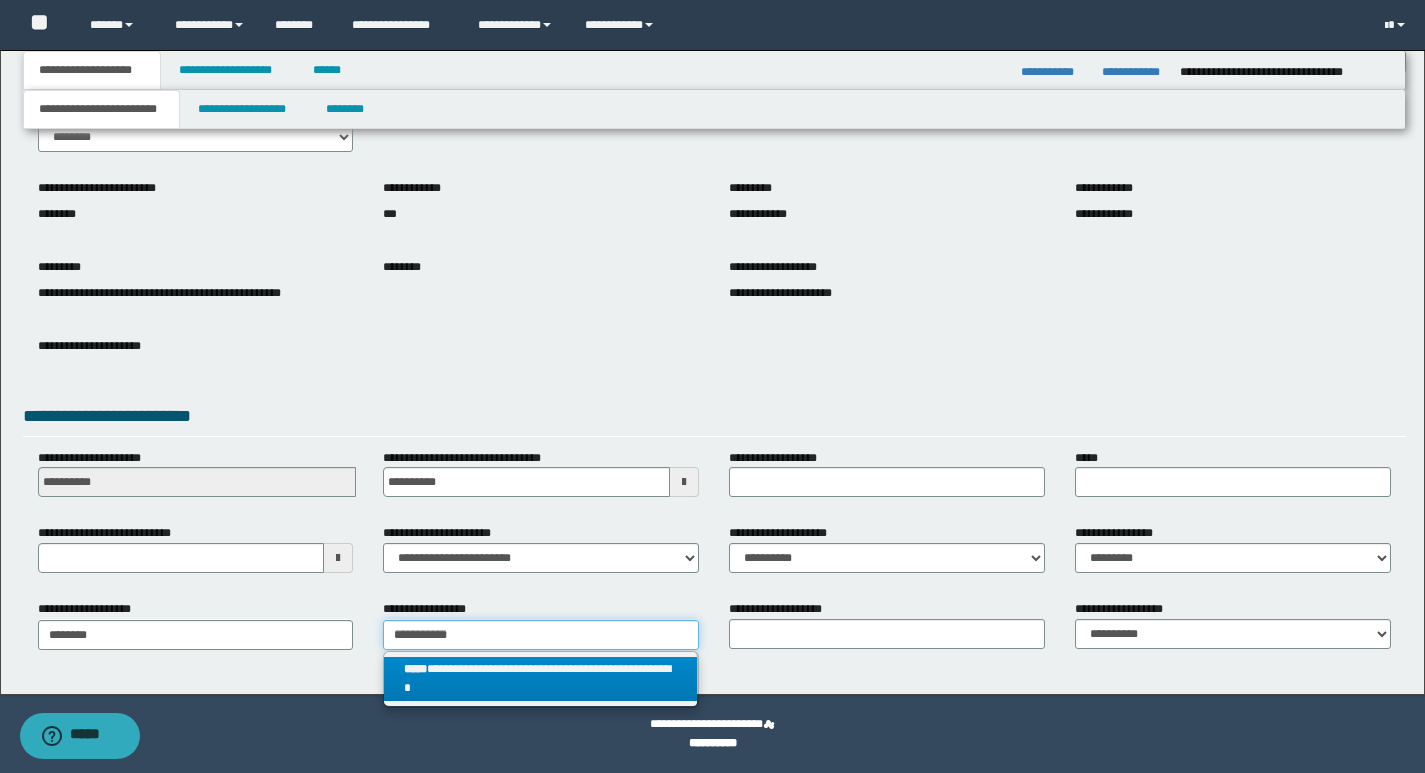 type on "**********" 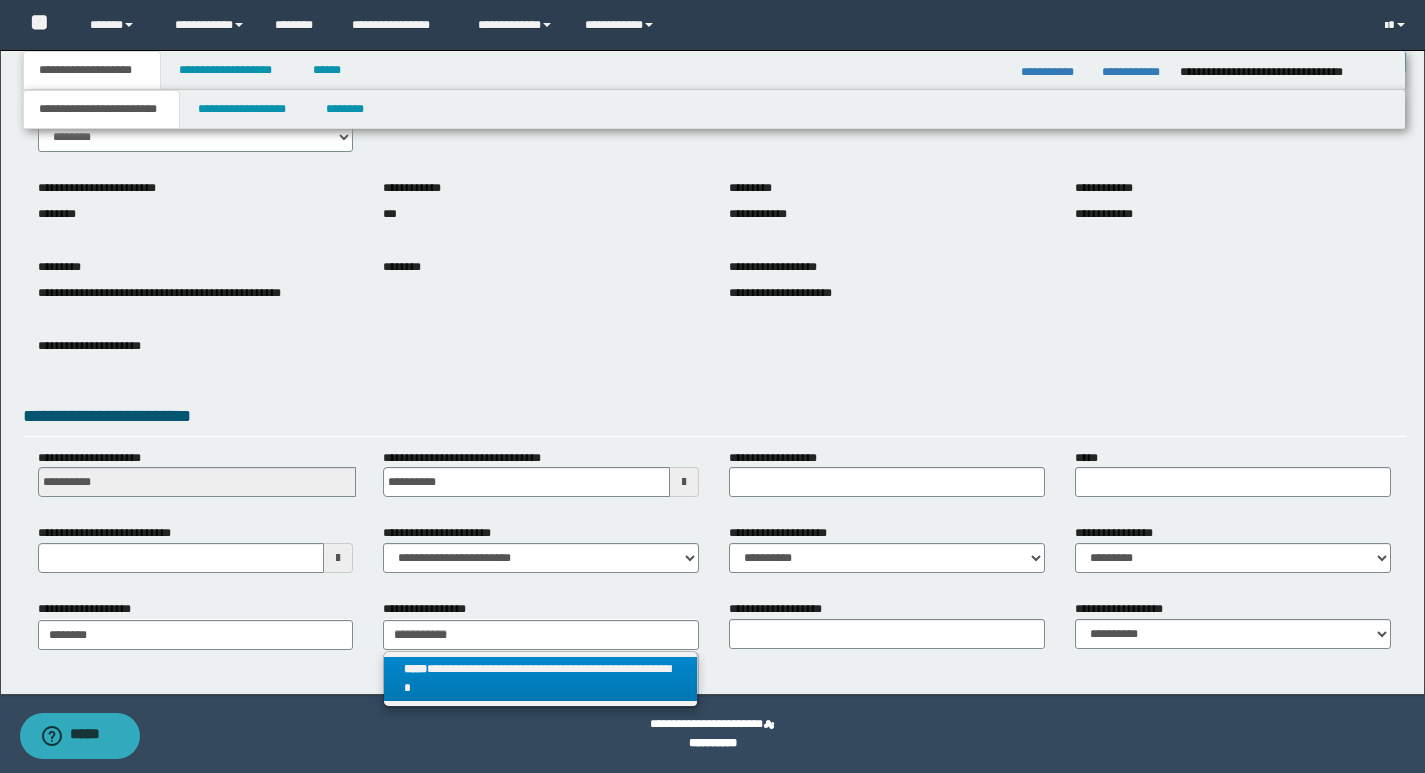 click on "**********" at bounding box center (540, 679) 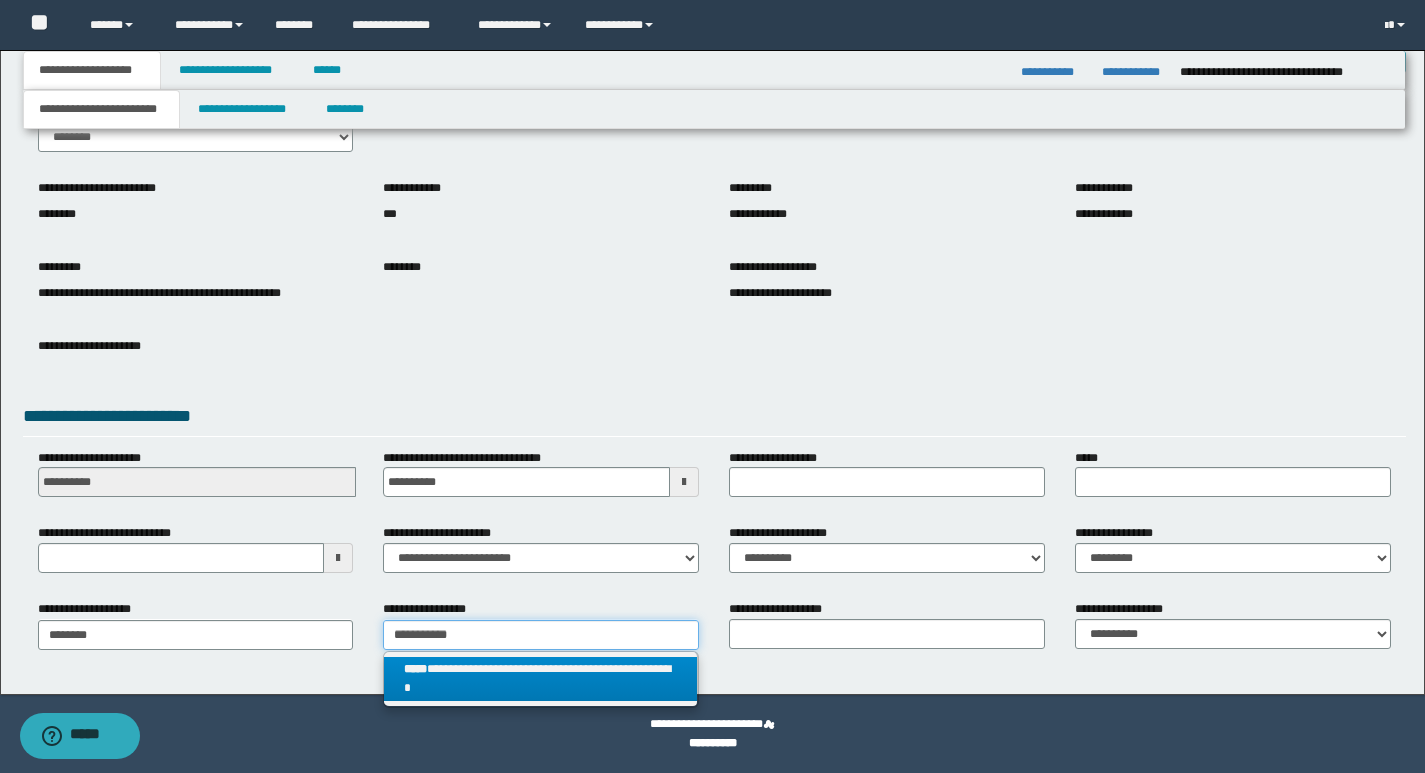 type 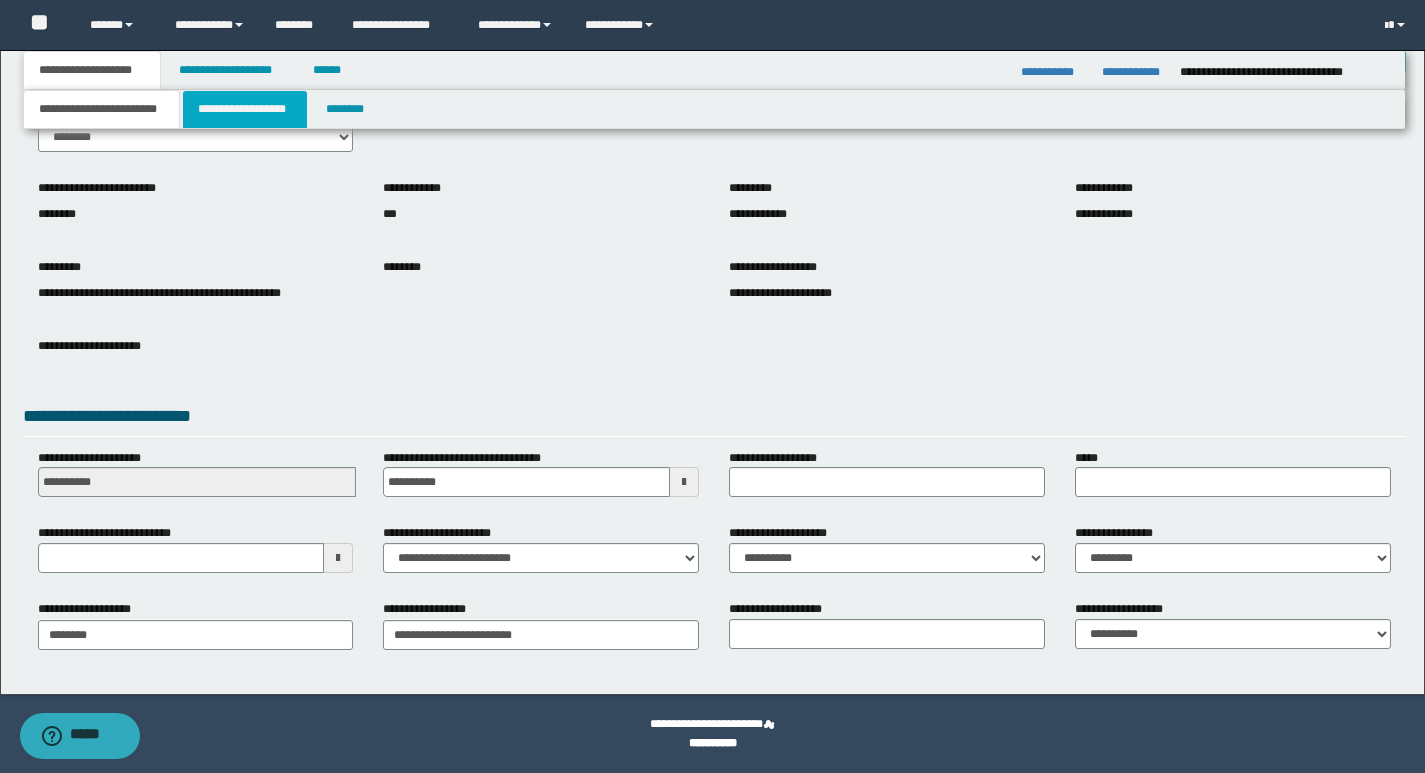 click on "**********" at bounding box center (245, 109) 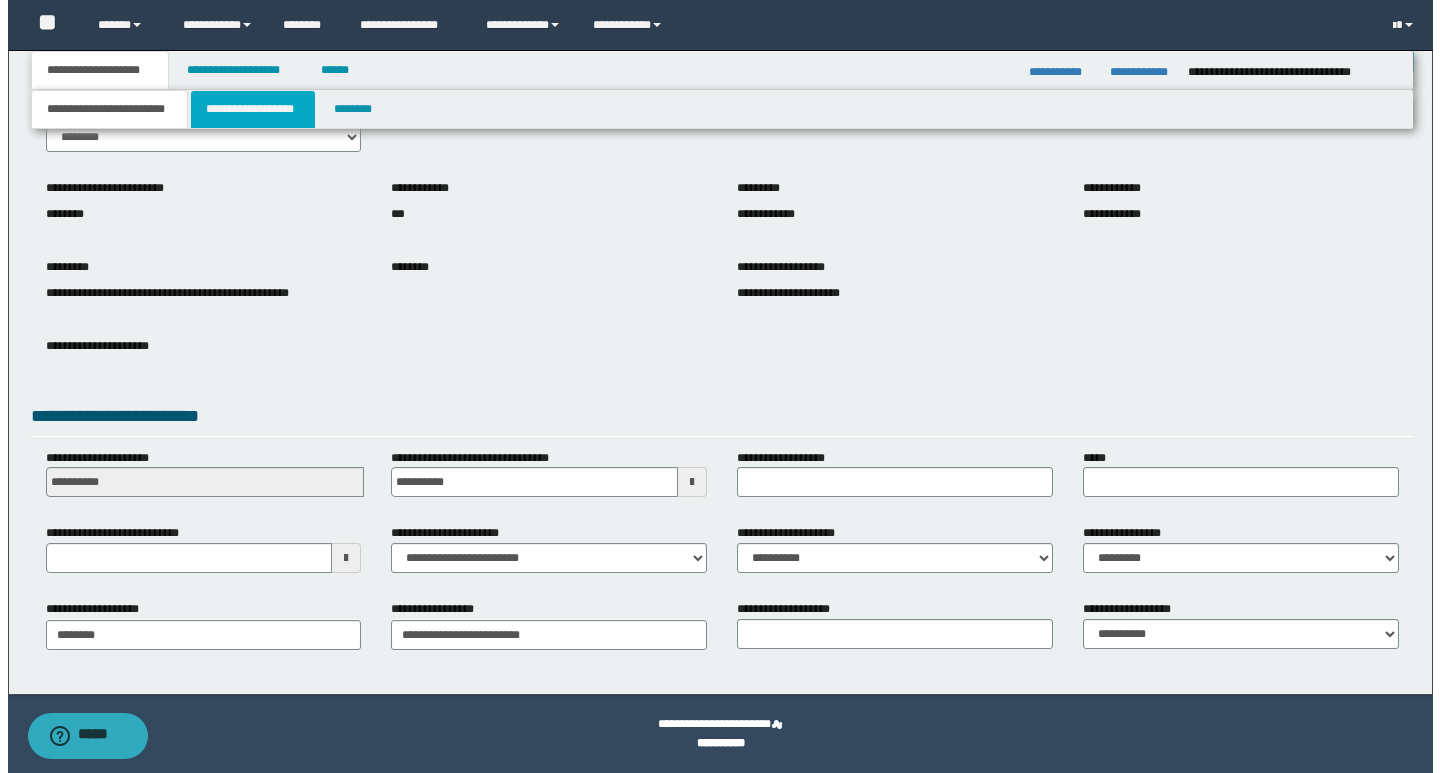scroll, scrollTop: 0, scrollLeft: 0, axis: both 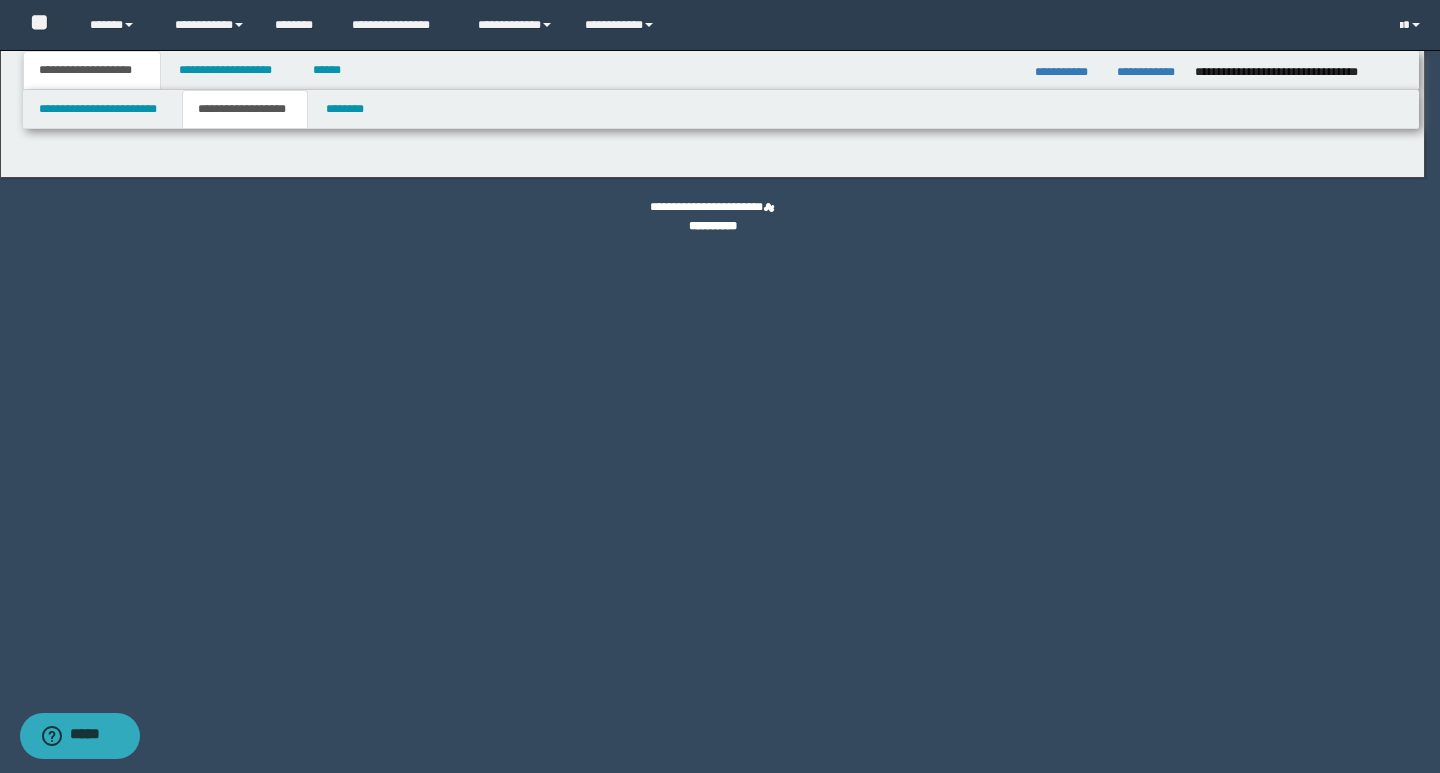 type on "**********" 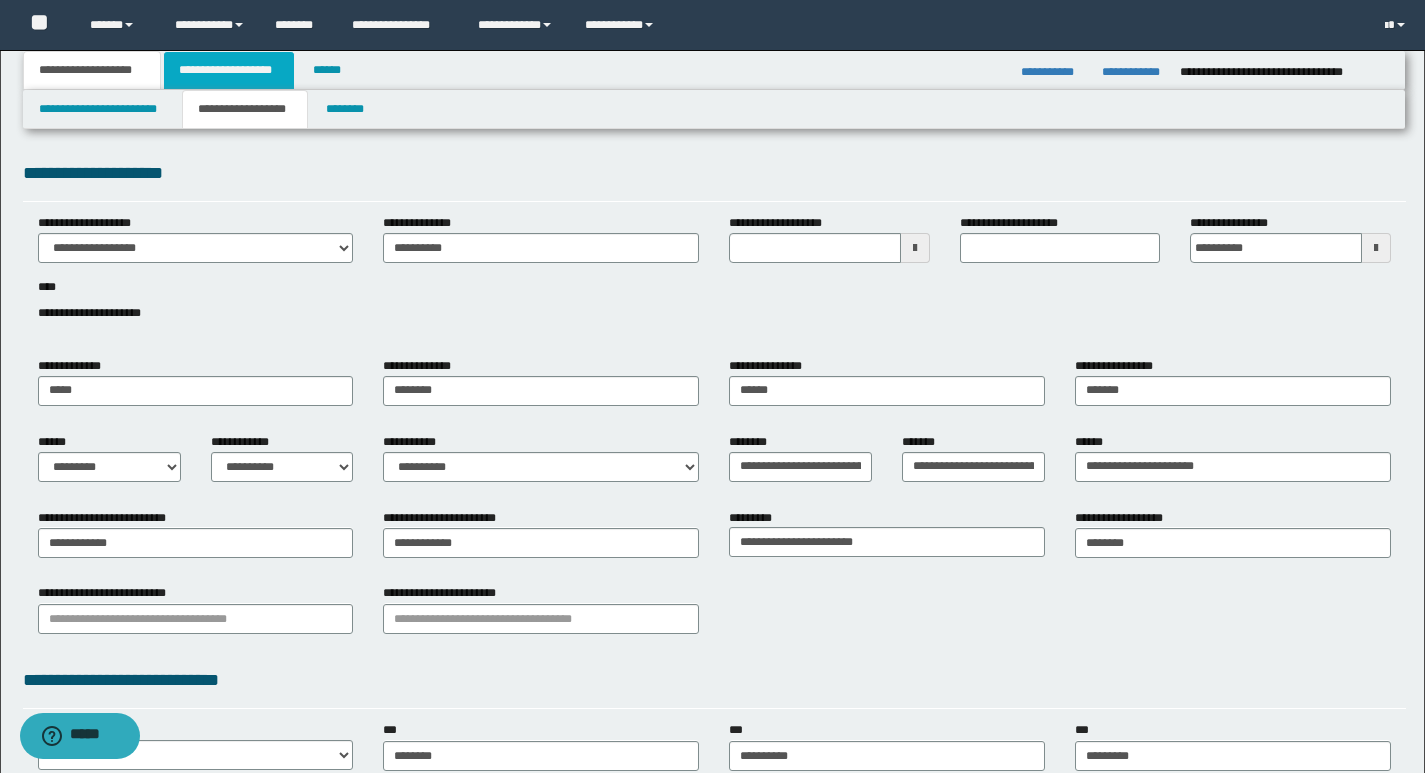 click on "**********" at bounding box center (229, 70) 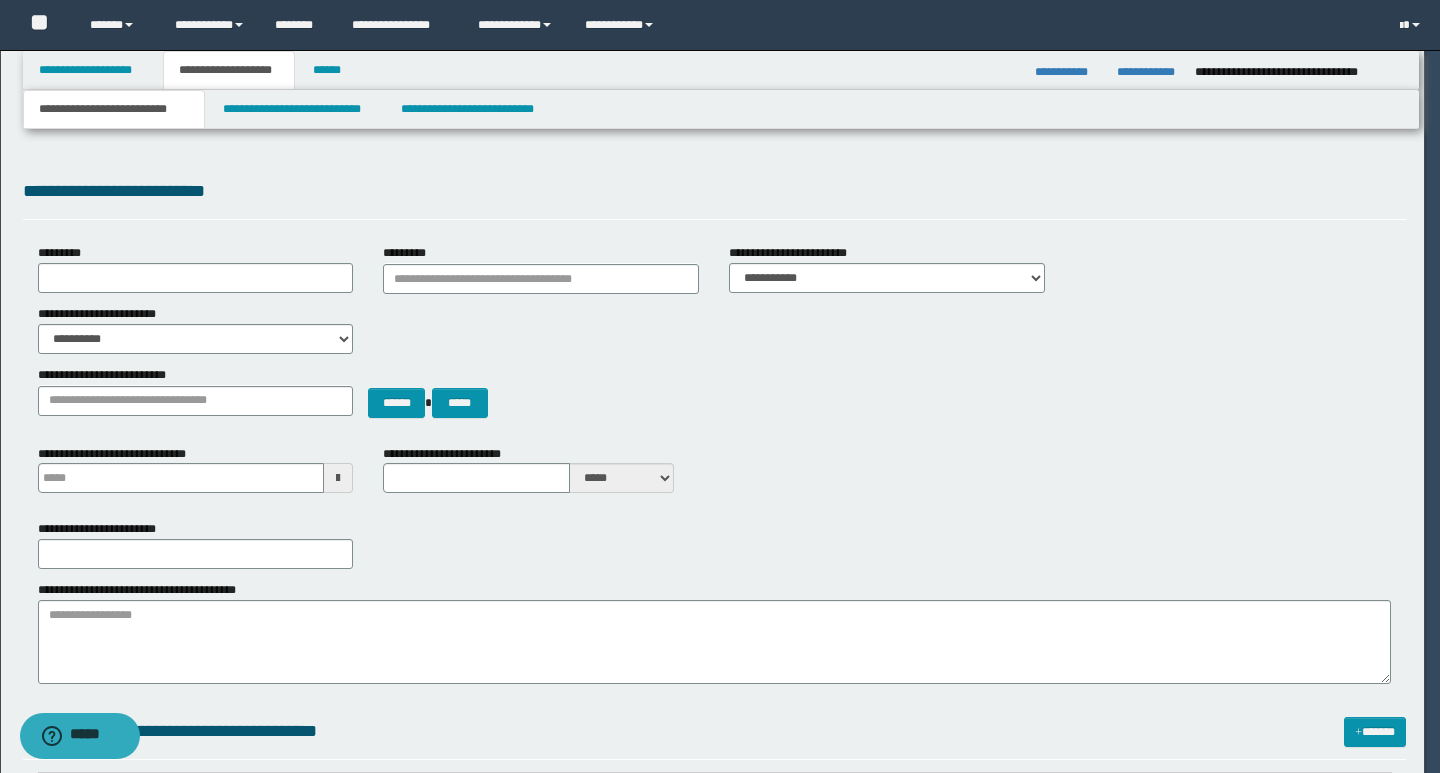 select on "*" 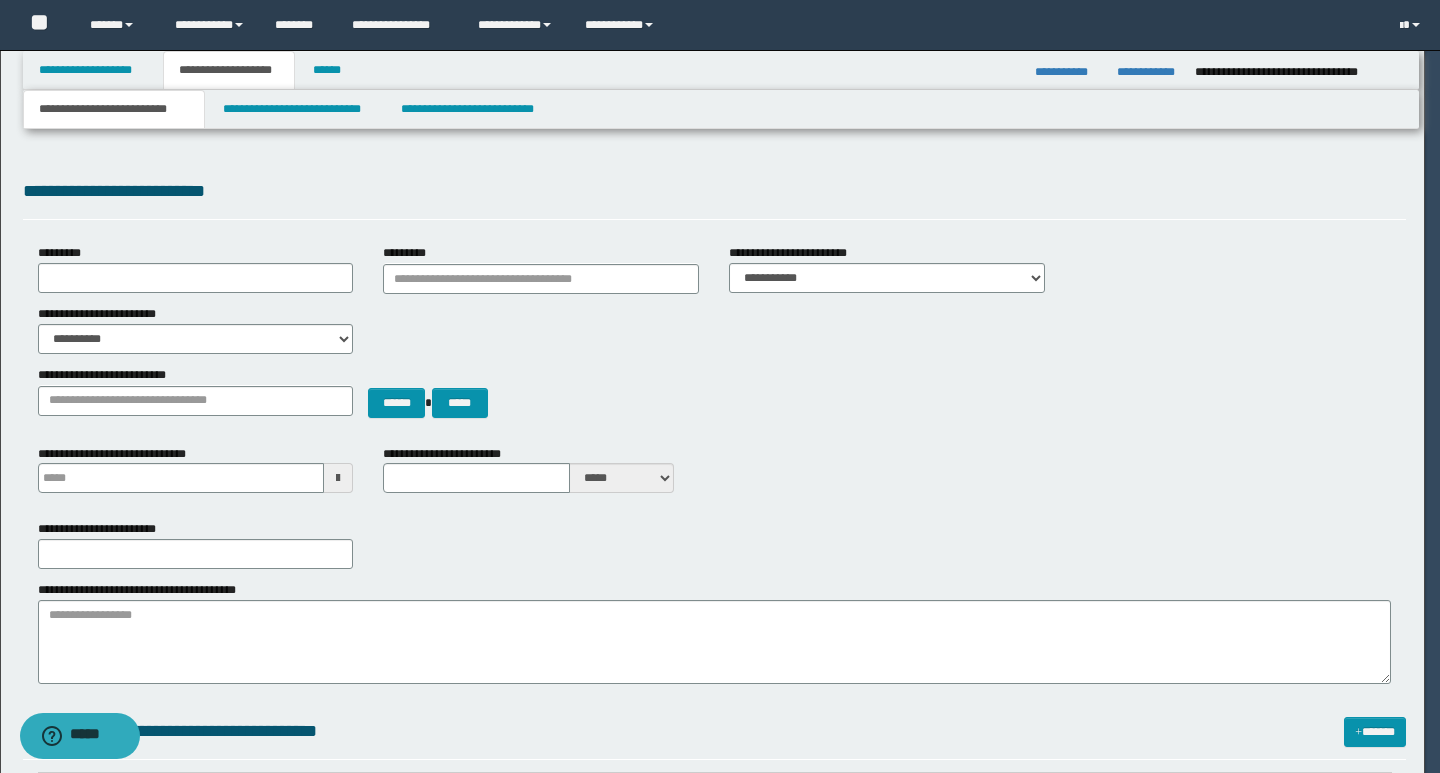 type 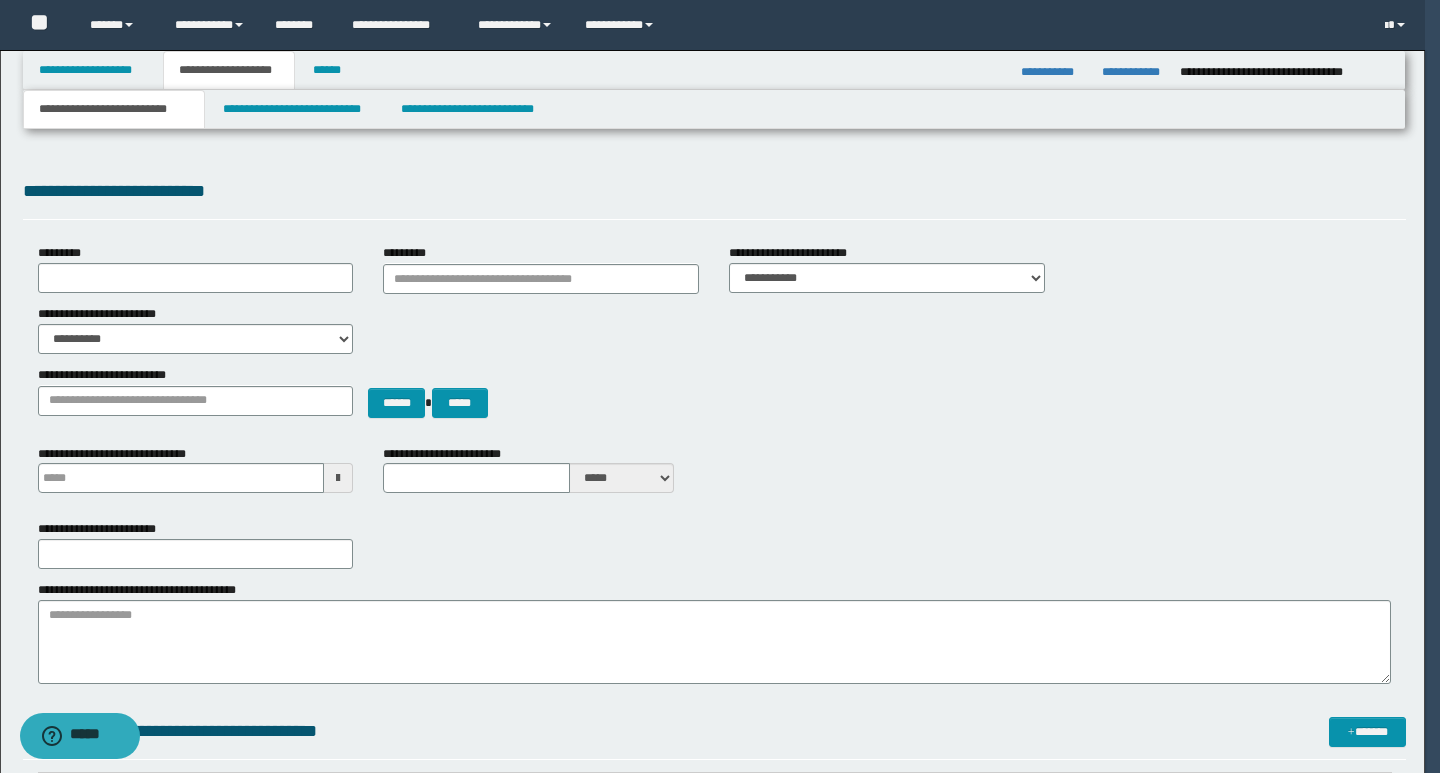 scroll, scrollTop: 0, scrollLeft: 0, axis: both 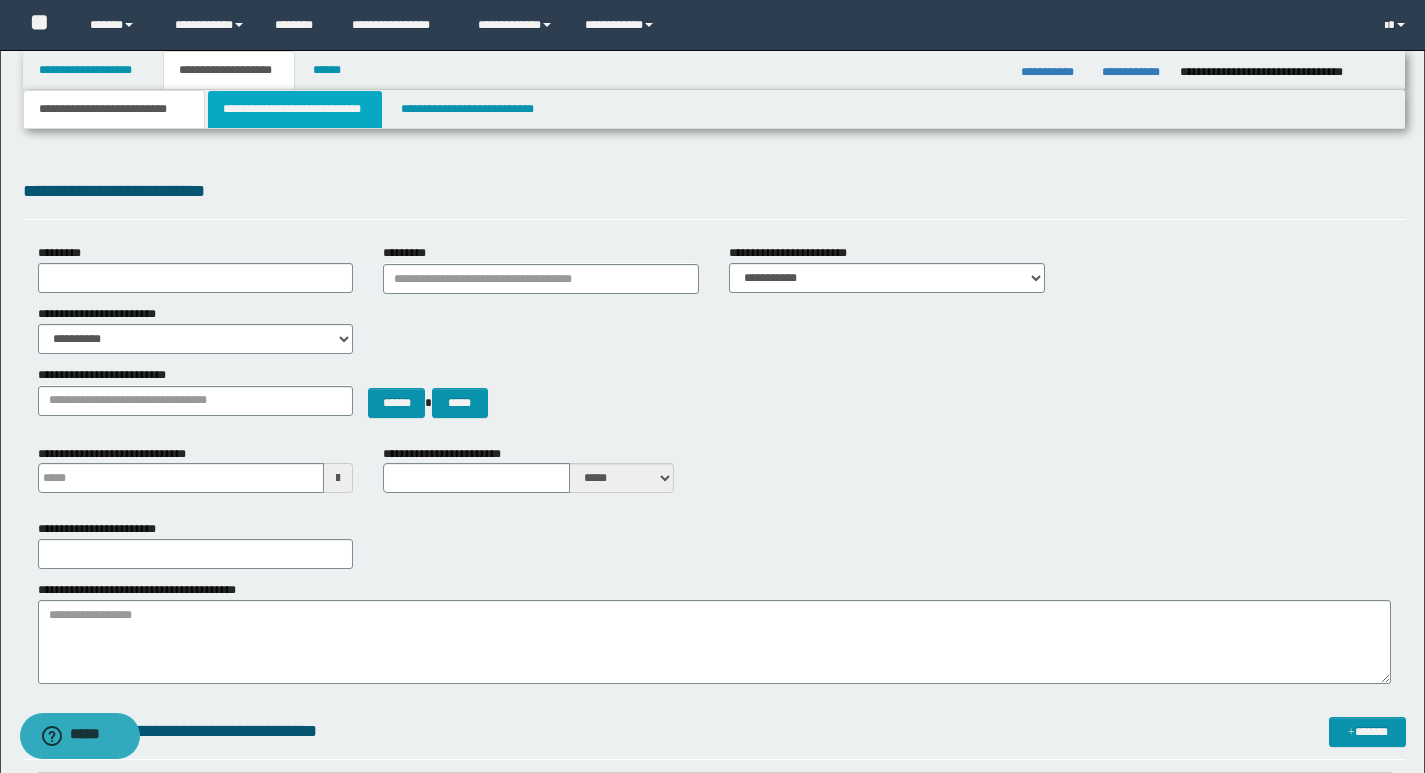 click on "**********" at bounding box center [295, 109] 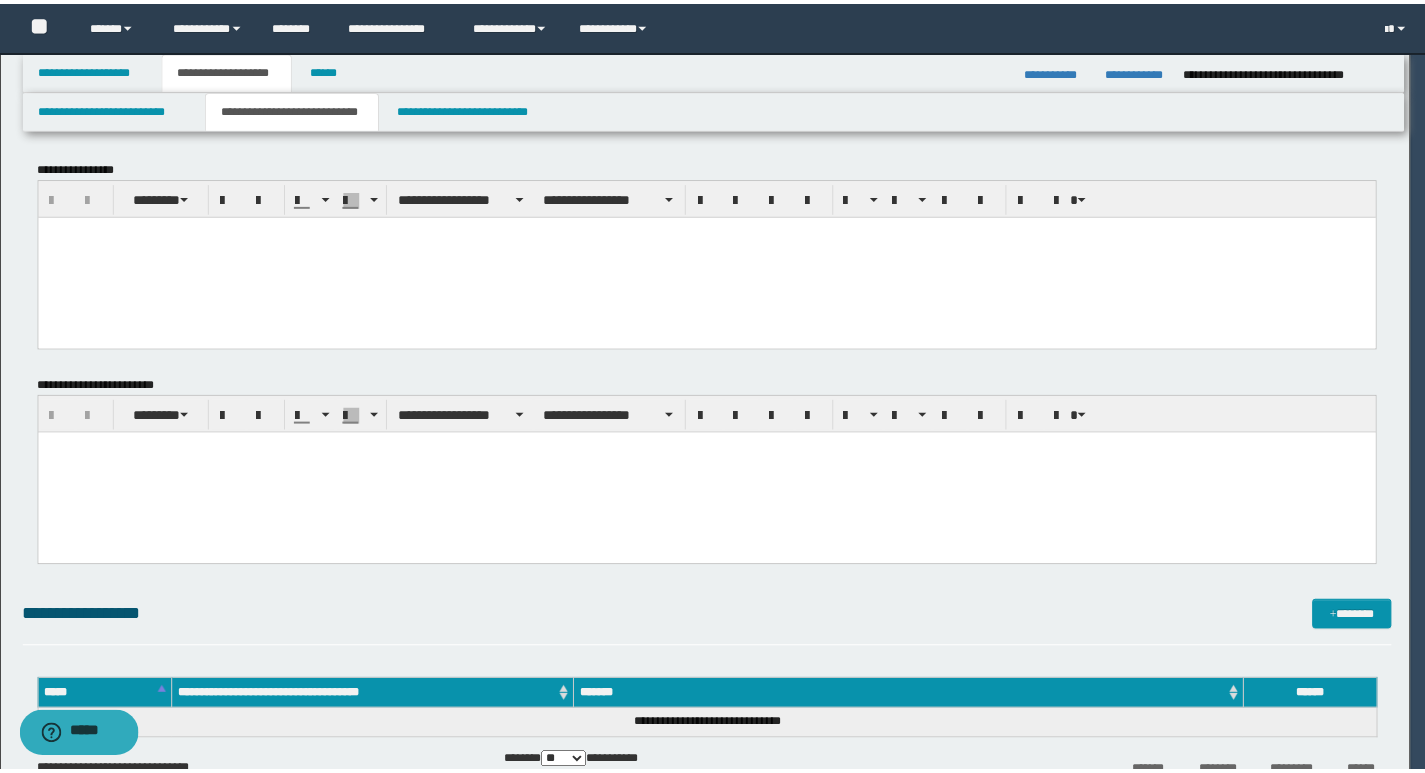 scroll, scrollTop: 0, scrollLeft: 0, axis: both 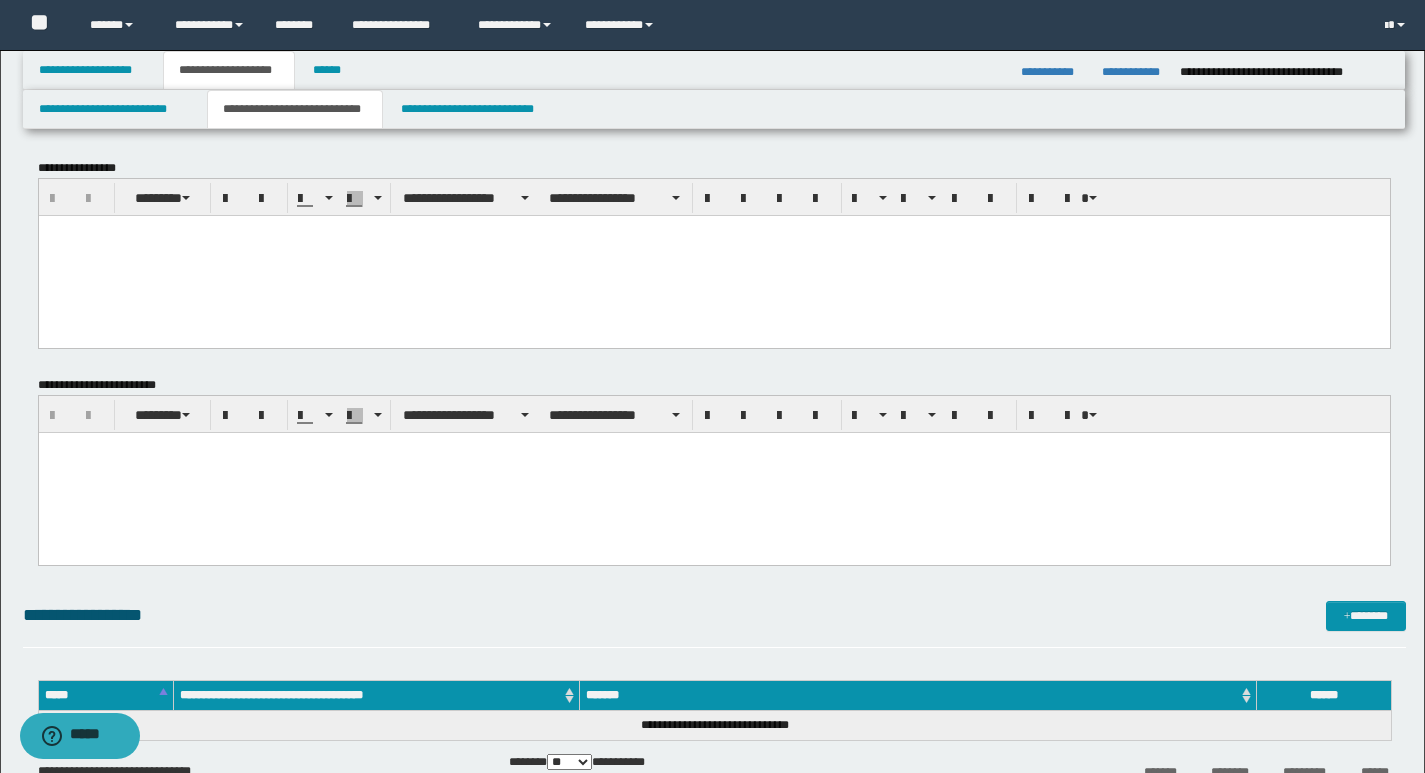 click at bounding box center (713, 255) 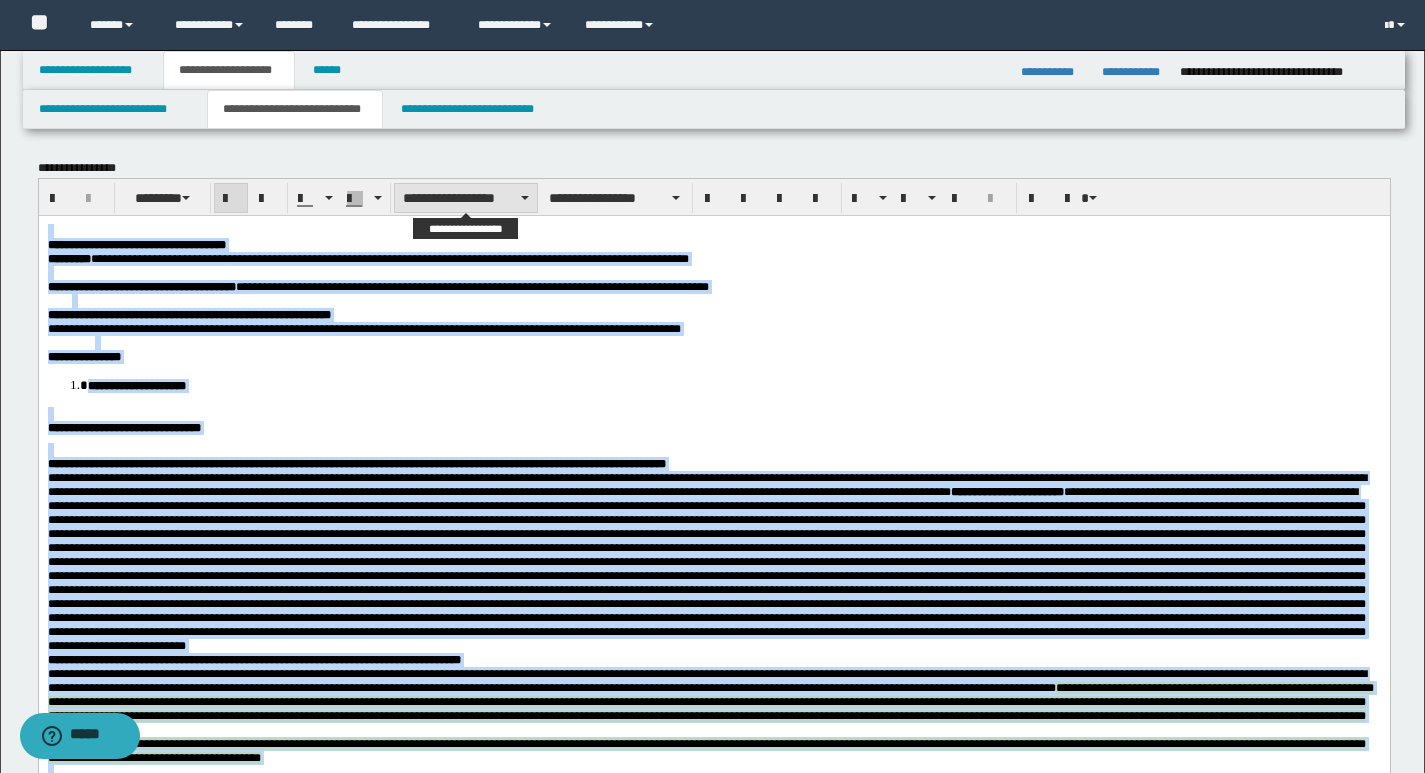 click on "**********" at bounding box center (466, 198) 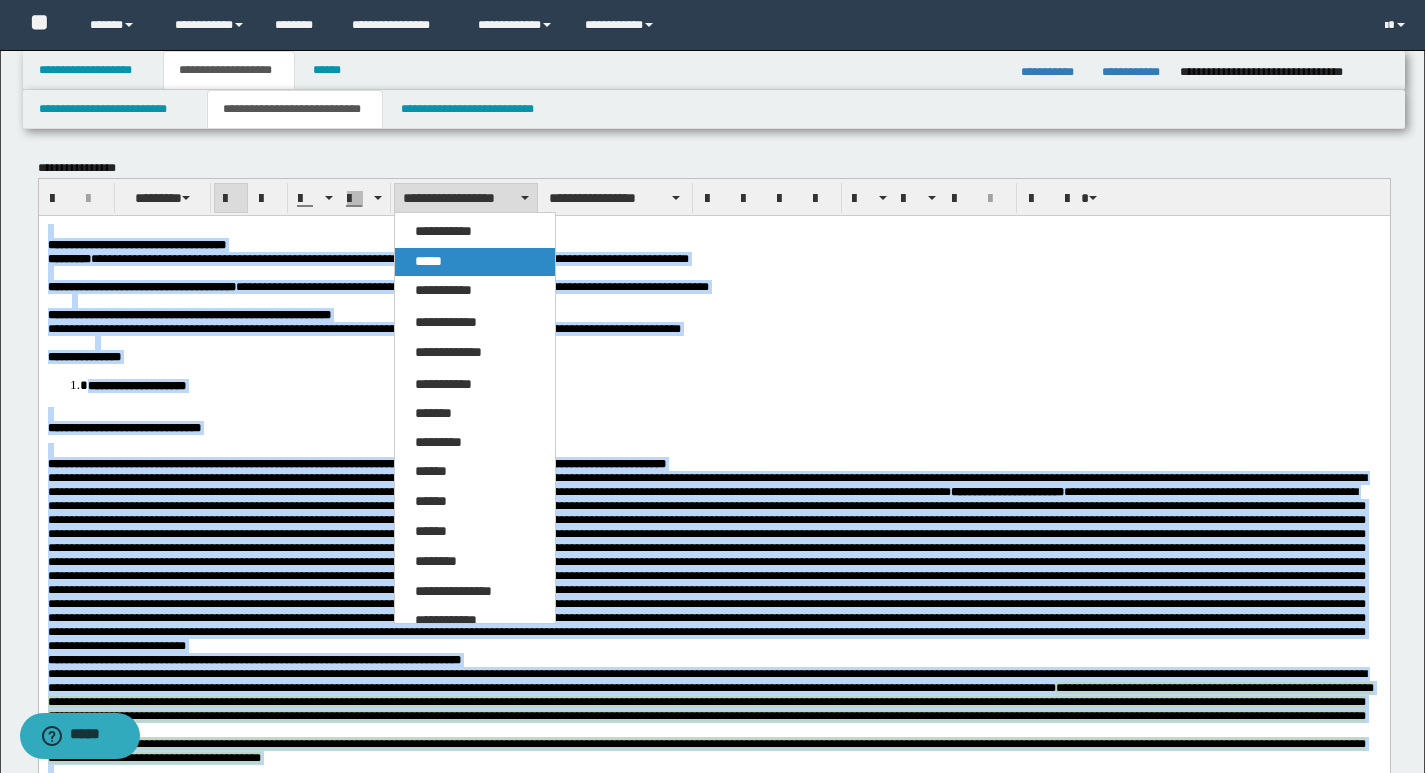 drag, startPoint x: 459, startPoint y: 254, endPoint x: 490, endPoint y: 12, distance: 243.97746 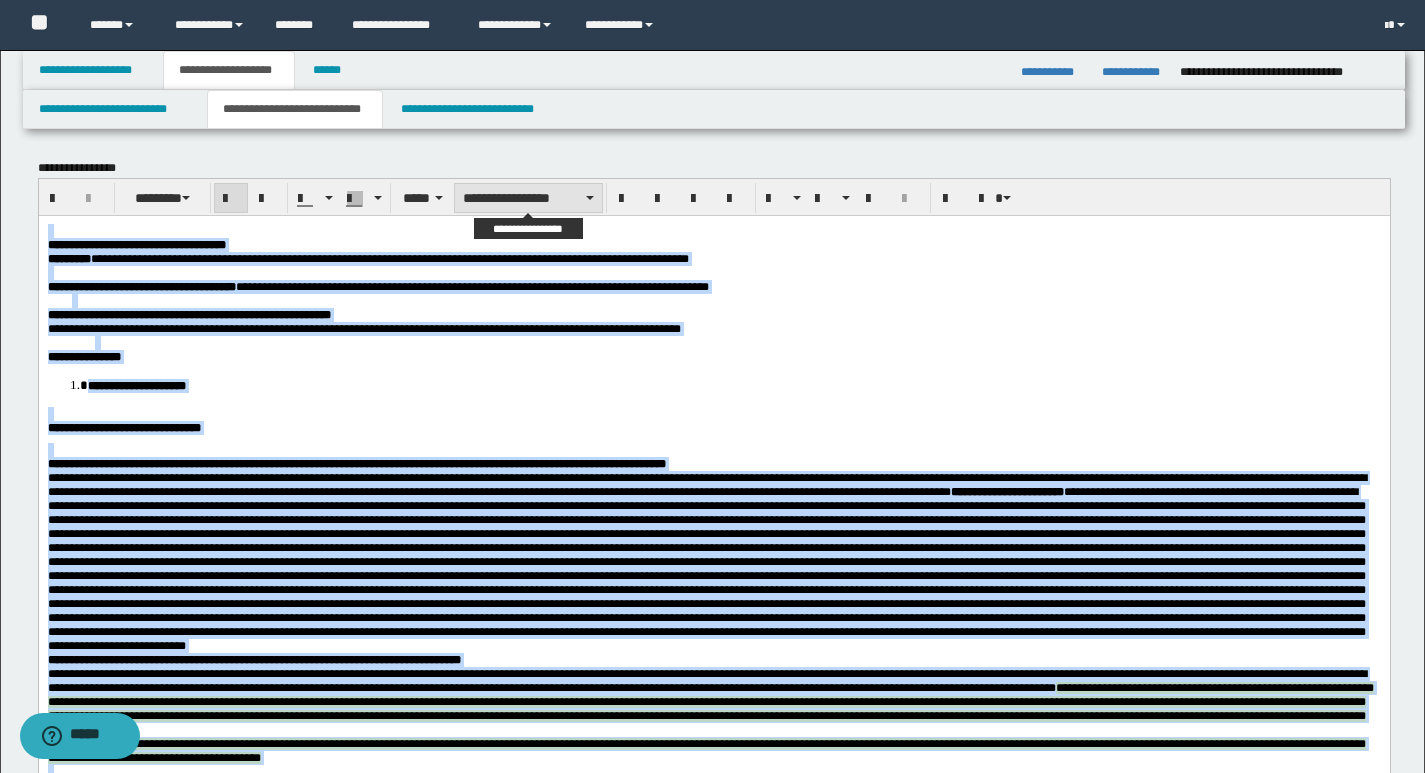 click on "**********" at bounding box center [528, 198] 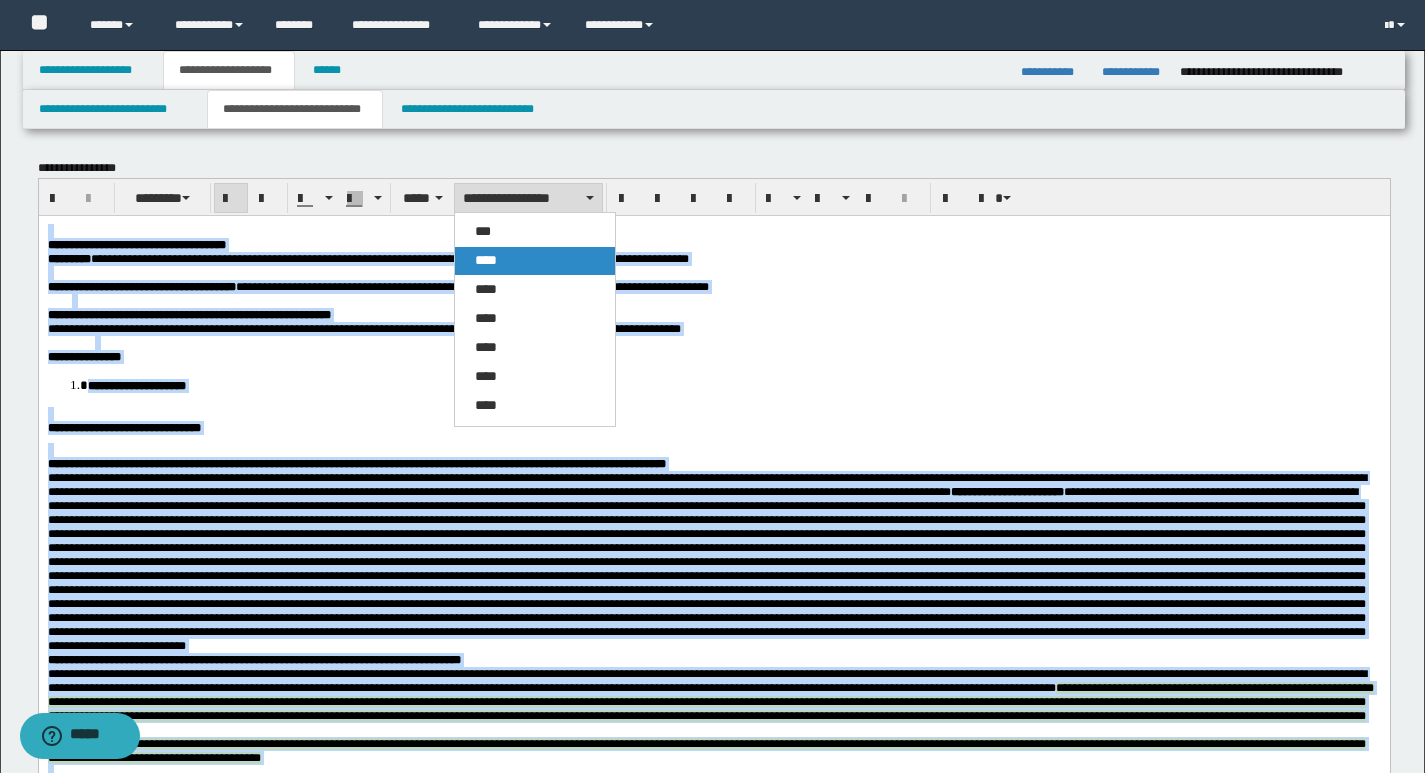 click on "****" at bounding box center [535, 261] 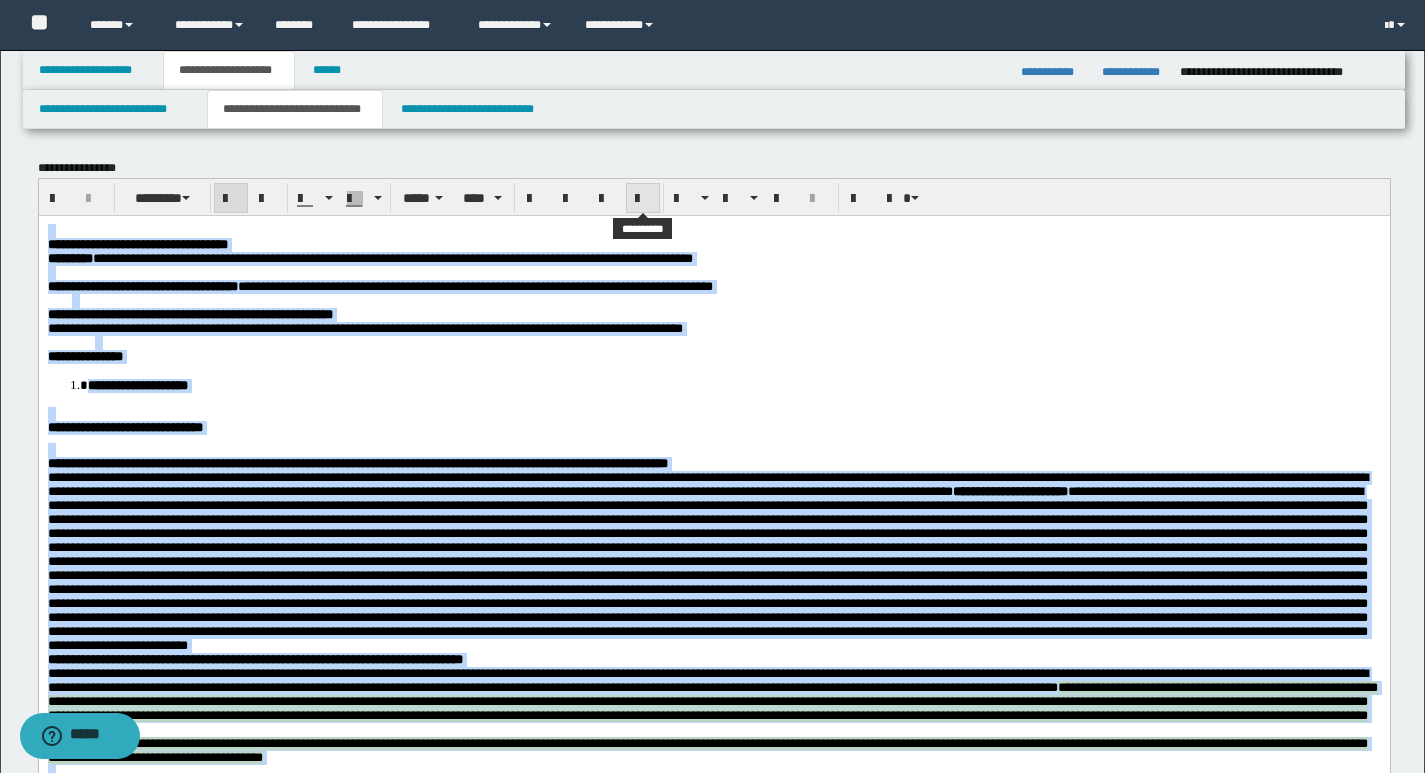 click at bounding box center (643, 199) 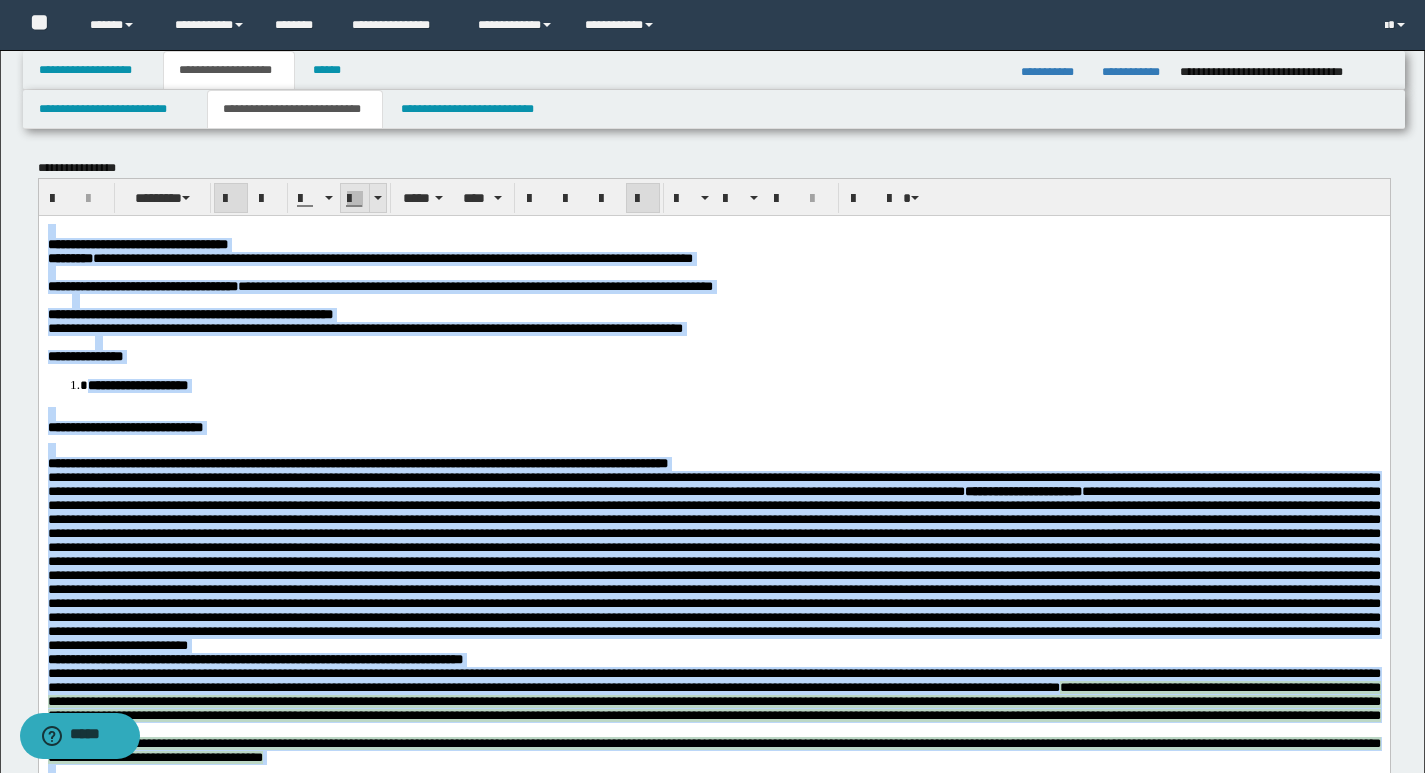 click at bounding box center (378, 198) 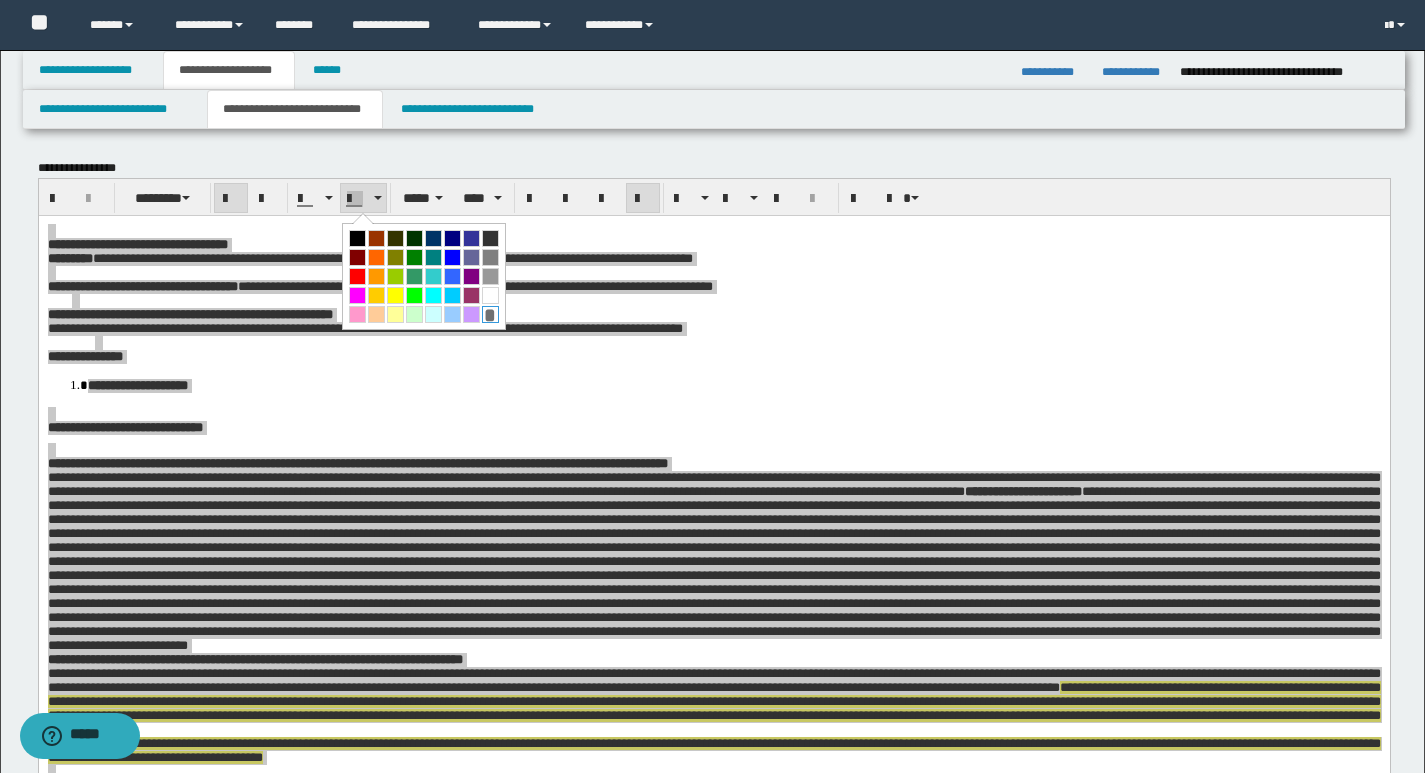 click on "*" at bounding box center (490, 314) 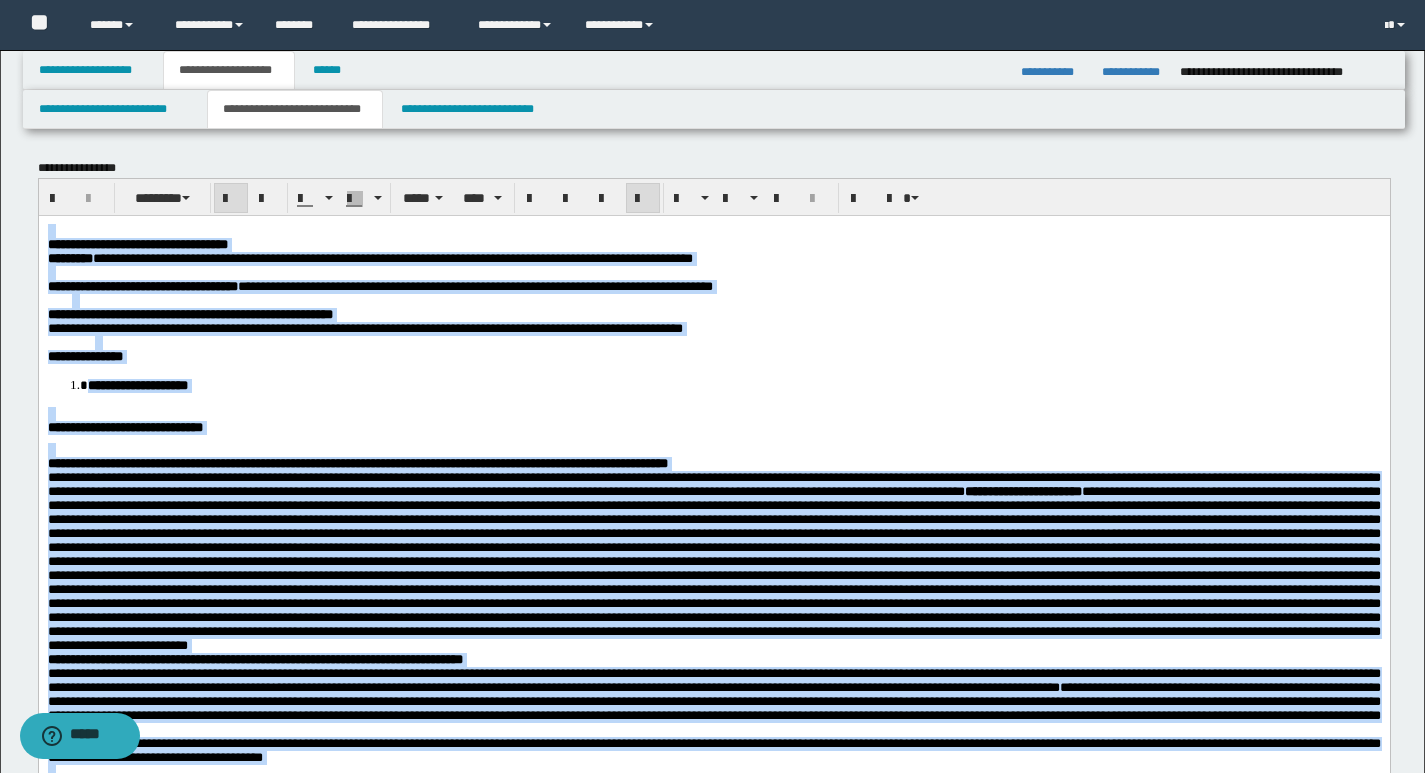 click on "**********" at bounding box center (713, 427) 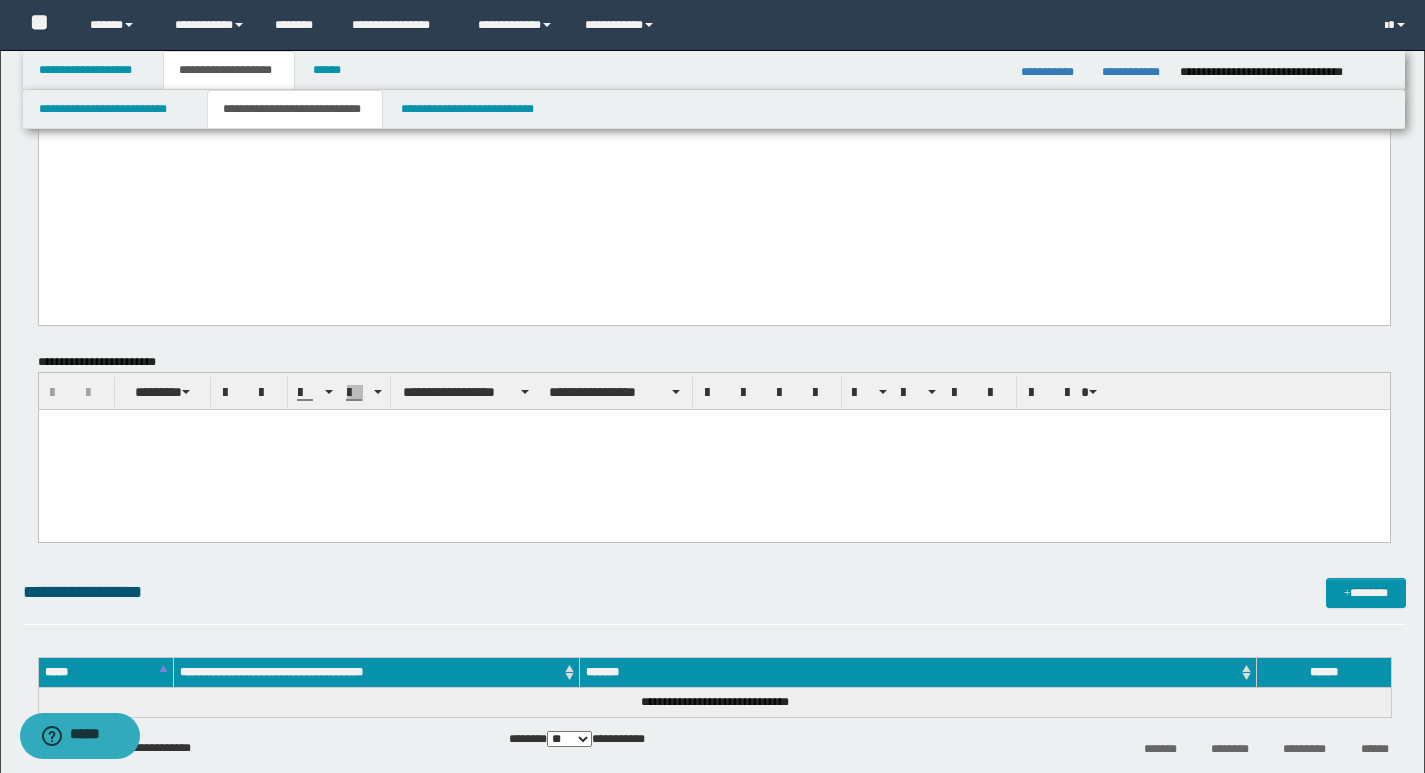 scroll, scrollTop: 700, scrollLeft: 0, axis: vertical 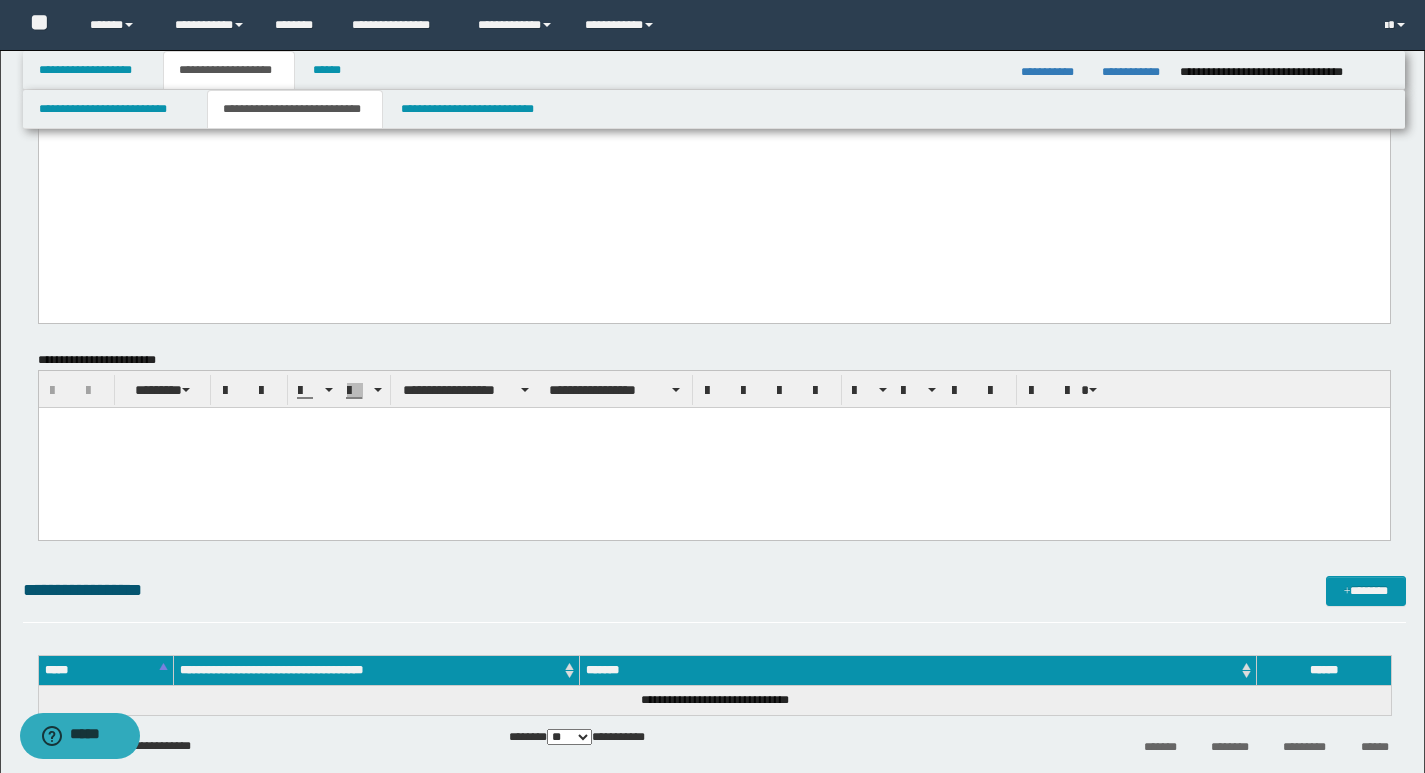 click at bounding box center [713, 422] 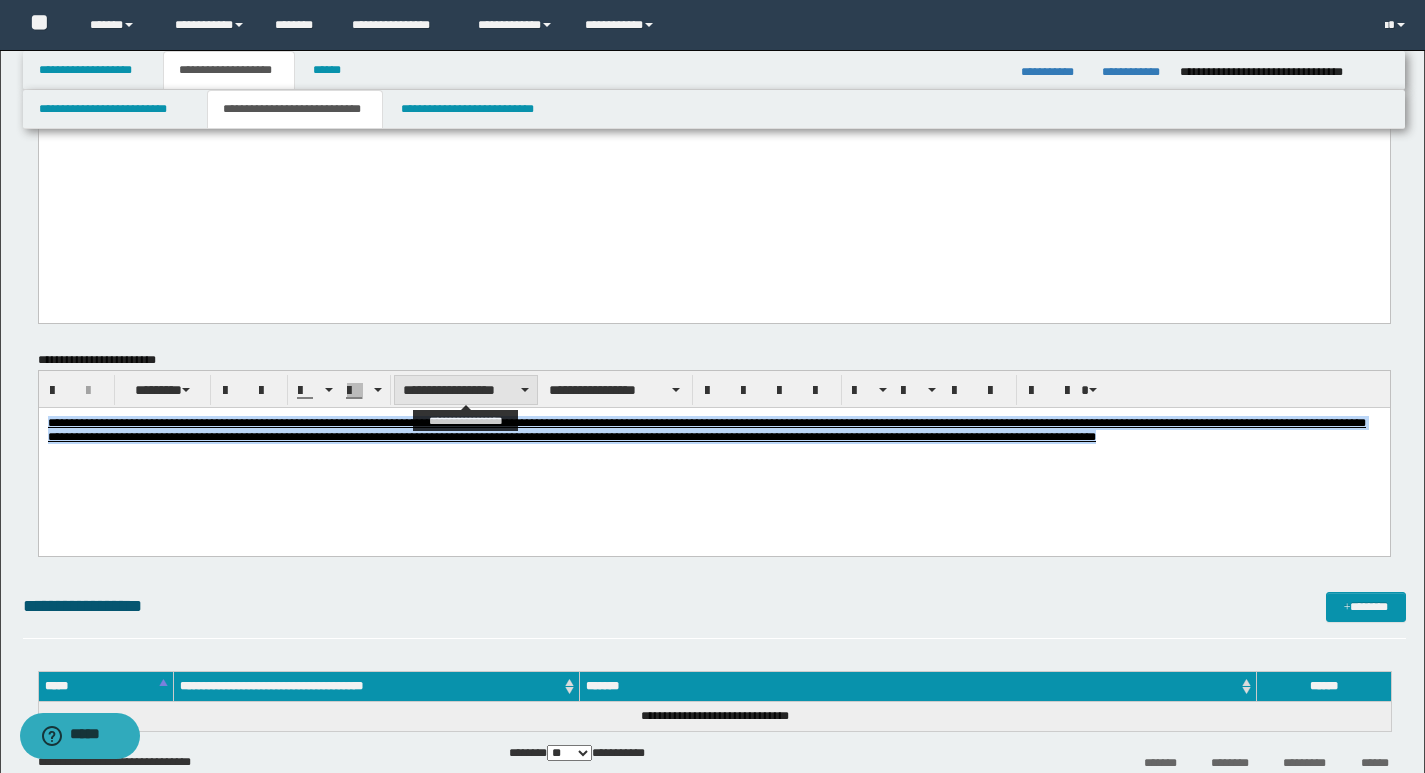click on "**********" at bounding box center (466, 390) 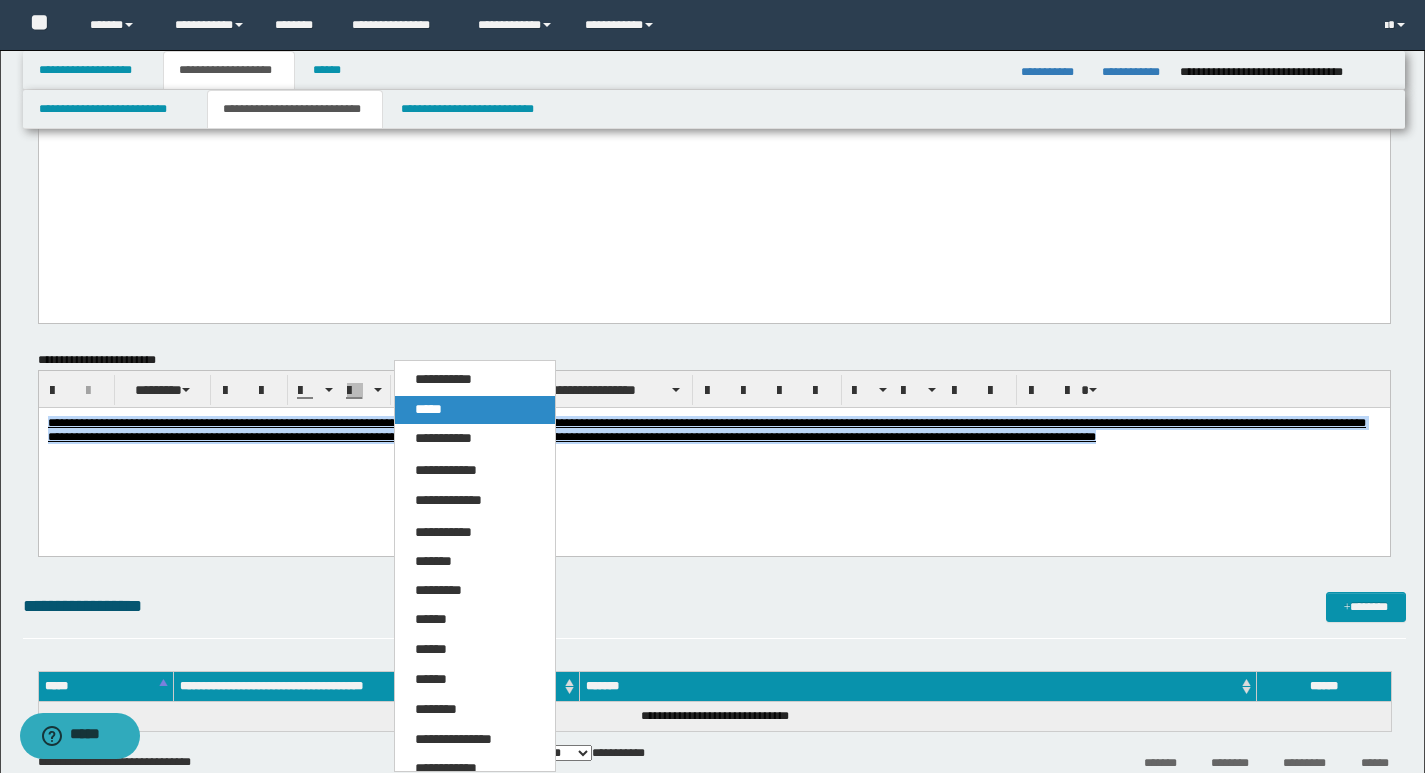 click on "*****" at bounding box center (428, 409) 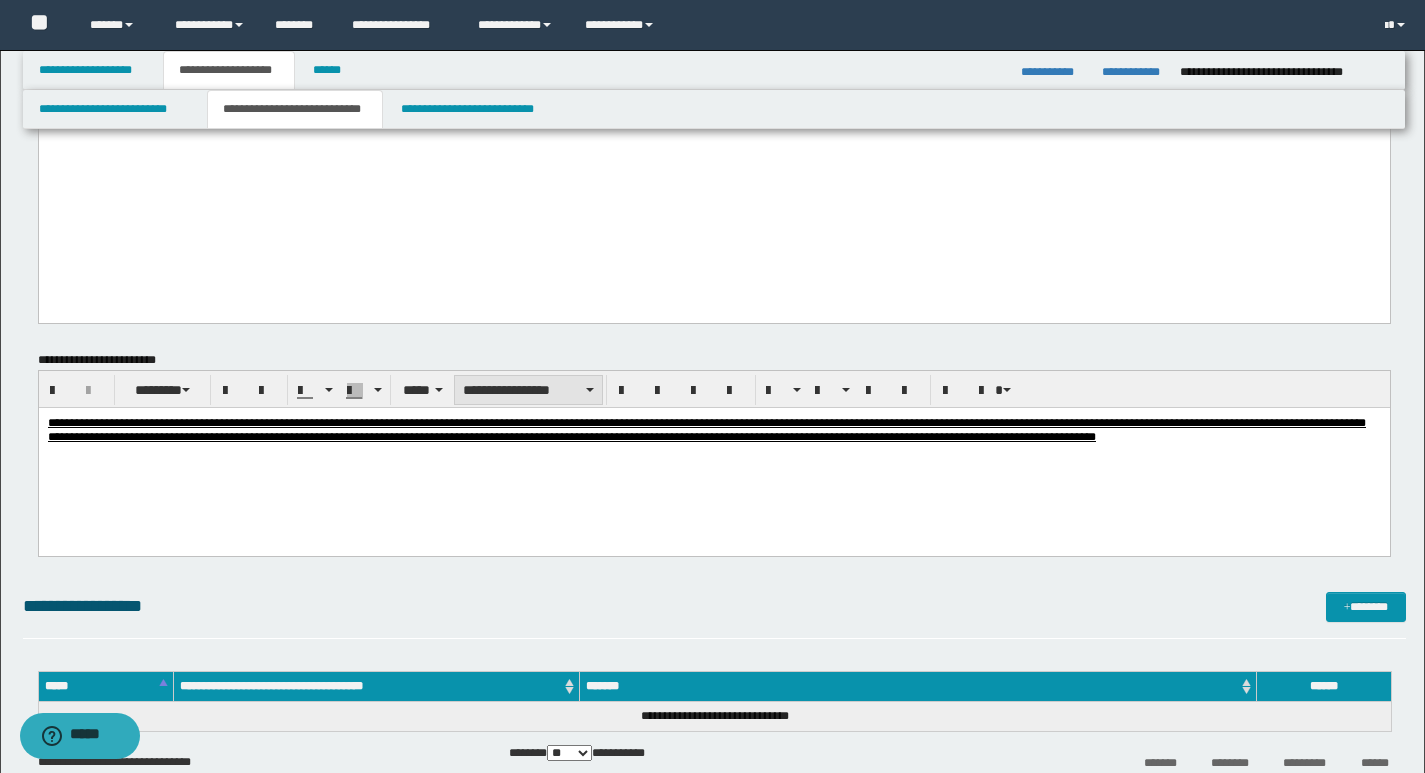 click on "**********" at bounding box center (528, 390) 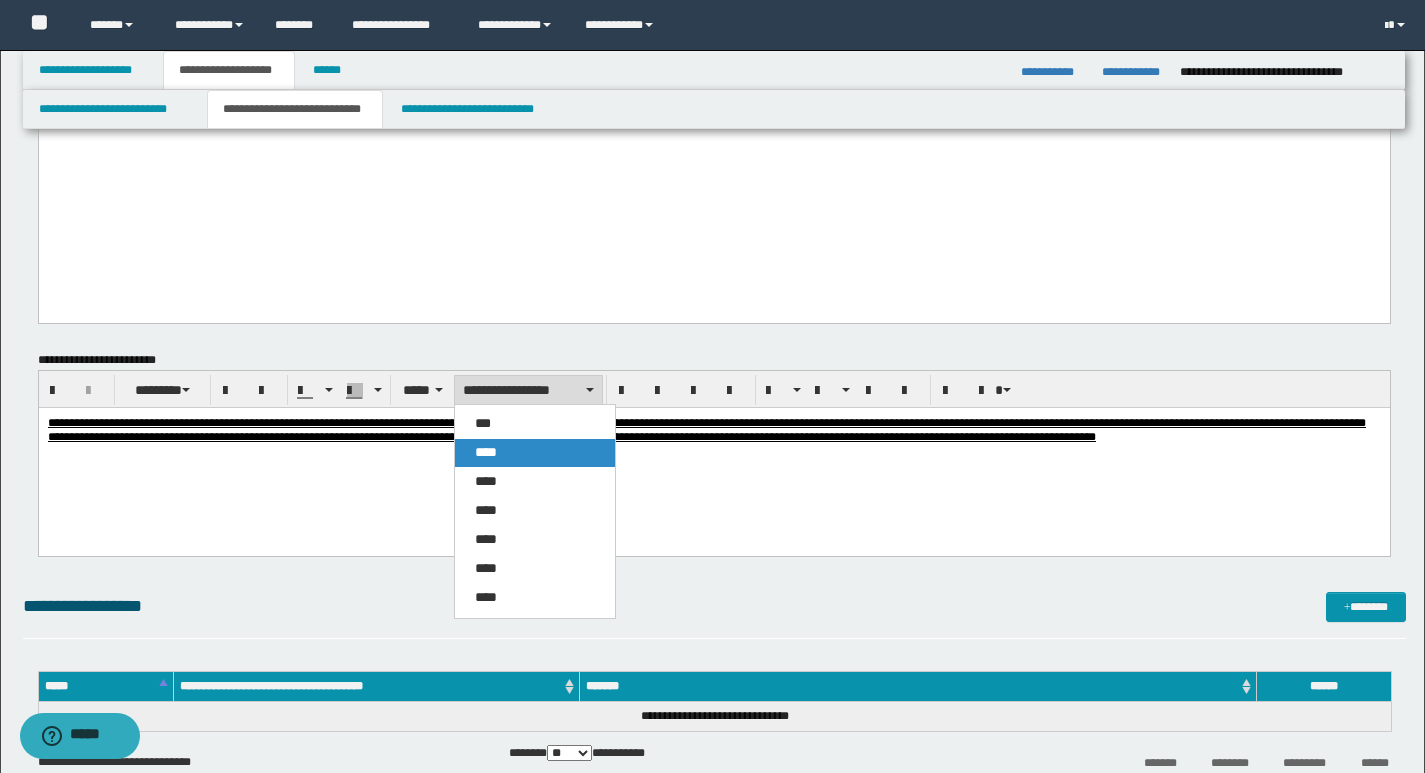 drag, startPoint x: 511, startPoint y: 449, endPoint x: 477, endPoint y: 39, distance: 411.40735 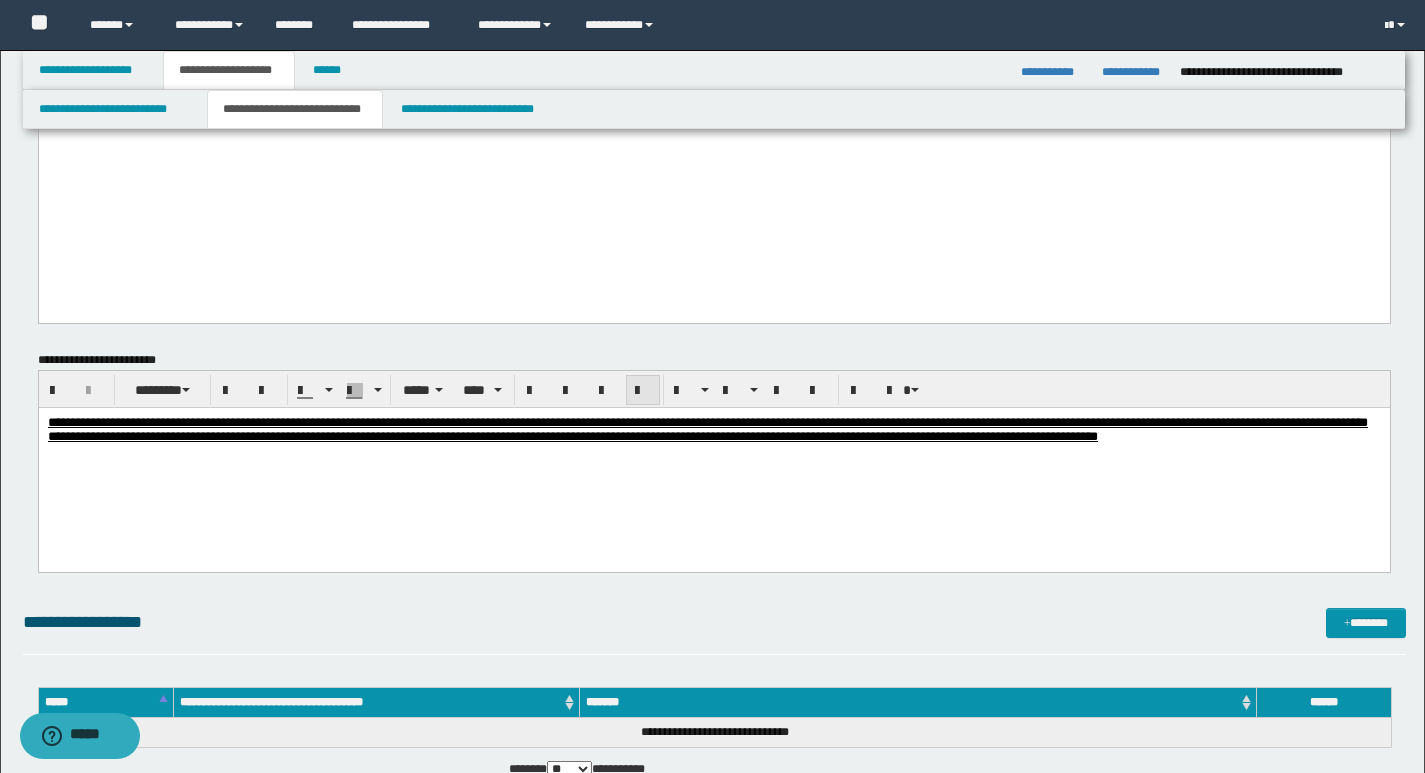 click at bounding box center [643, 391] 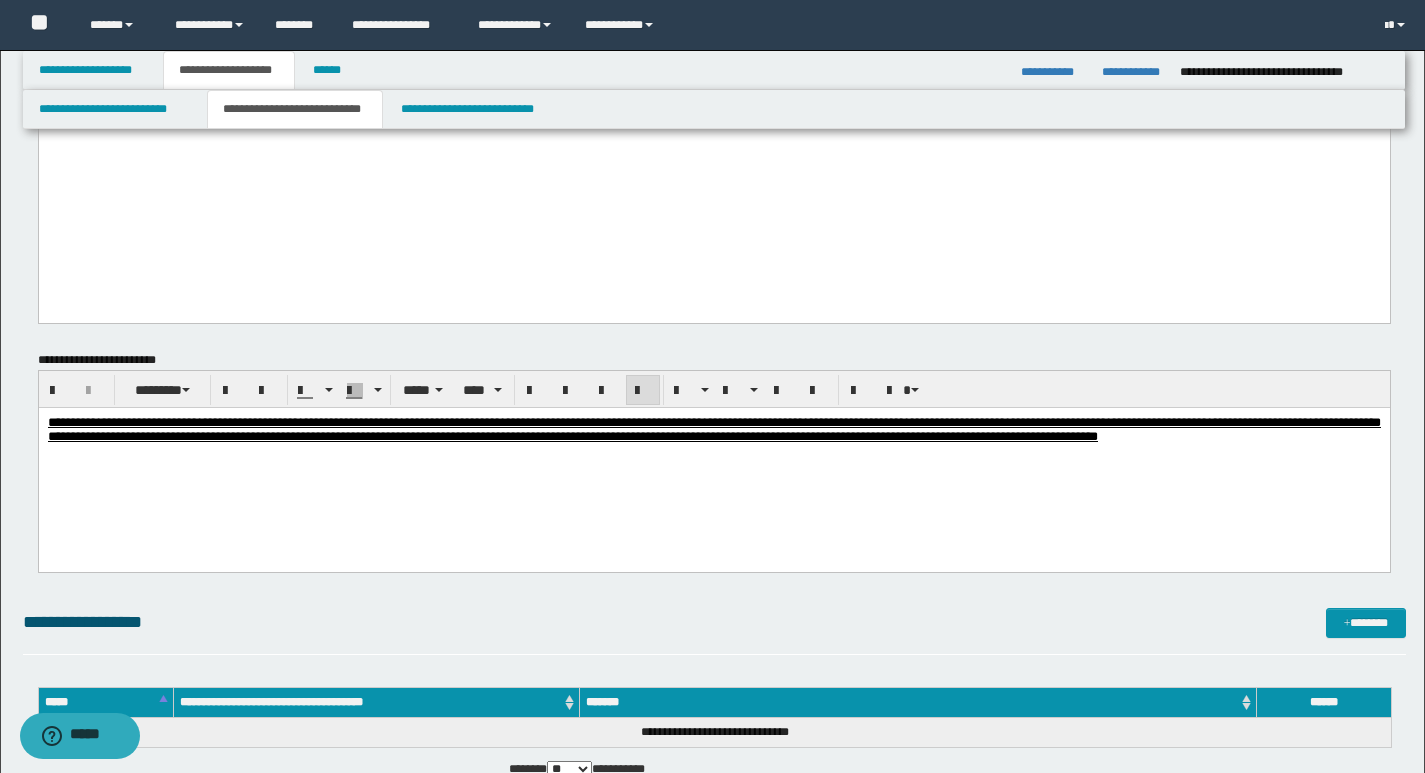click on "**********" at bounding box center (713, 454) 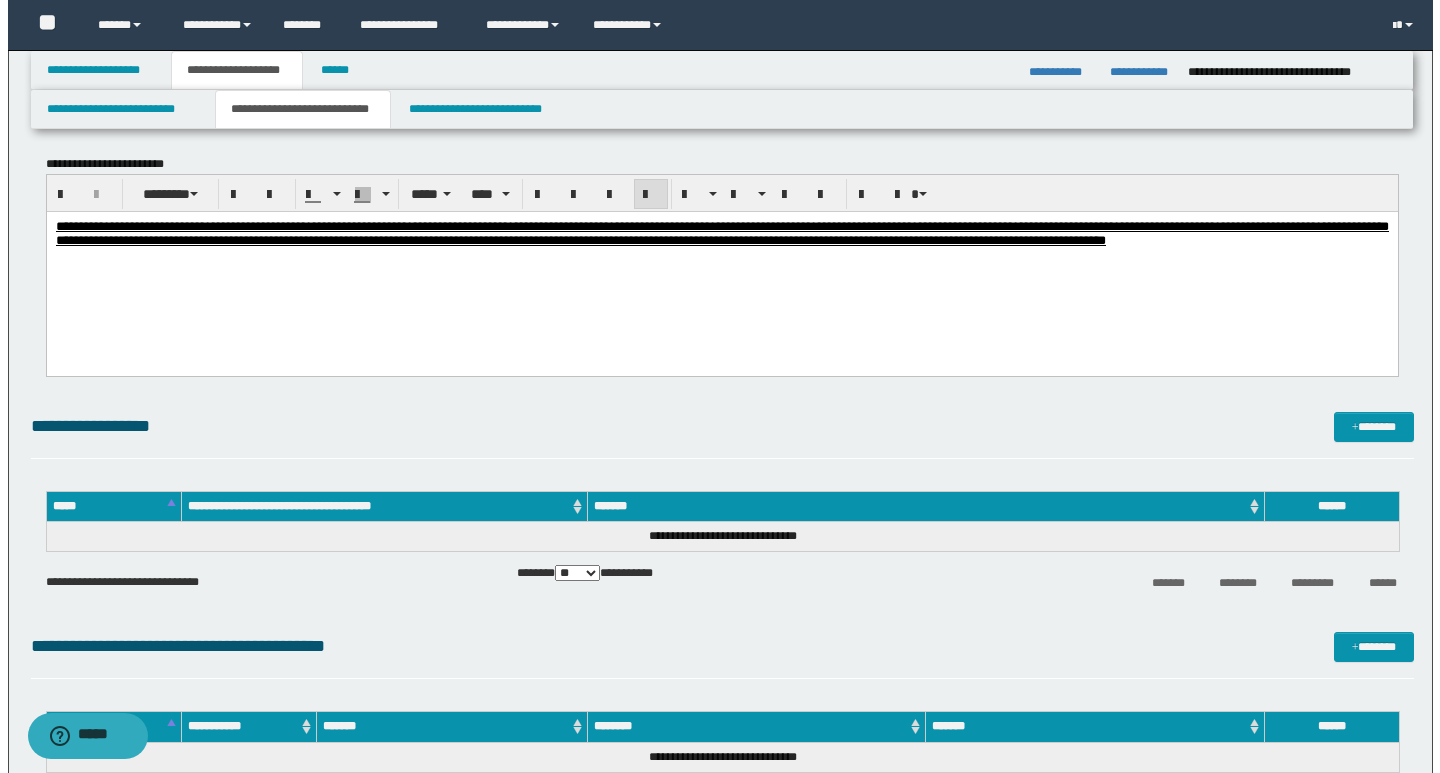 scroll, scrollTop: 900, scrollLeft: 0, axis: vertical 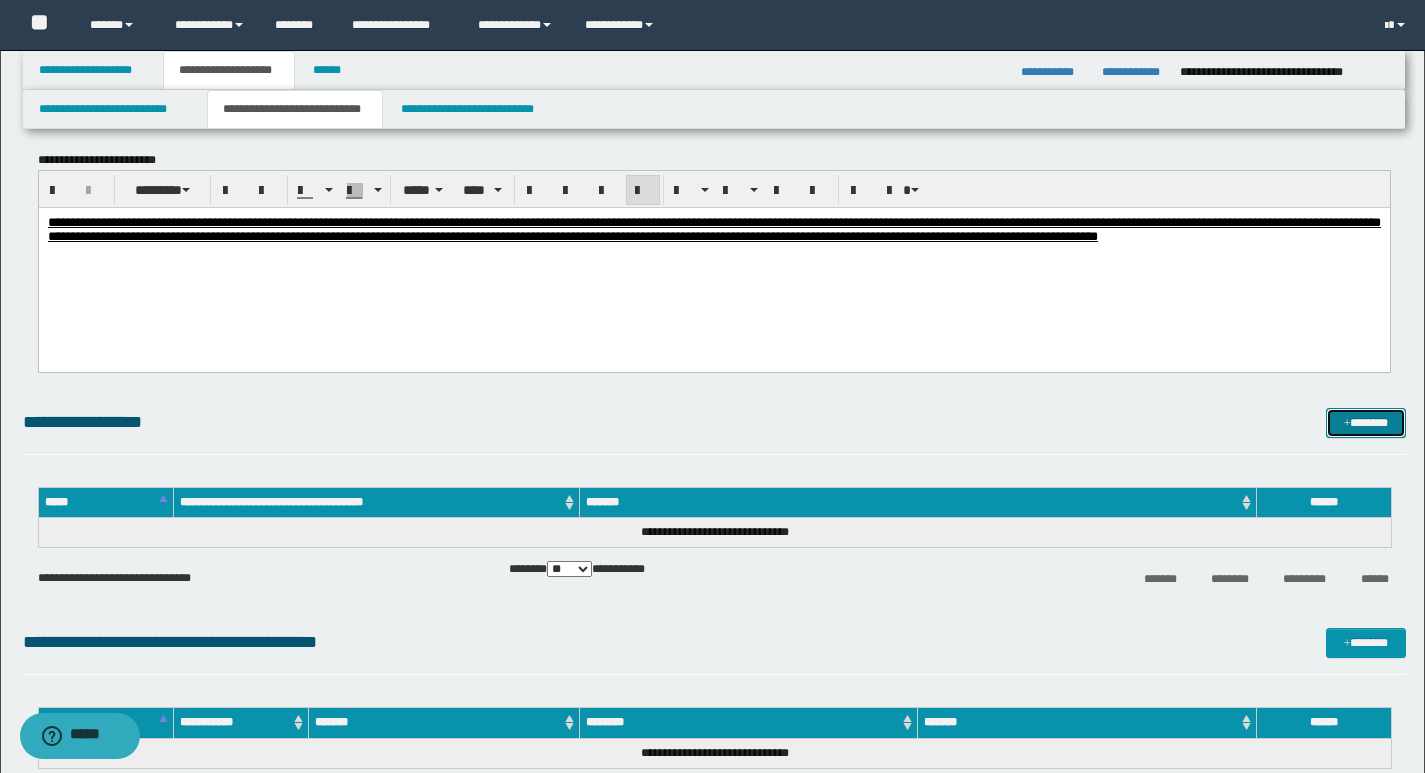 click on "*******" at bounding box center [1366, 423] 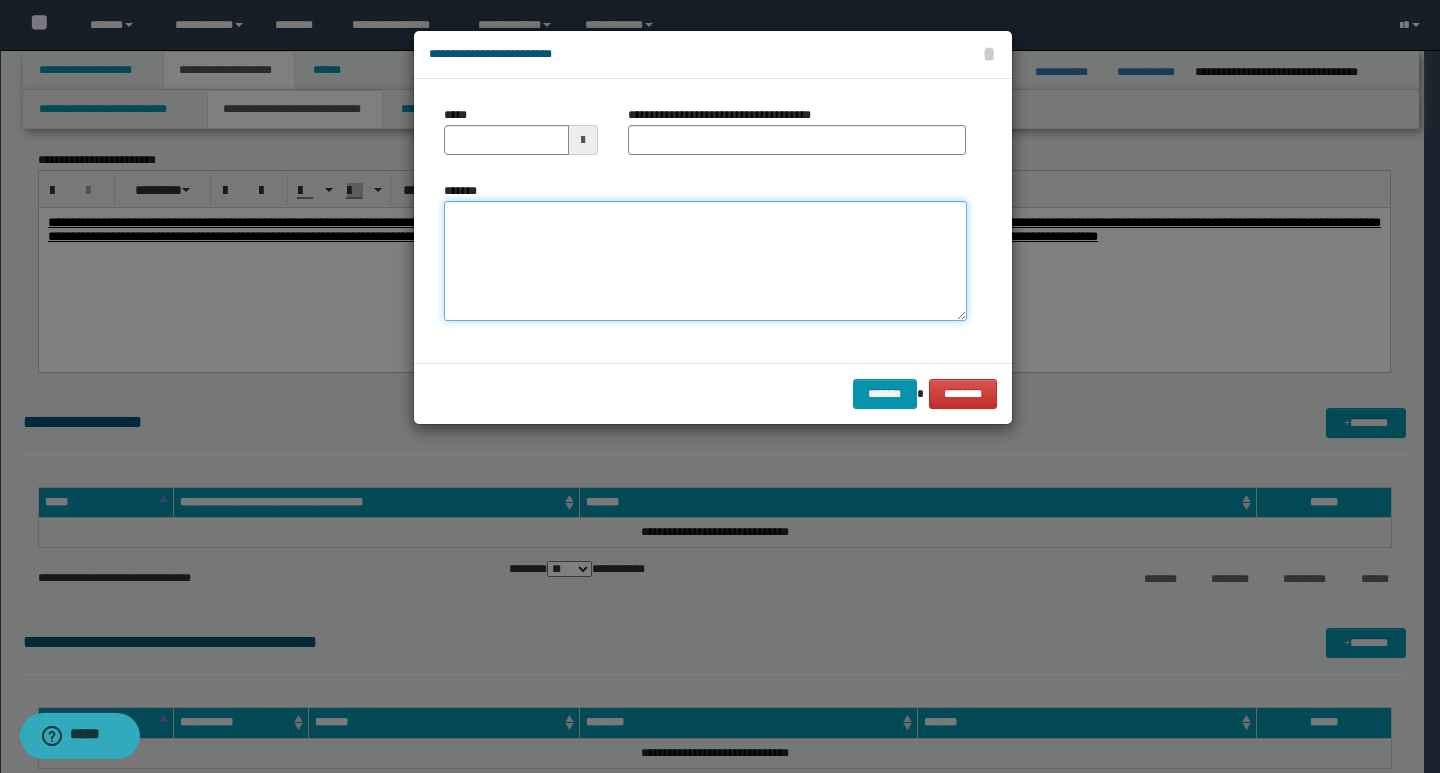 click on "*******" at bounding box center [705, 261] 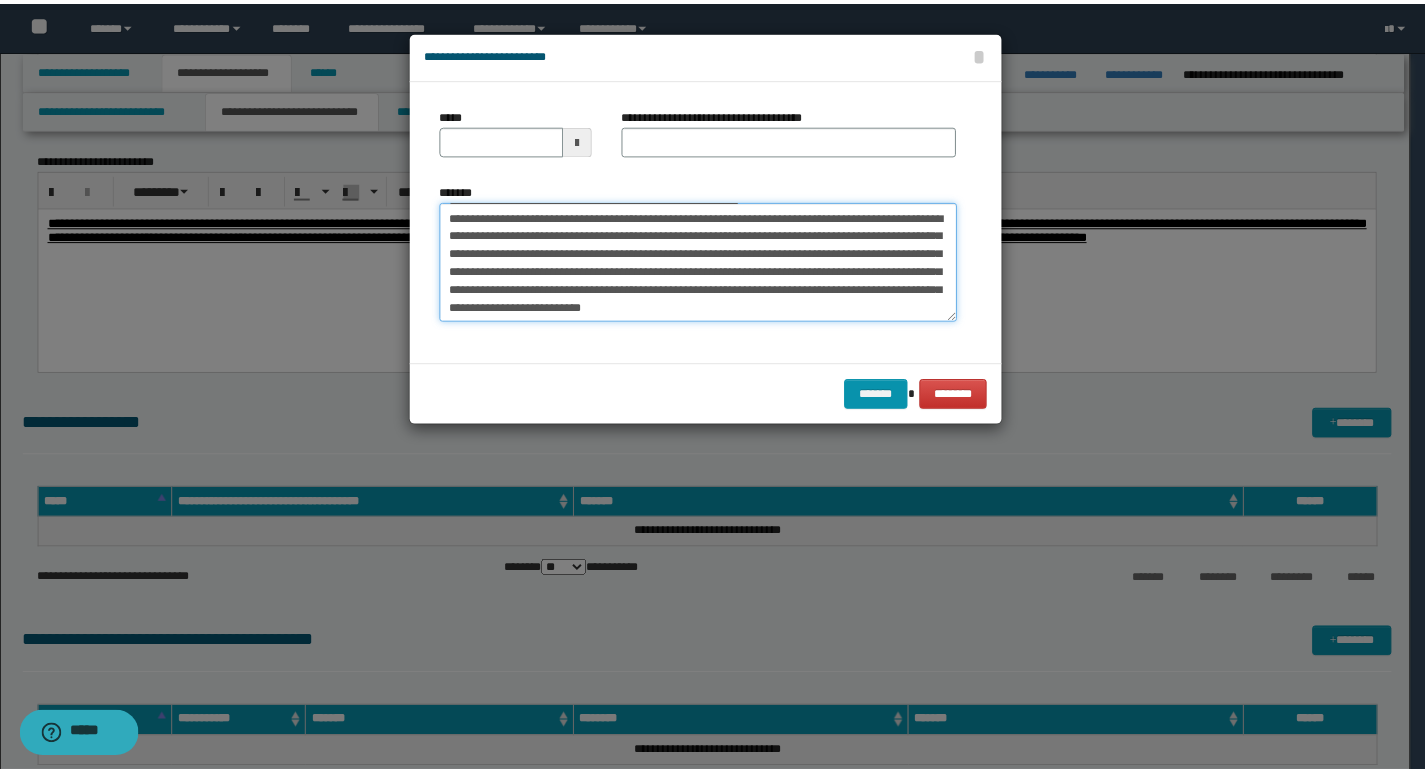 scroll, scrollTop: 0, scrollLeft: 0, axis: both 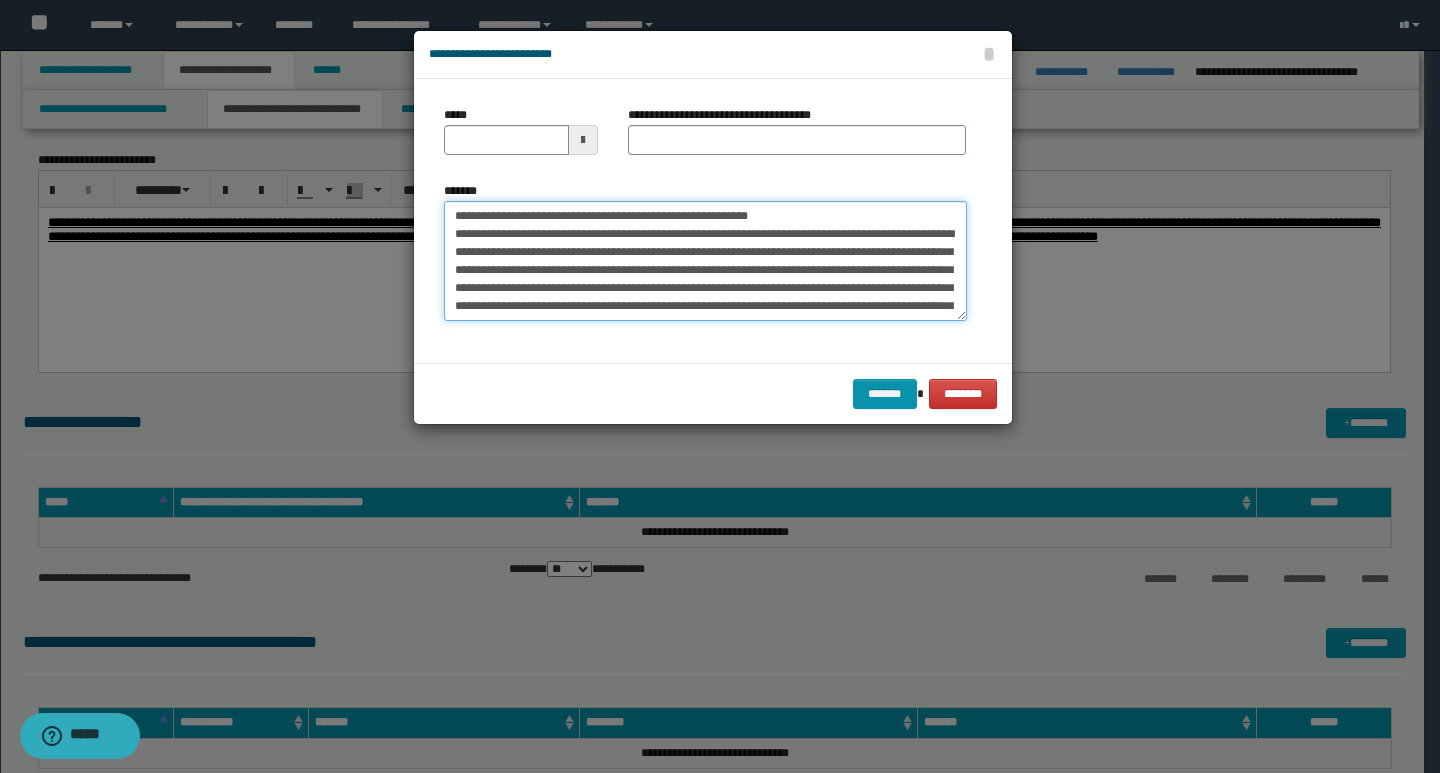 drag, startPoint x: 447, startPoint y: 217, endPoint x: 519, endPoint y: 220, distance: 72.06247 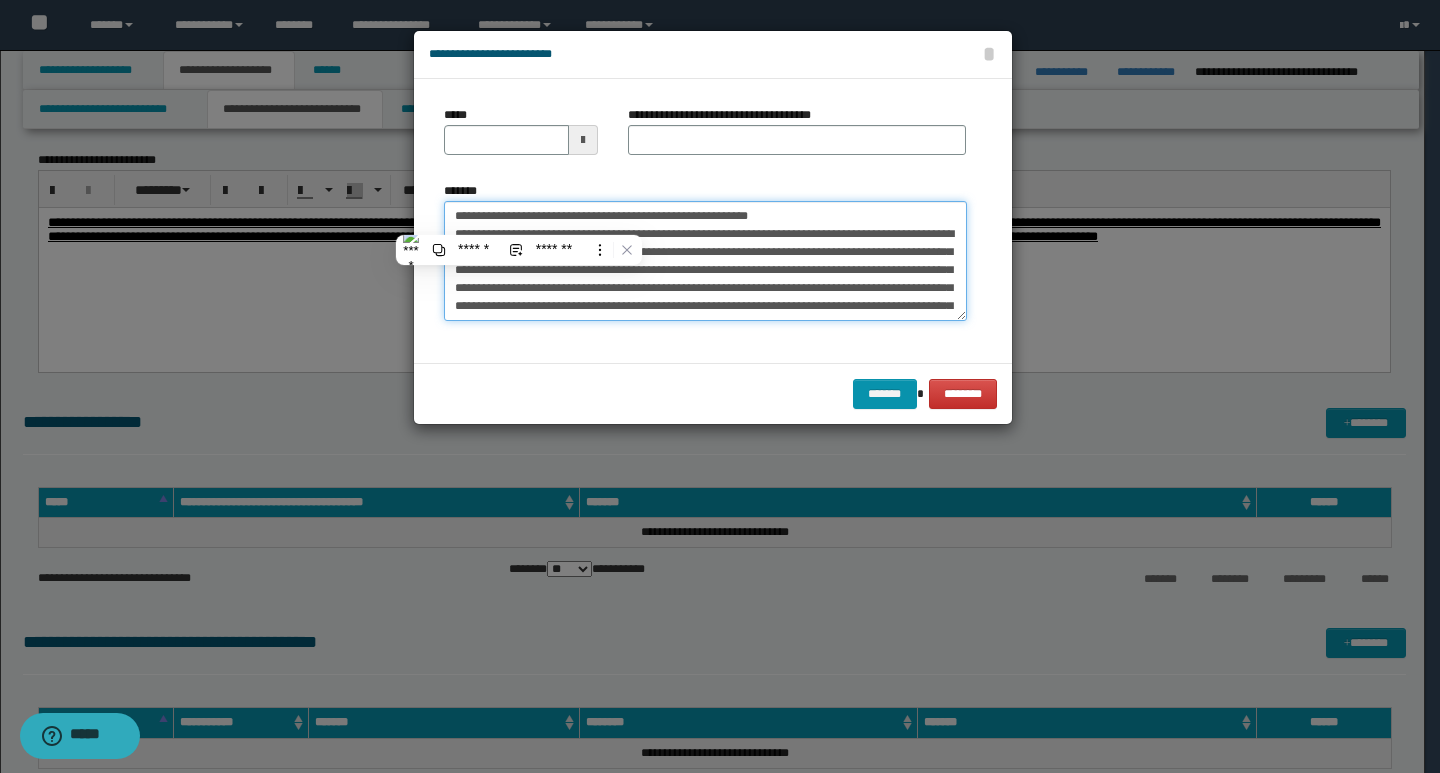 type on "**********" 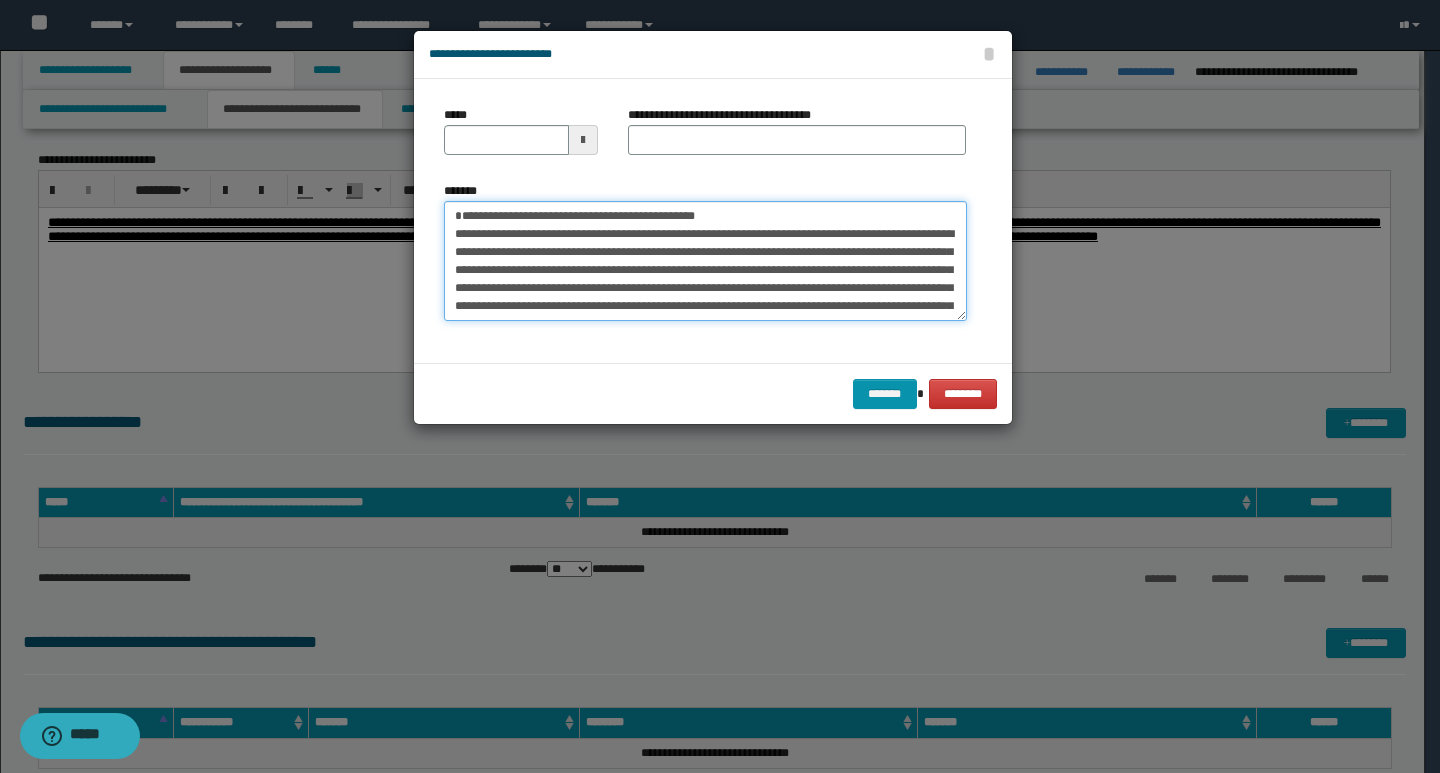 type 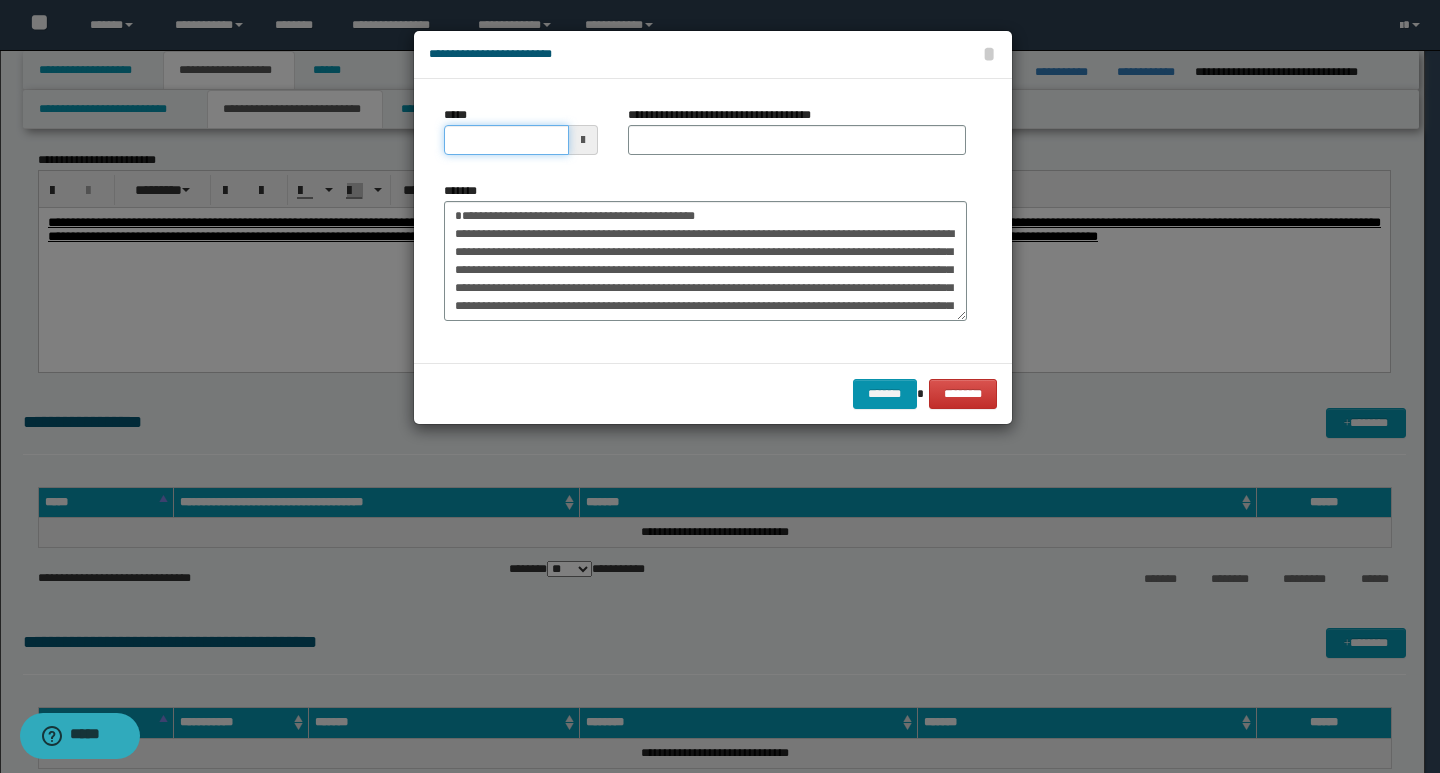 click on "*****" at bounding box center [506, 140] 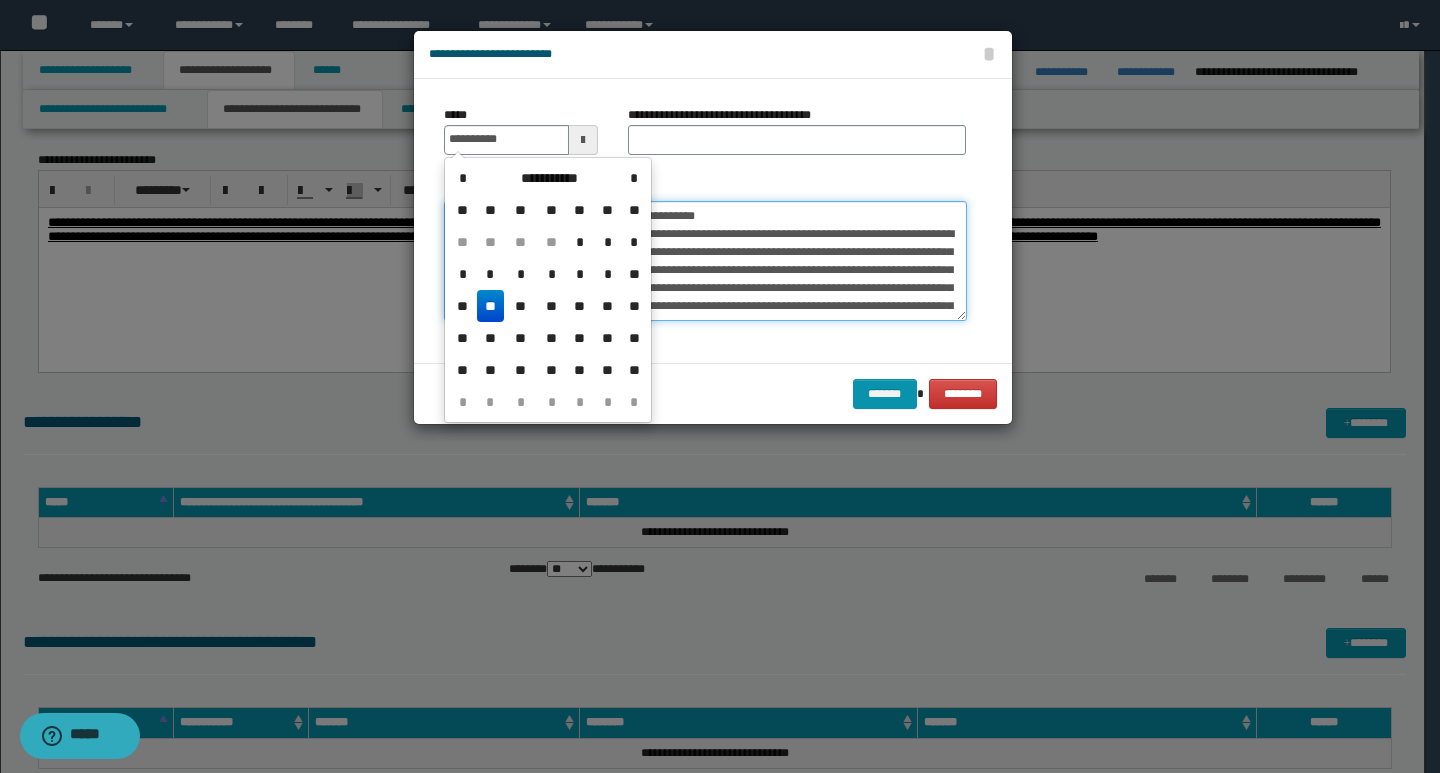 type on "**********" 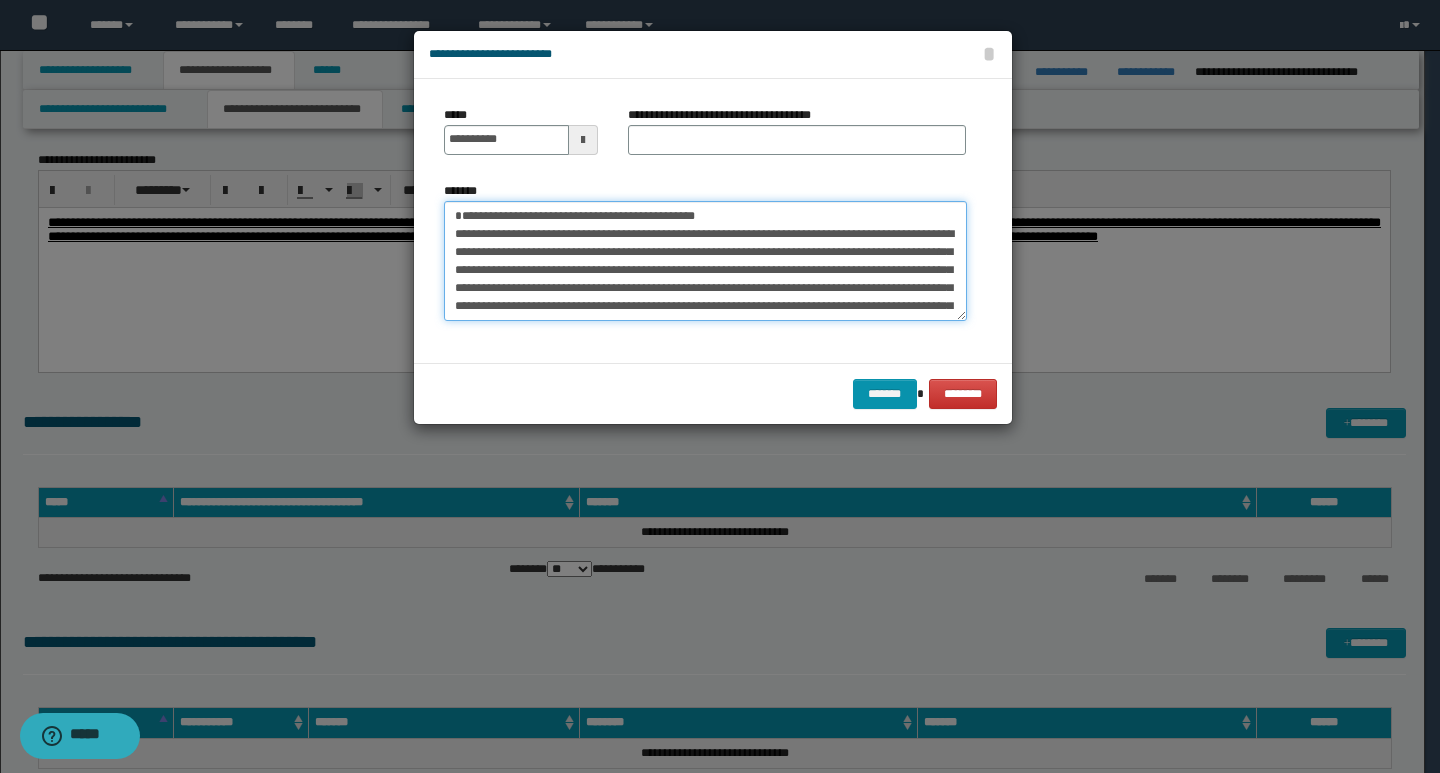 drag, startPoint x: 761, startPoint y: 214, endPoint x: 454, endPoint y: 216, distance: 307.0065 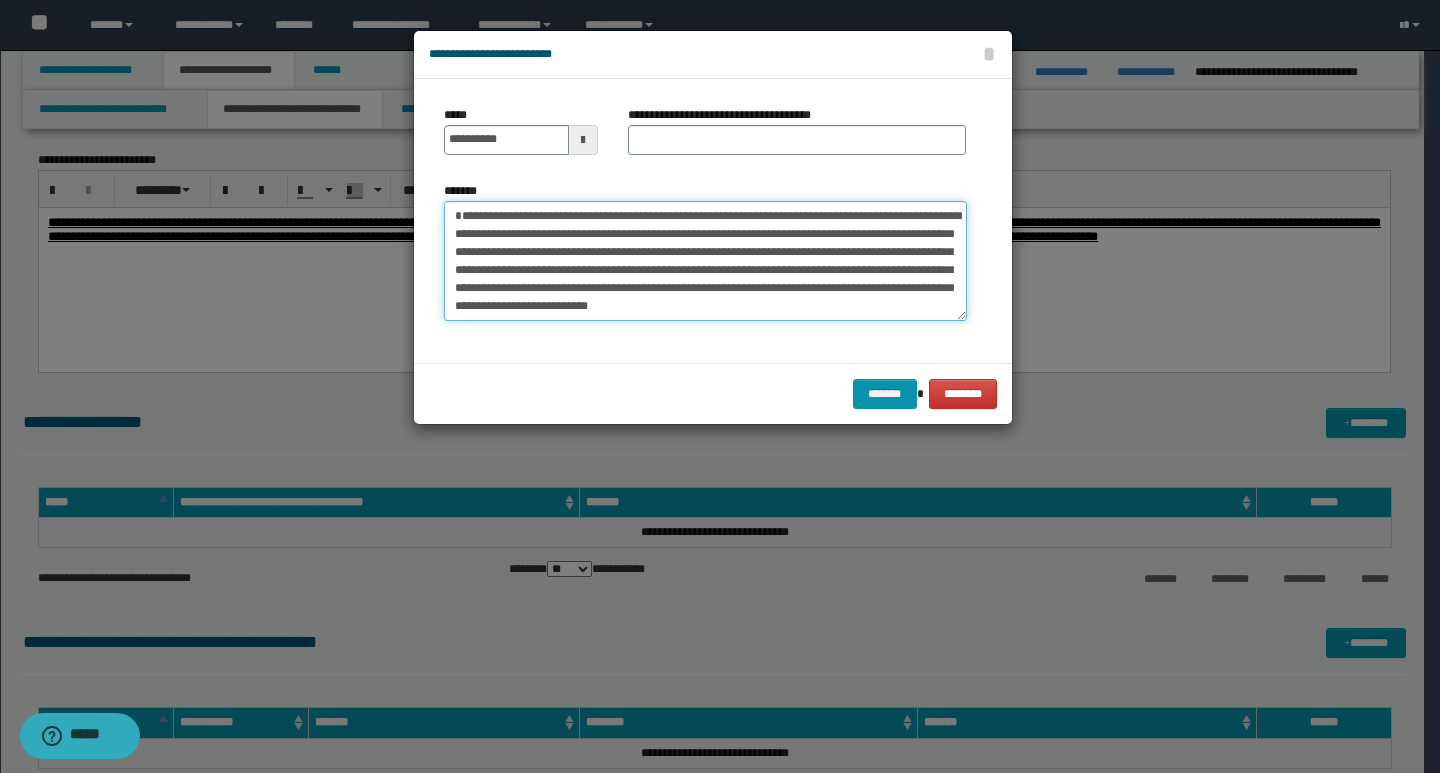 type on "**********" 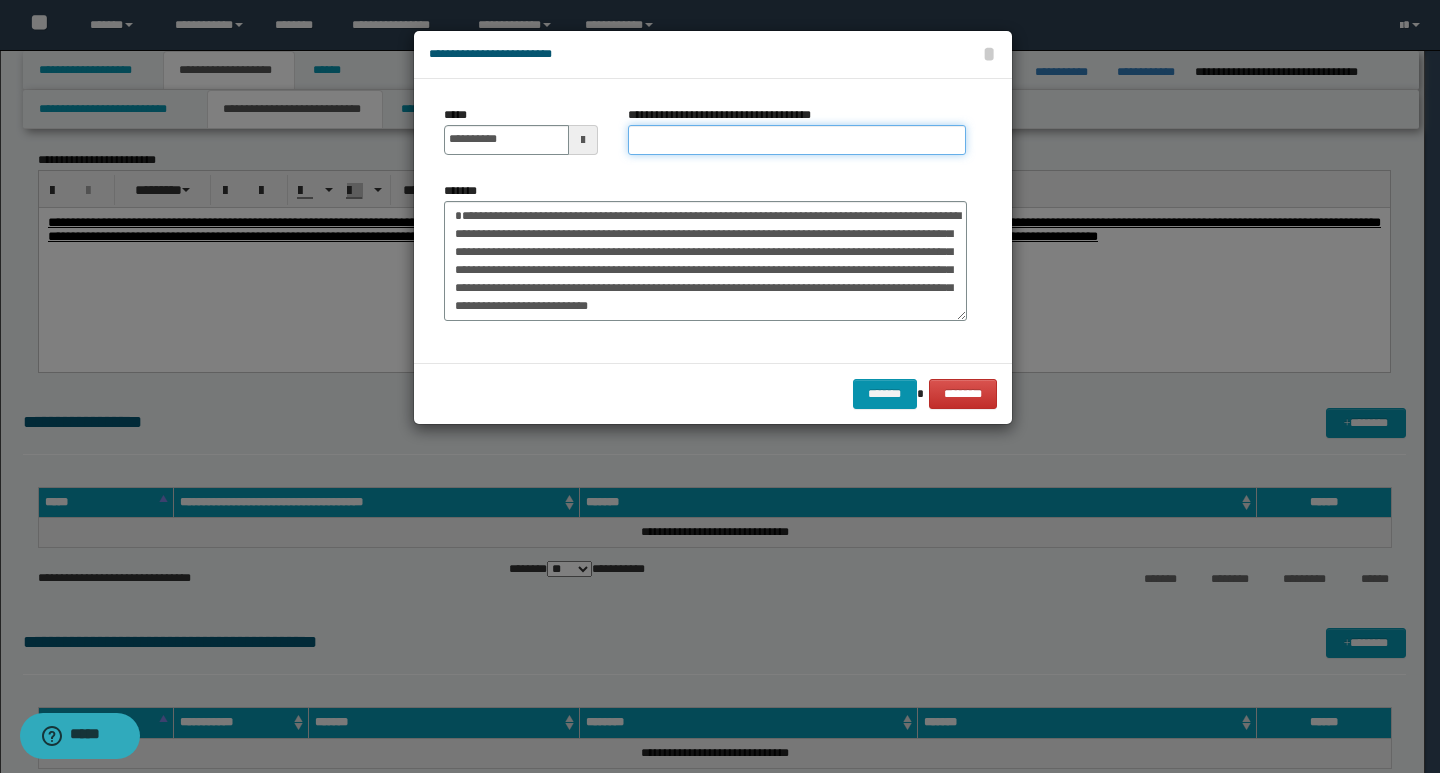 drag, startPoint x: 641, startPoint y: 134, endPoint x: 686, endPoint y: 142, distance: 45.705578 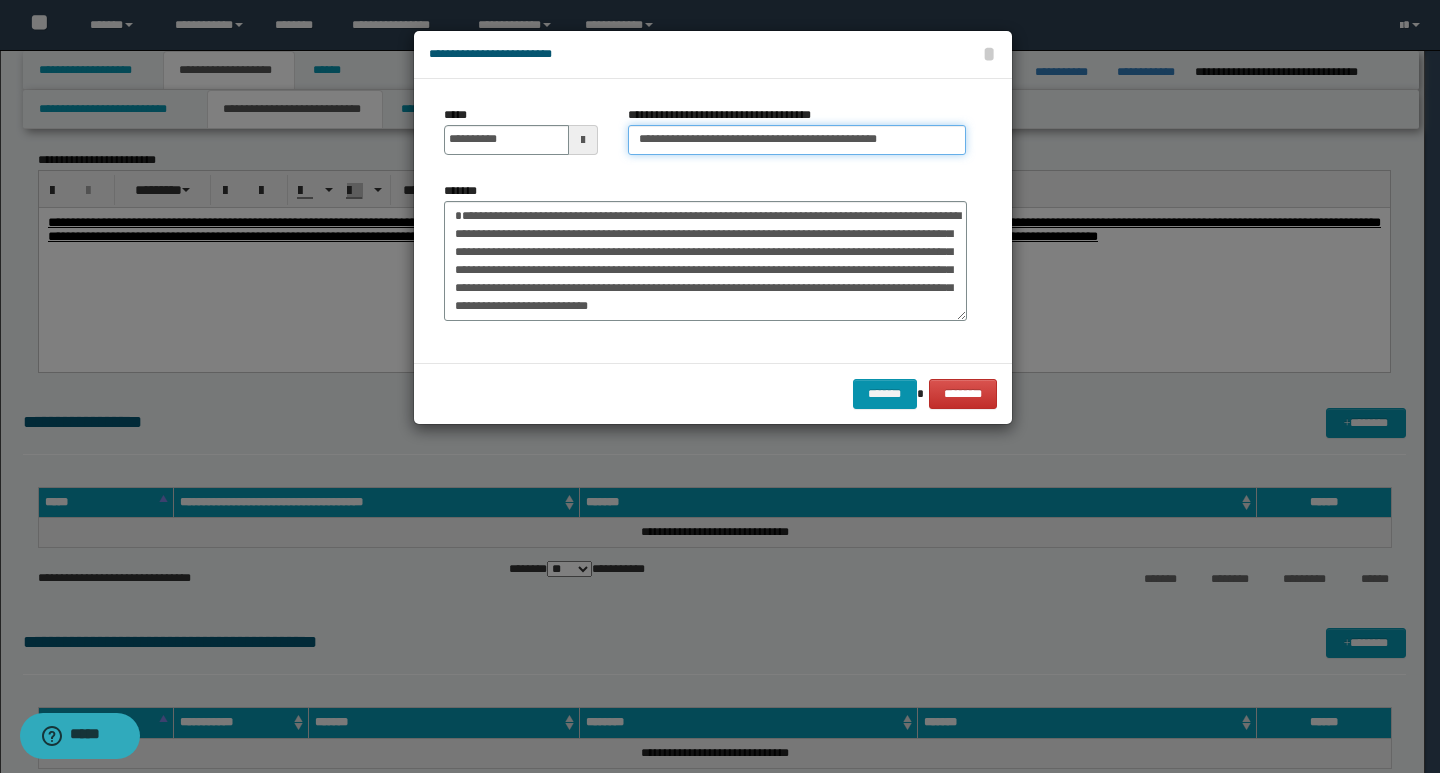 type on "**********" 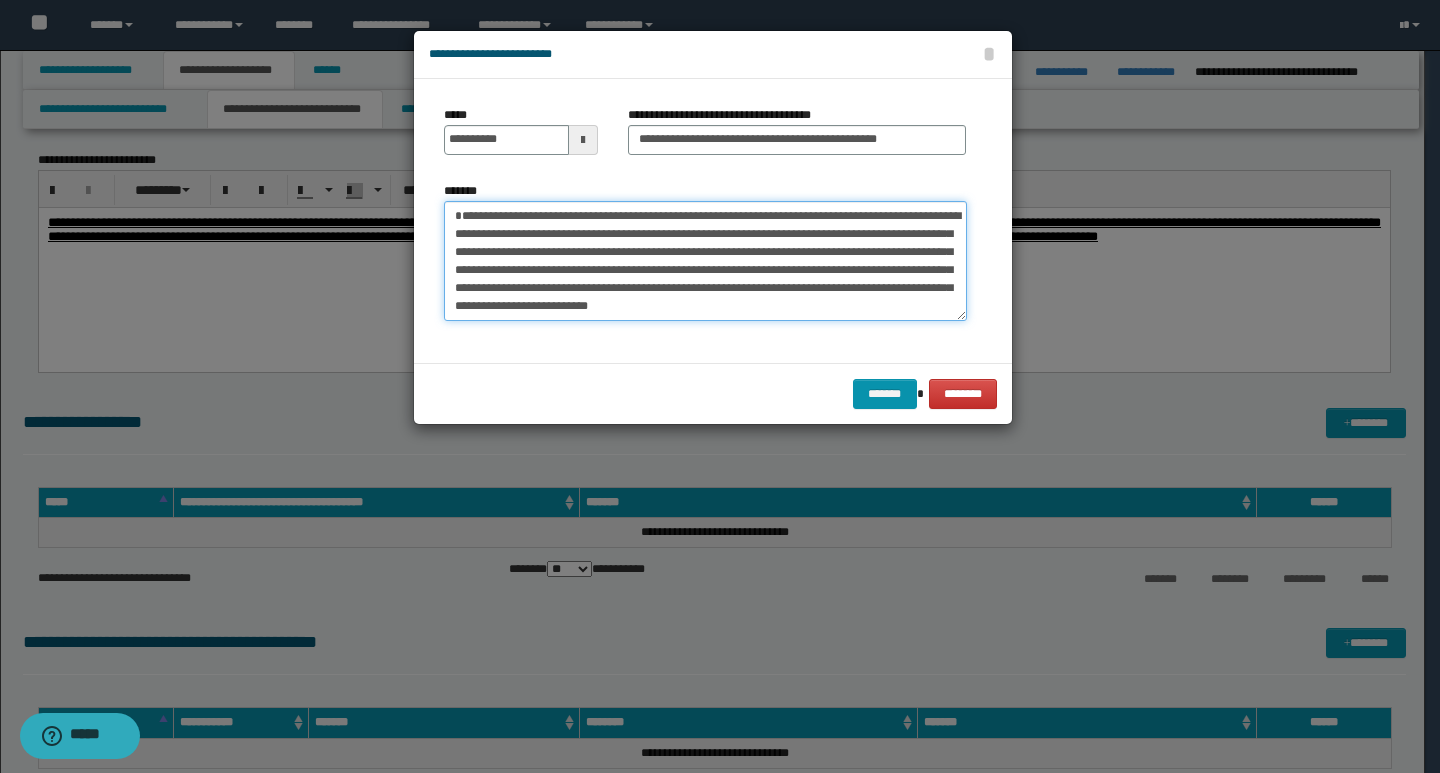 click on "**********" at bounding box center [705, 261] 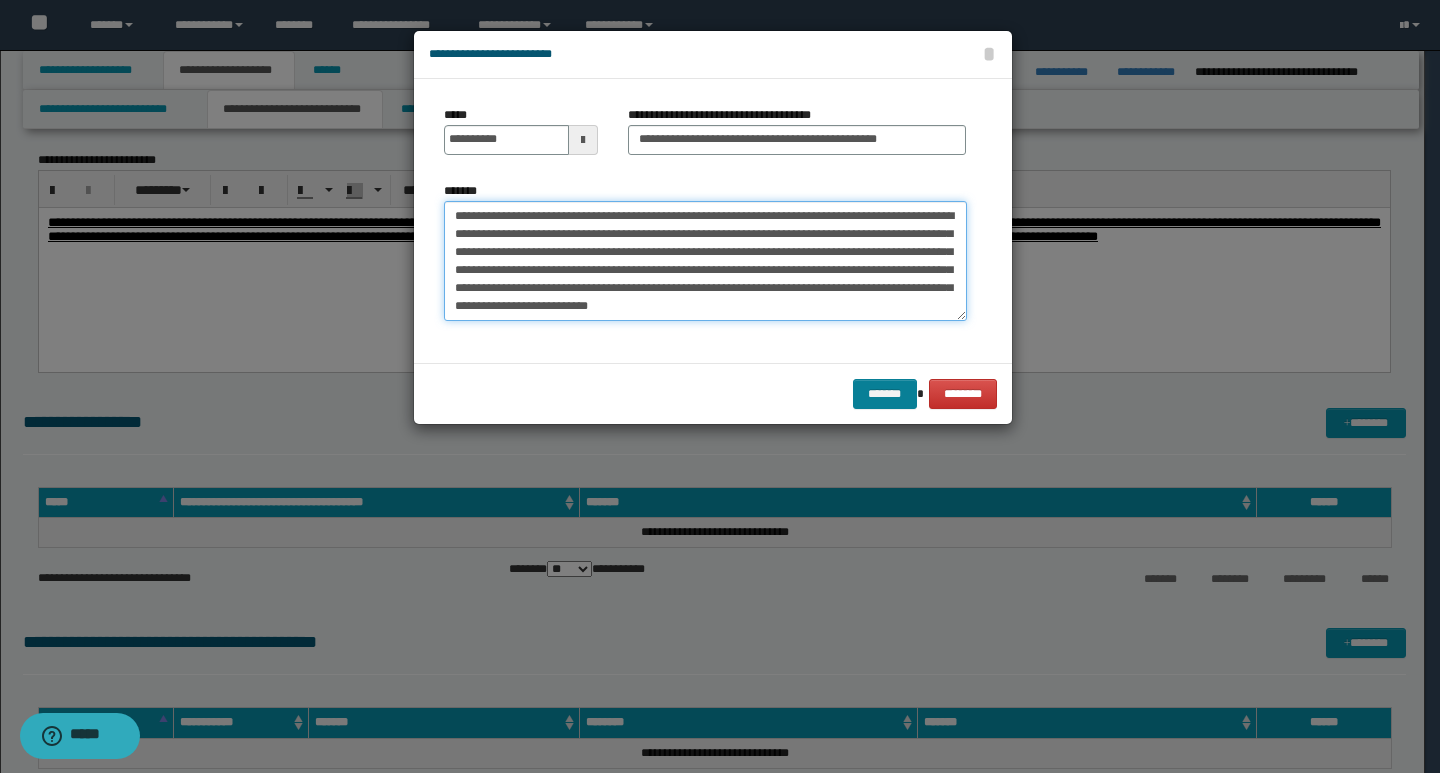 type on "**********" 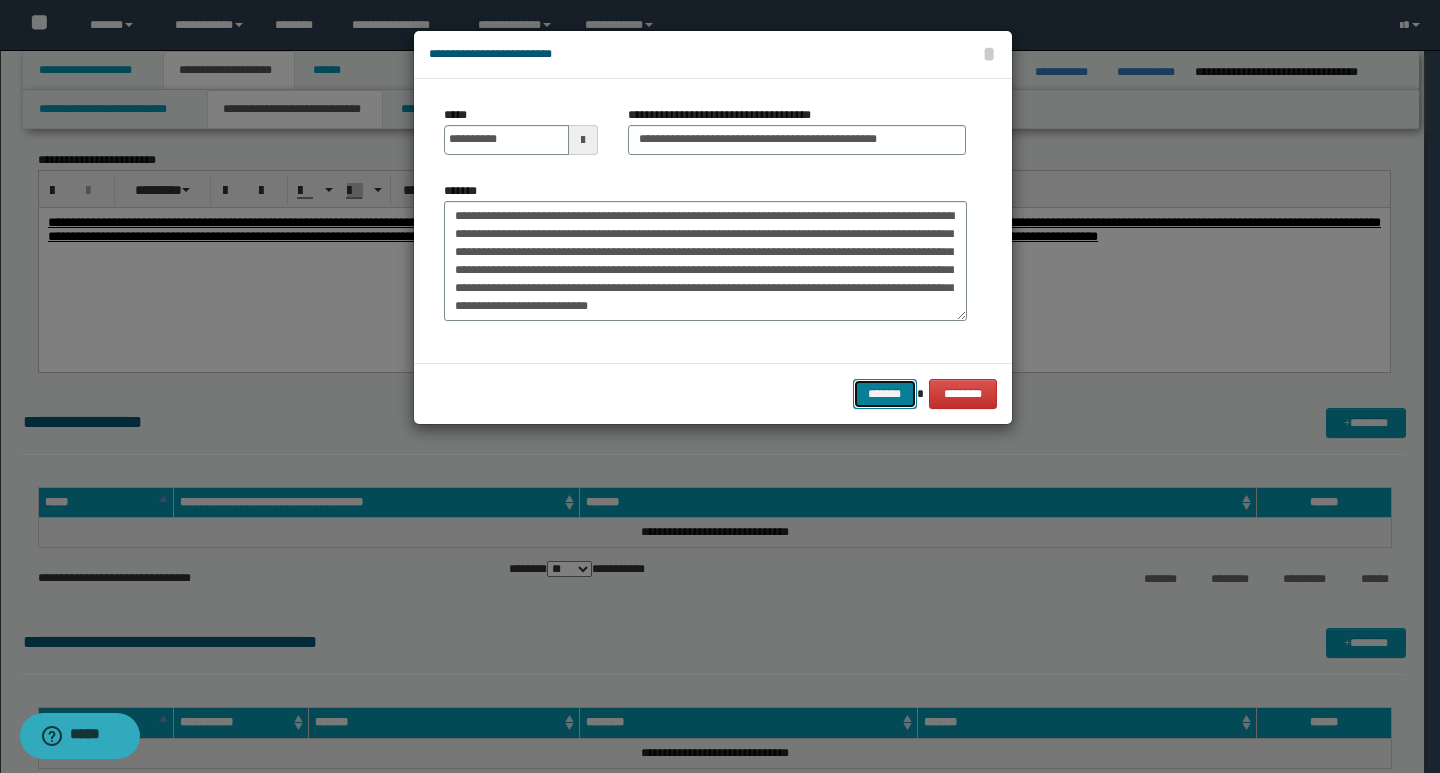 click on "*******" at bounding box center (885, 394) 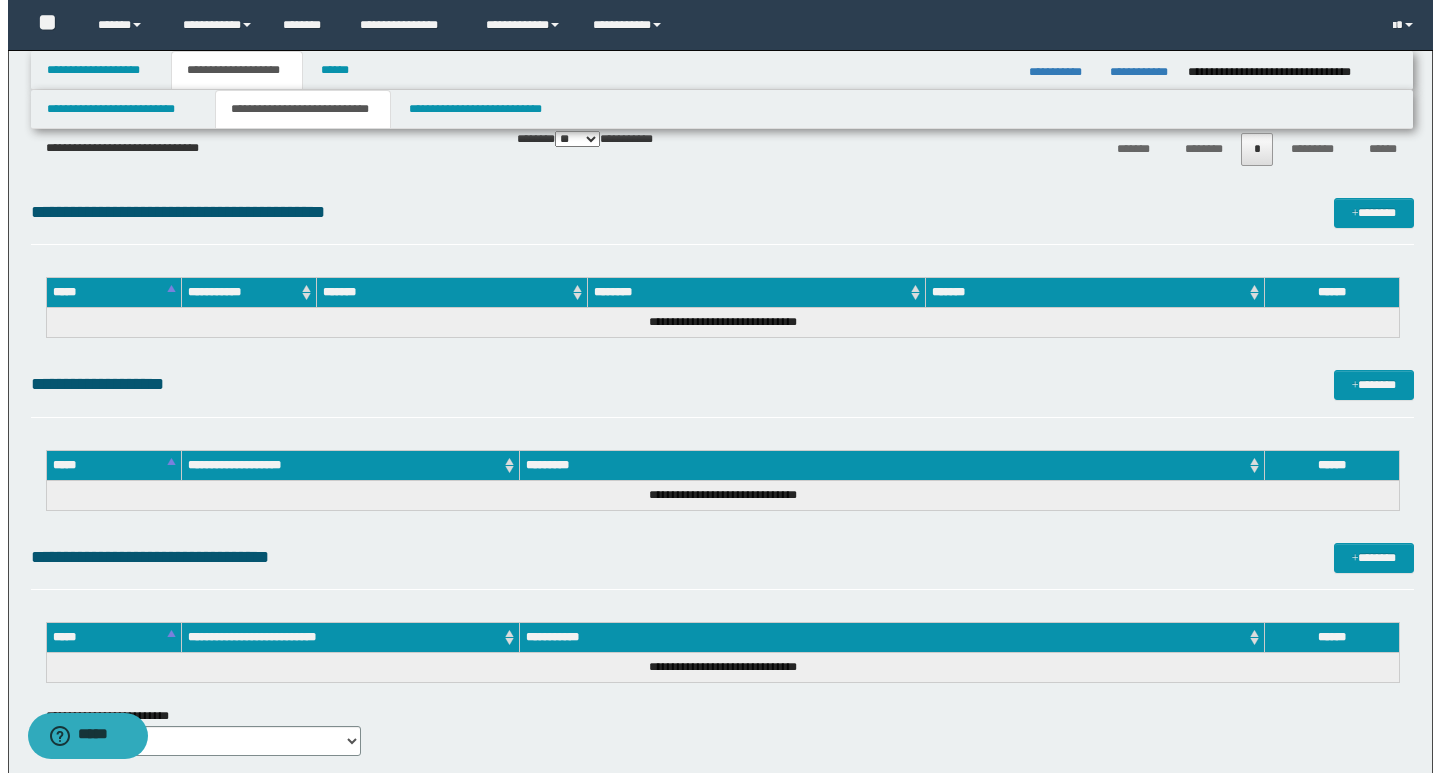 scroll, scrollTop: 1400, scrollLeft: 0, axis: vertical 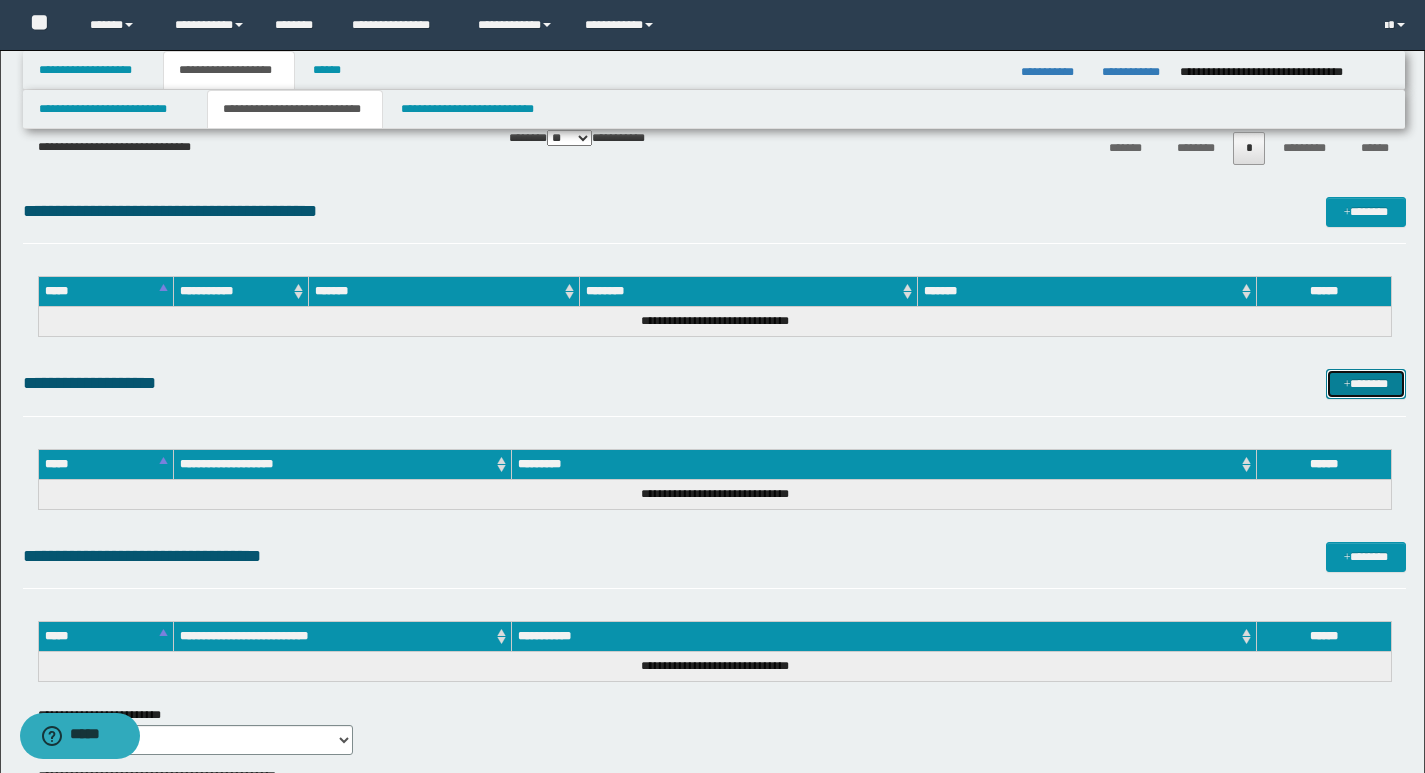 click on "*******" at bounding box center (1366, 384) 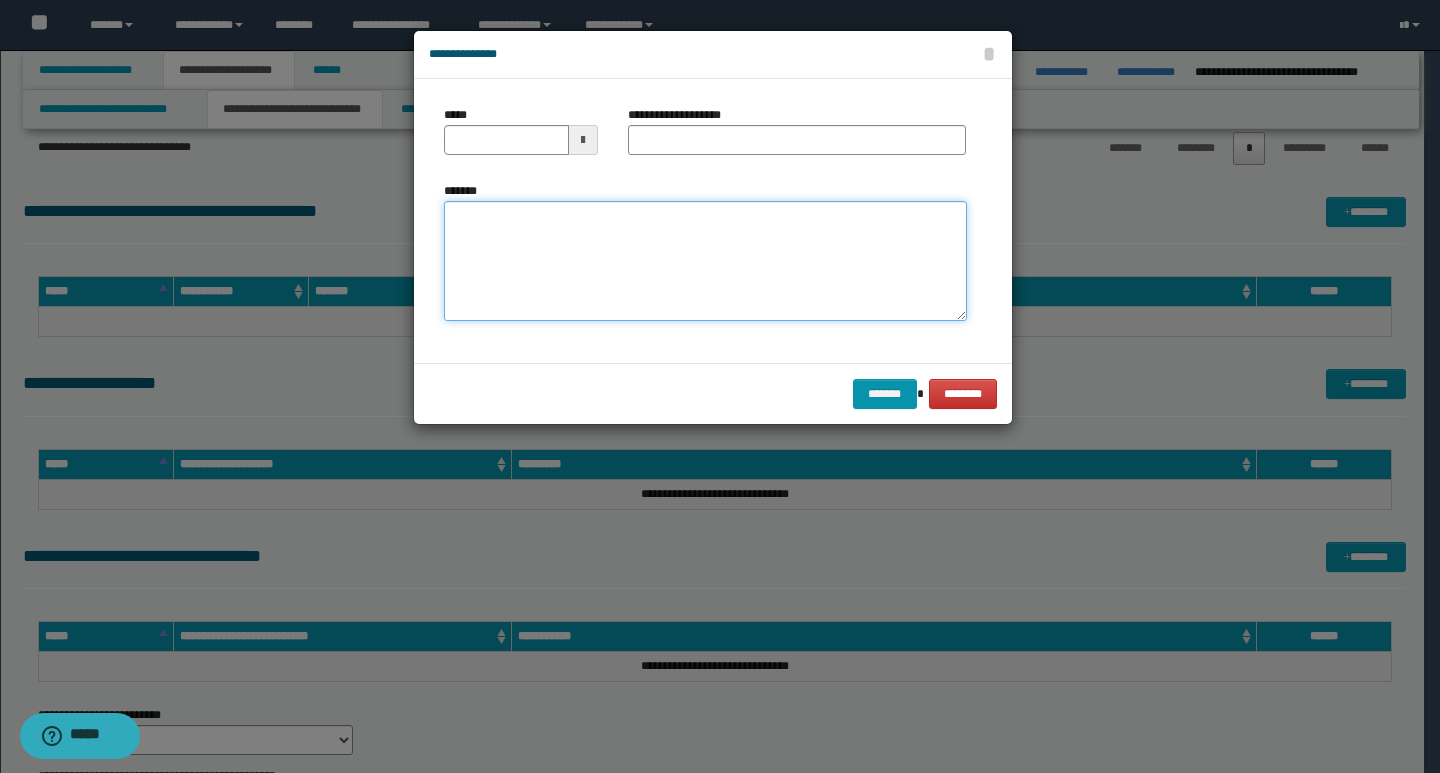click on "*******" at bounding box center (705, 261) 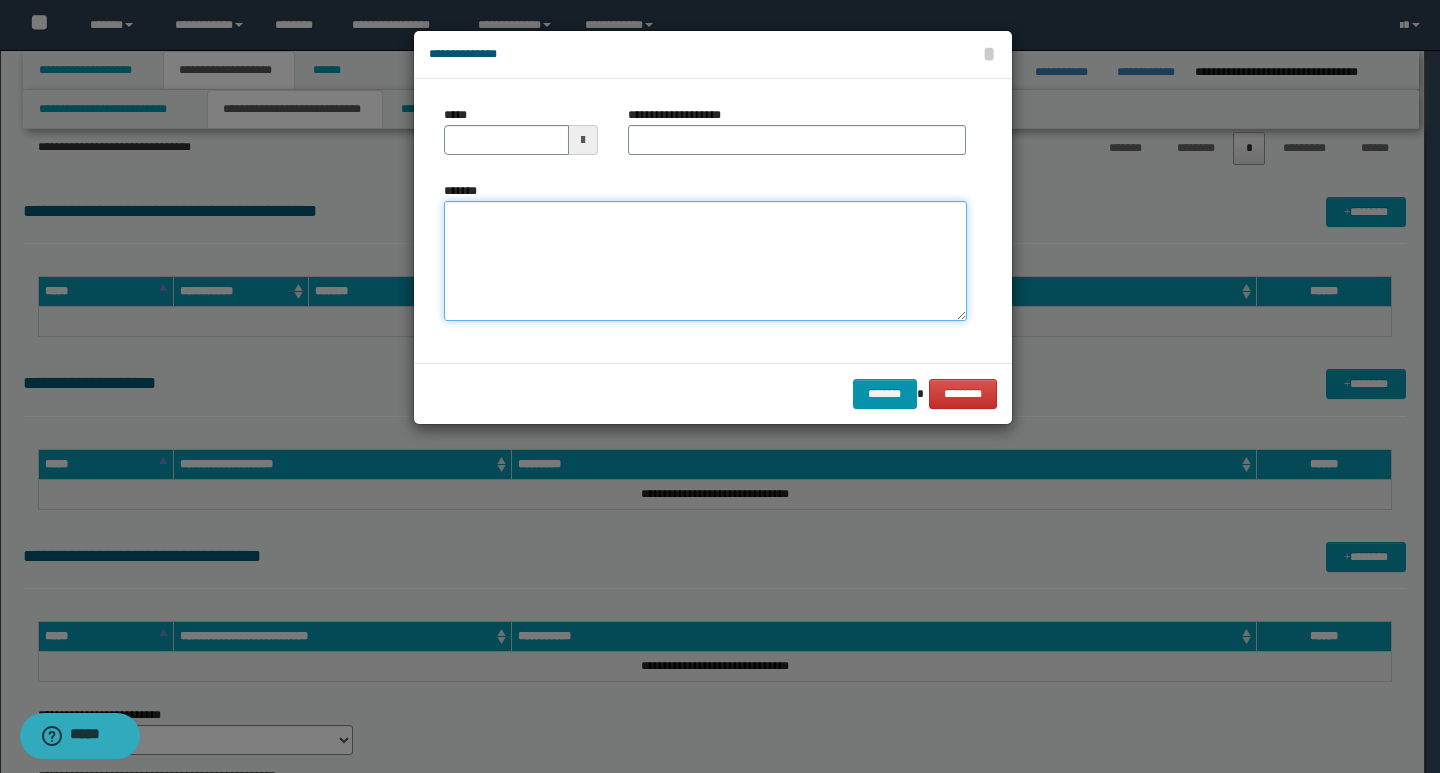 paste on "**********" 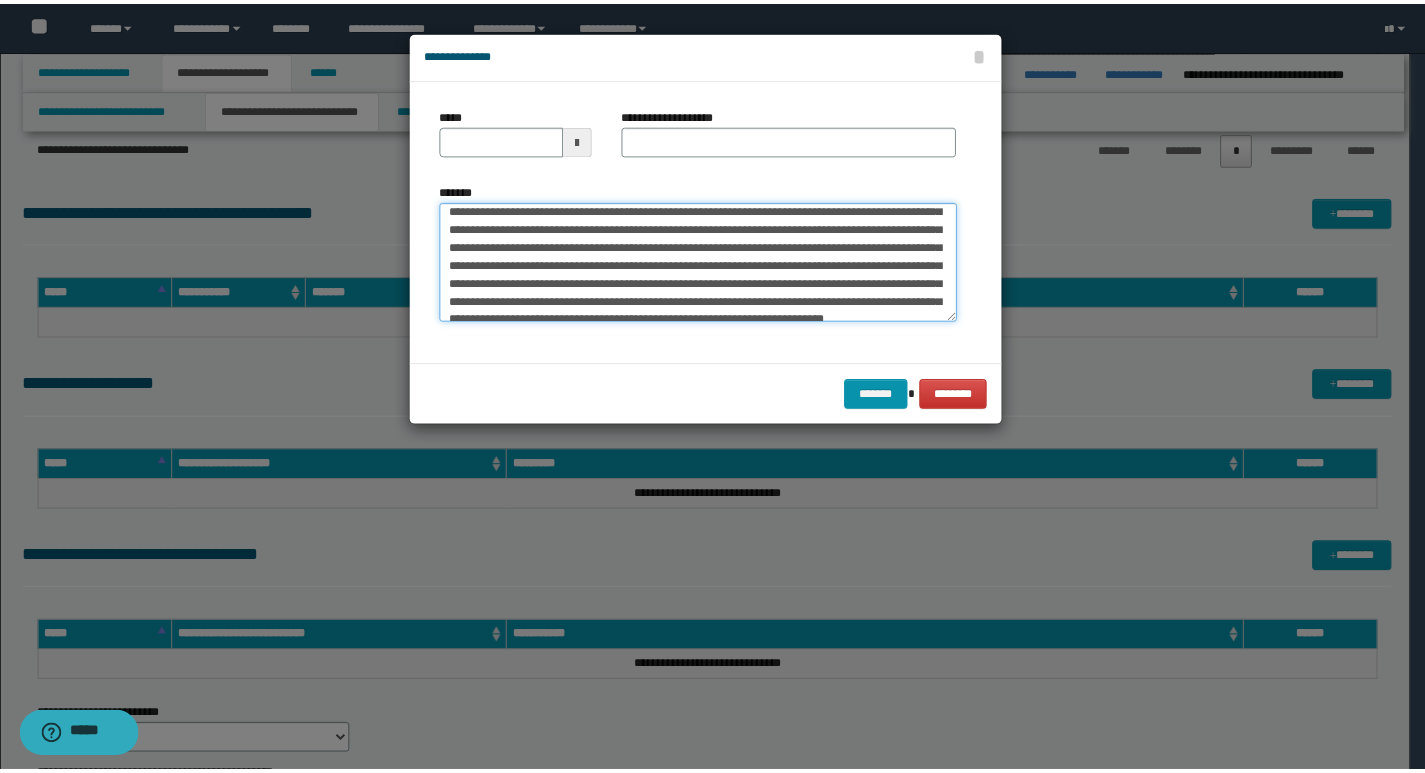 scroll, scrollTop: 0, scrollLeft: 0, axis: both 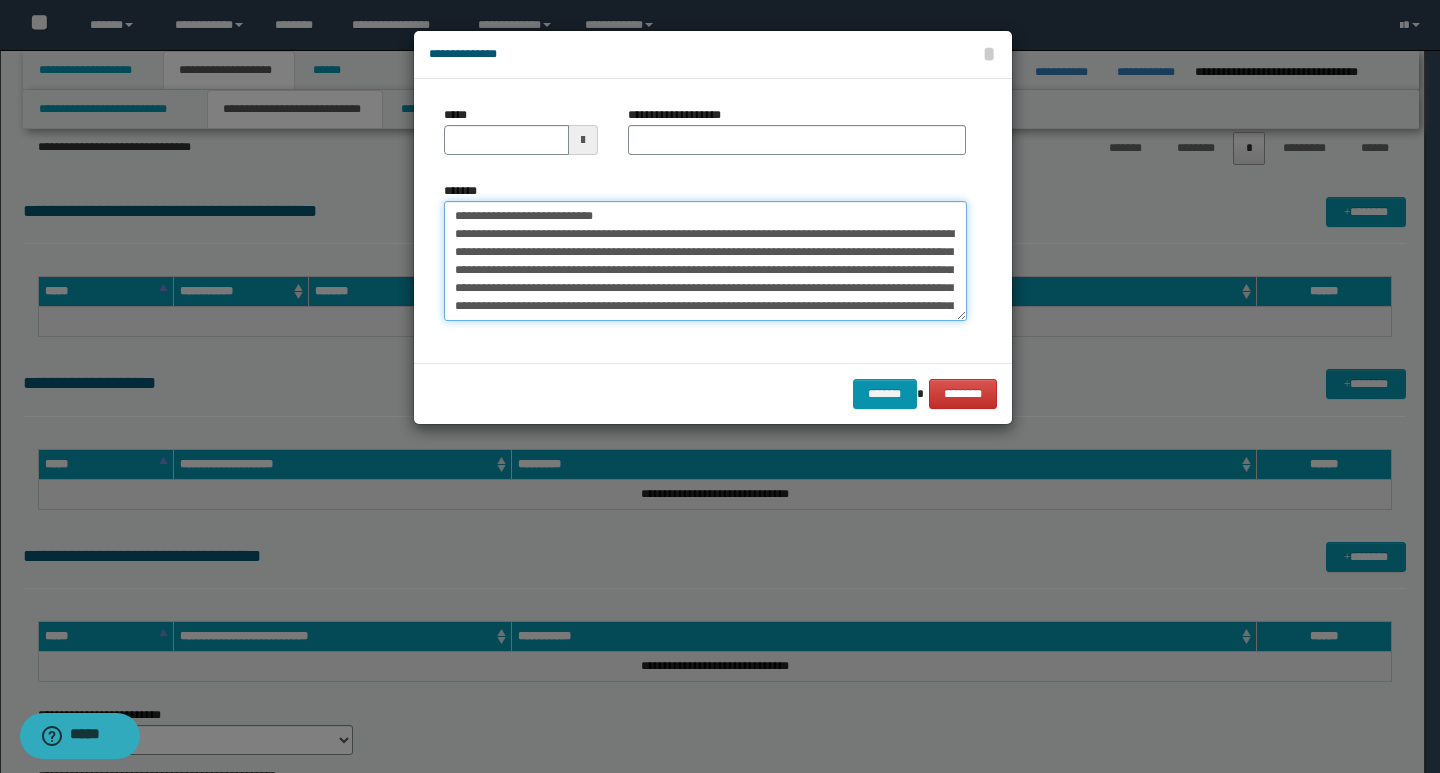 drag, startPoint x: 455, startPoint y: 218, endPoint x: 520, endPoint y: 220, distance: 65.03076 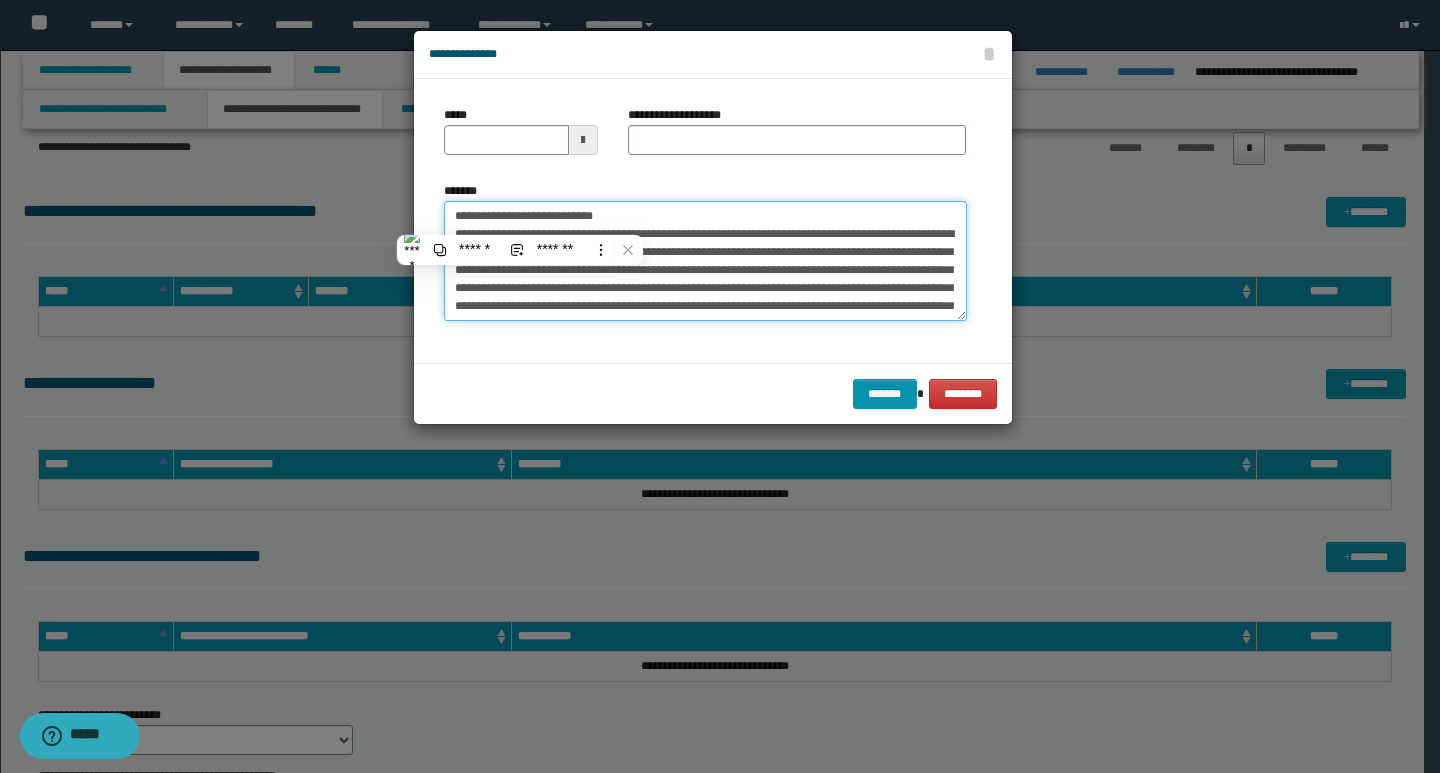 type on "**********" 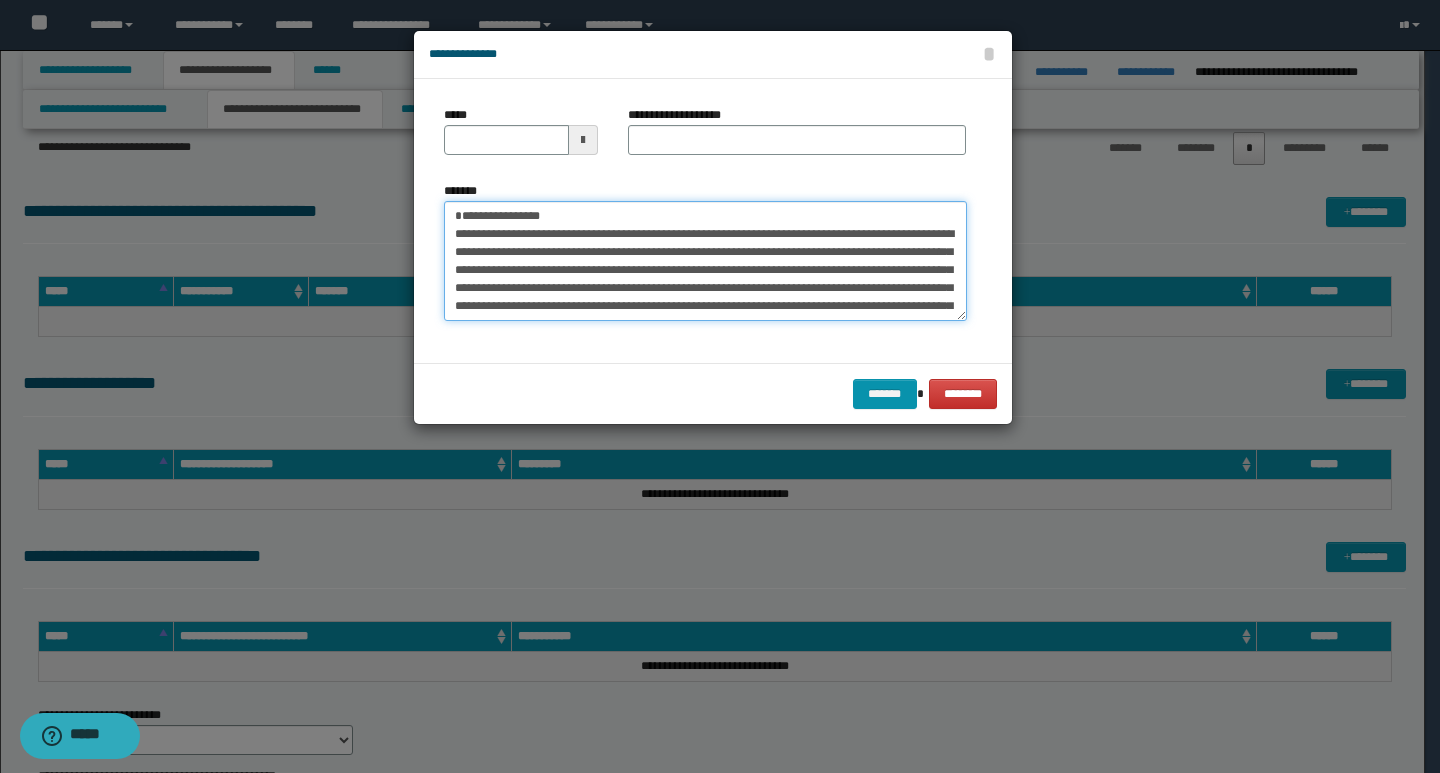 type 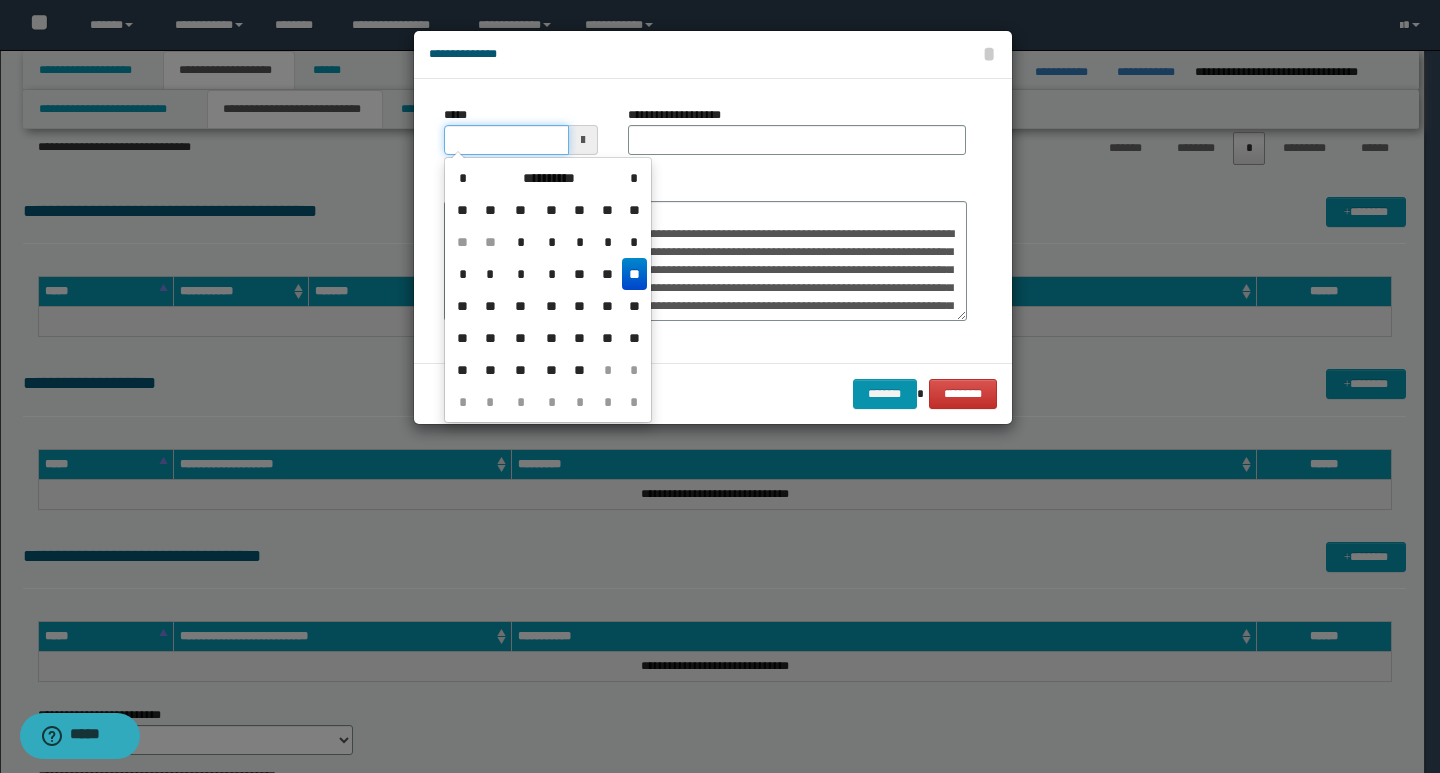 click on "*****" at bounding box center [506, 140] 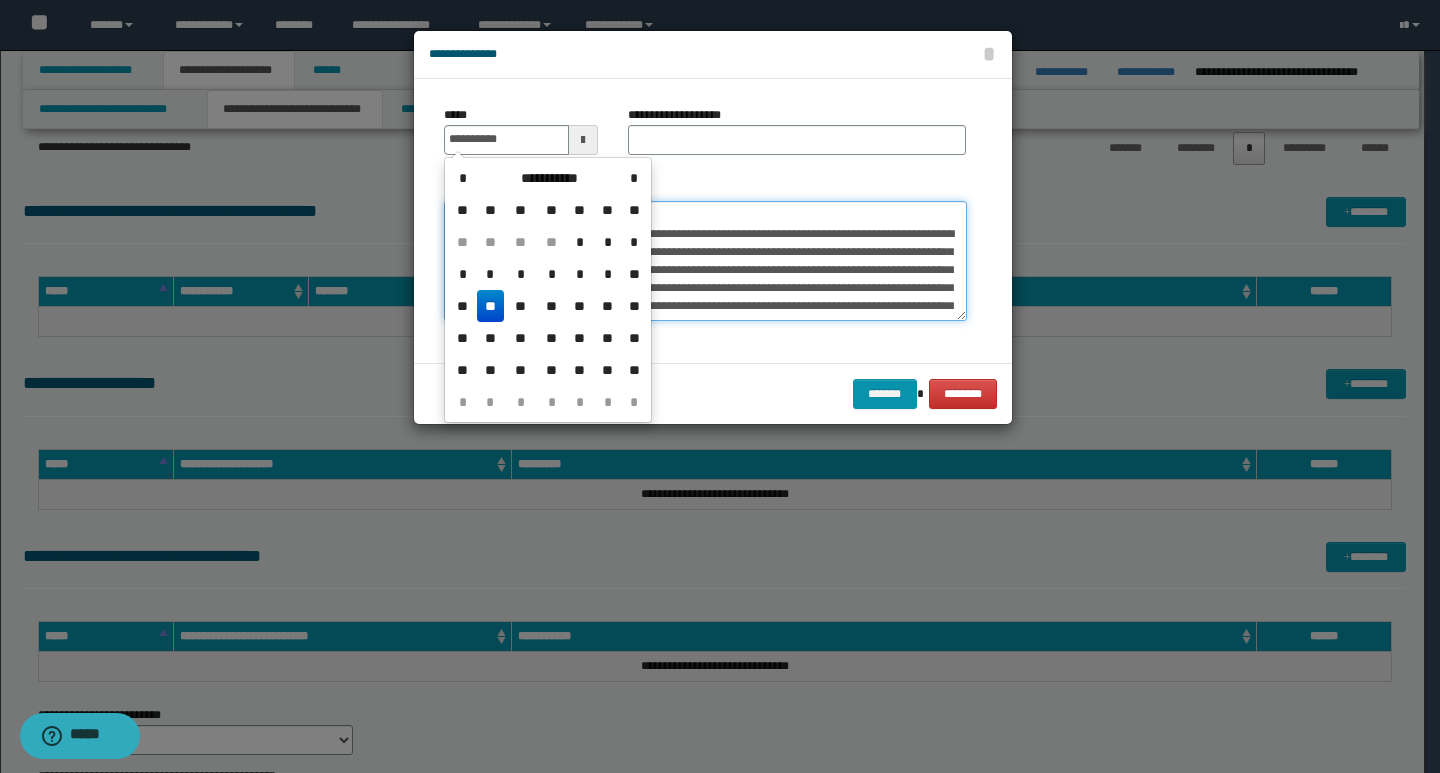 type on "**********" 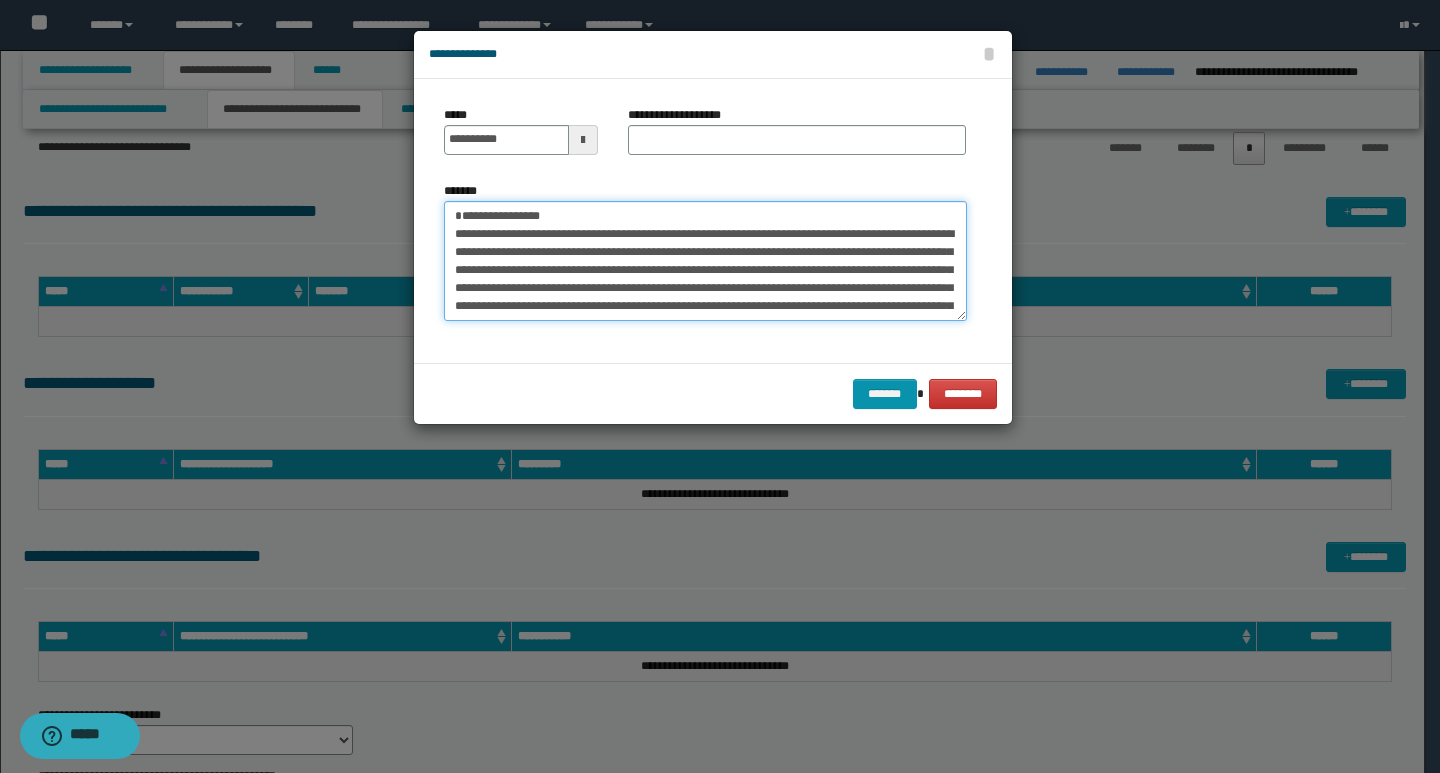 drag, startPoint x: 693, startPoint y: 211, endPoint x: 441, endPoint y: 216, distance: 252.04959 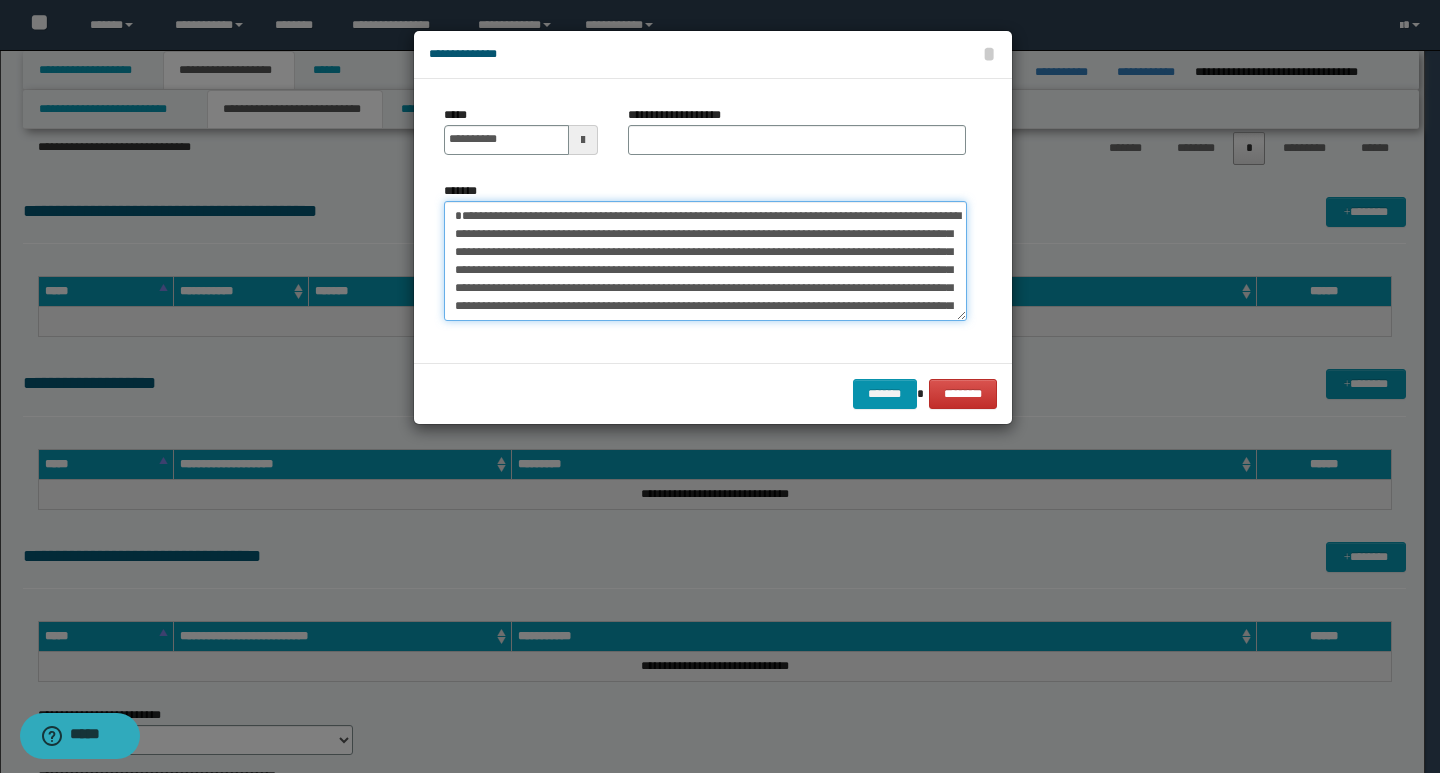 type on "**********" 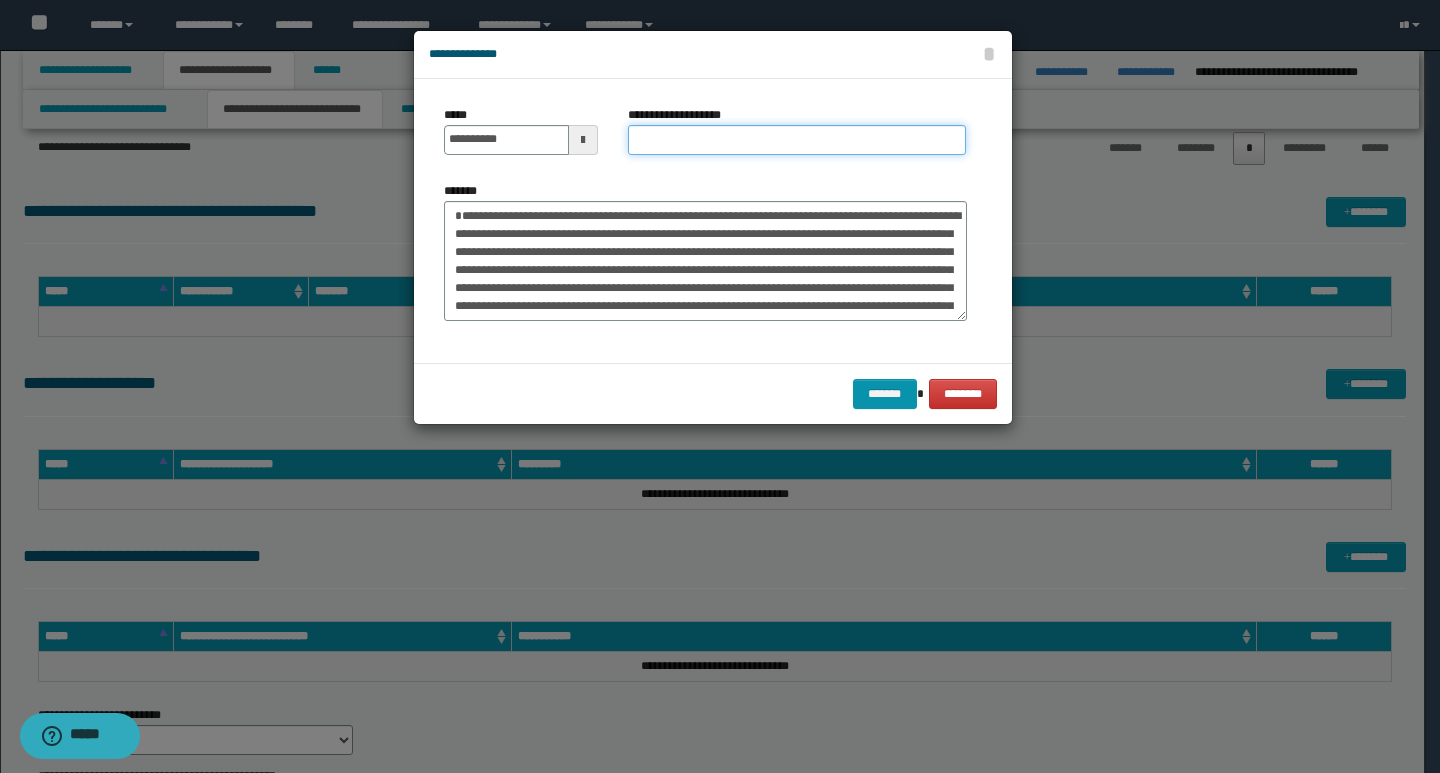 click on "**********" at bounding box center (797, 140) 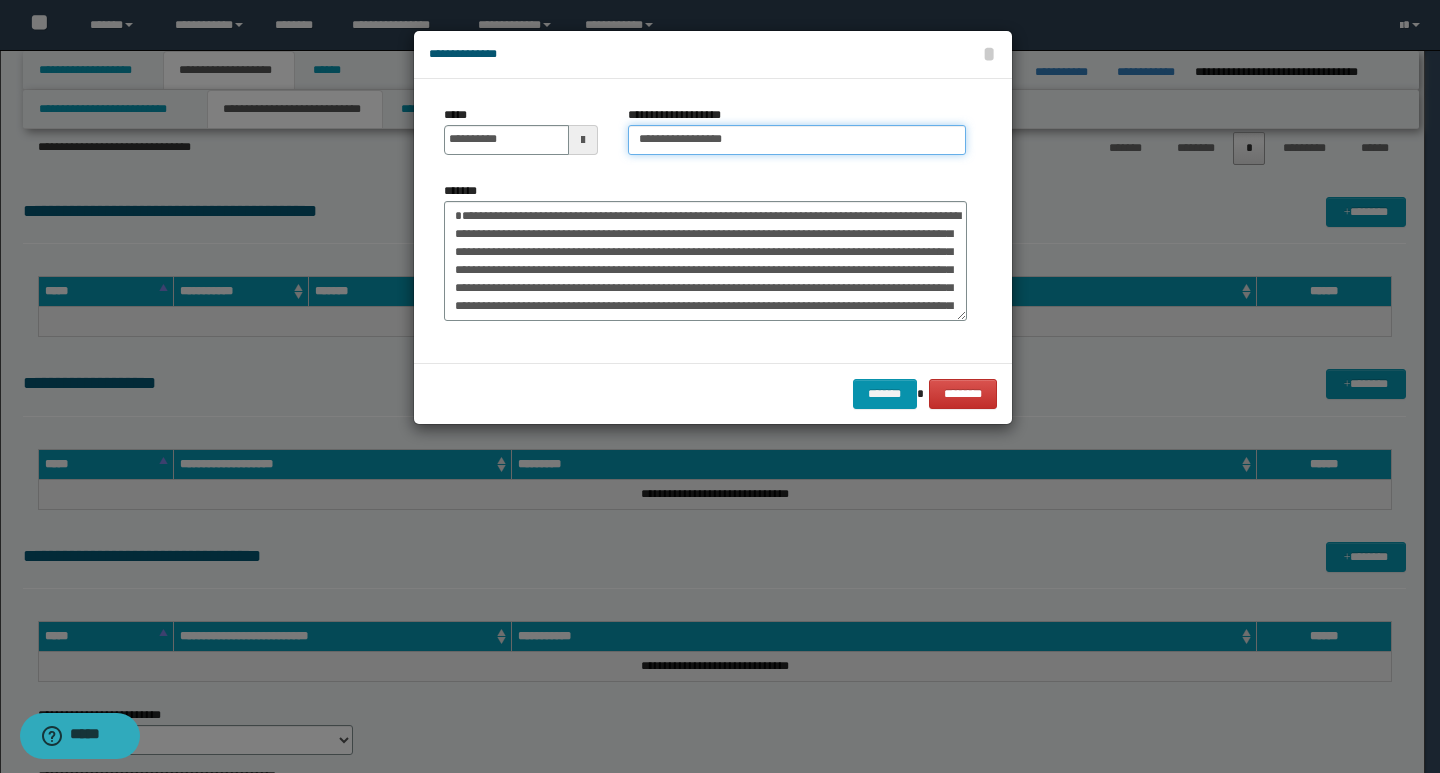 type on "**********" 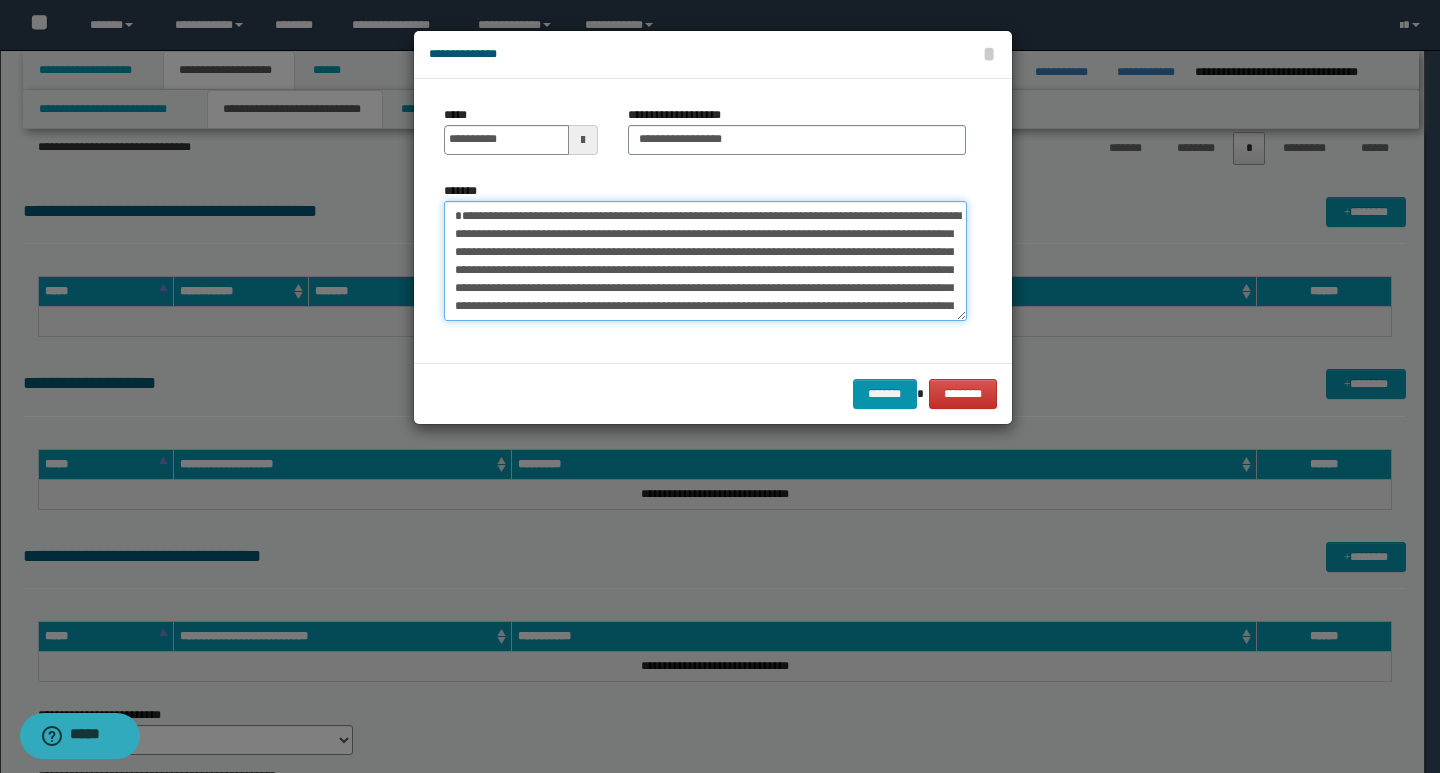 click on "**********" at bounding box center (705, 261) 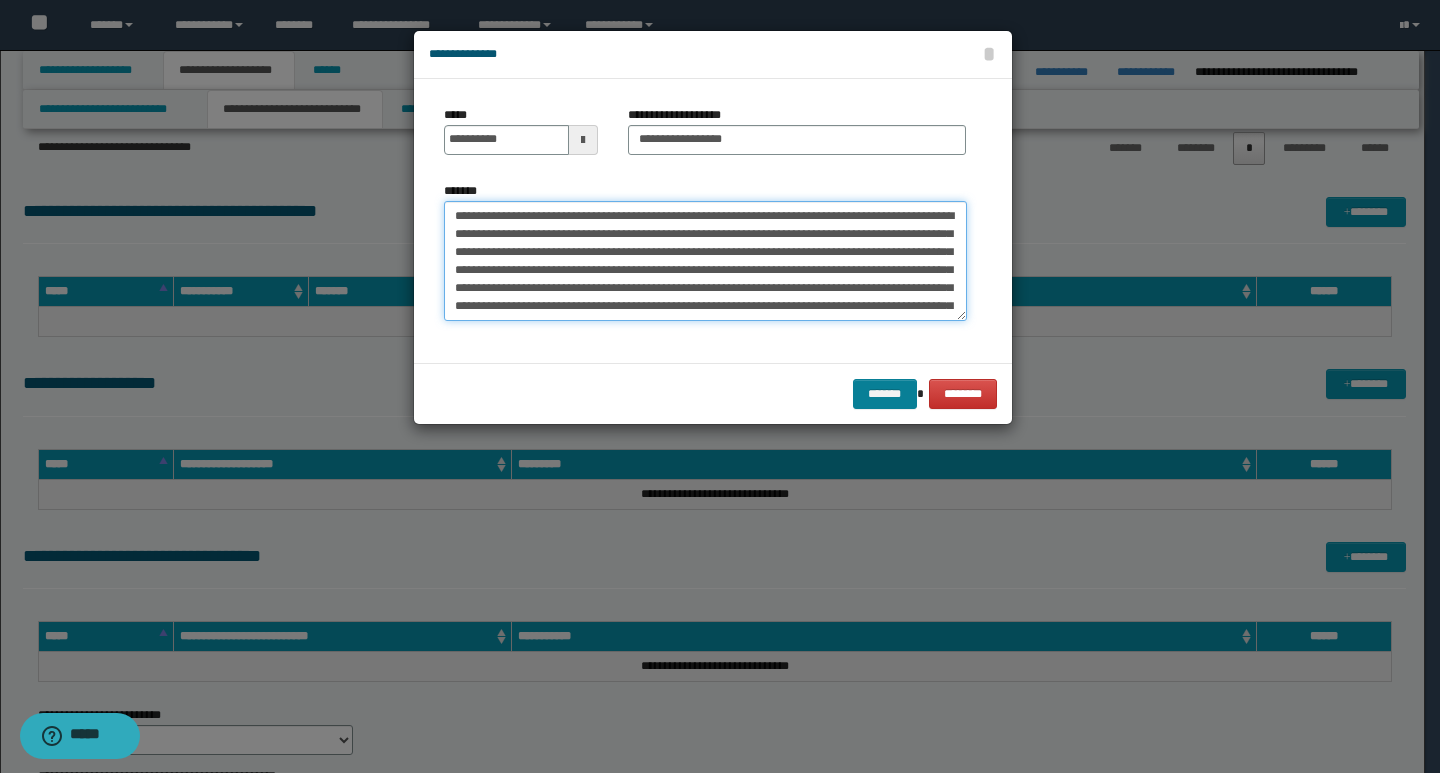 type on "**********" 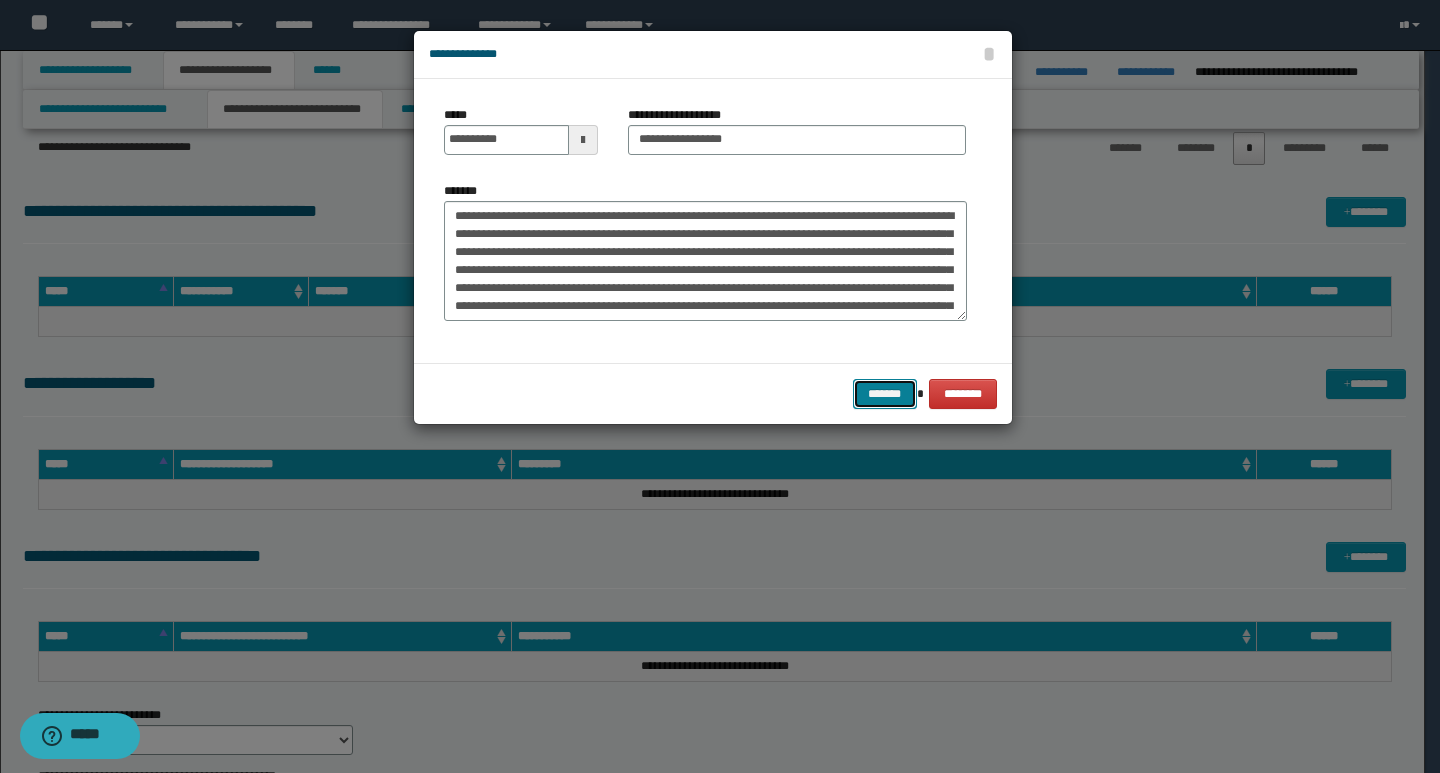 click on "*******" at bounding box center [885, 394] 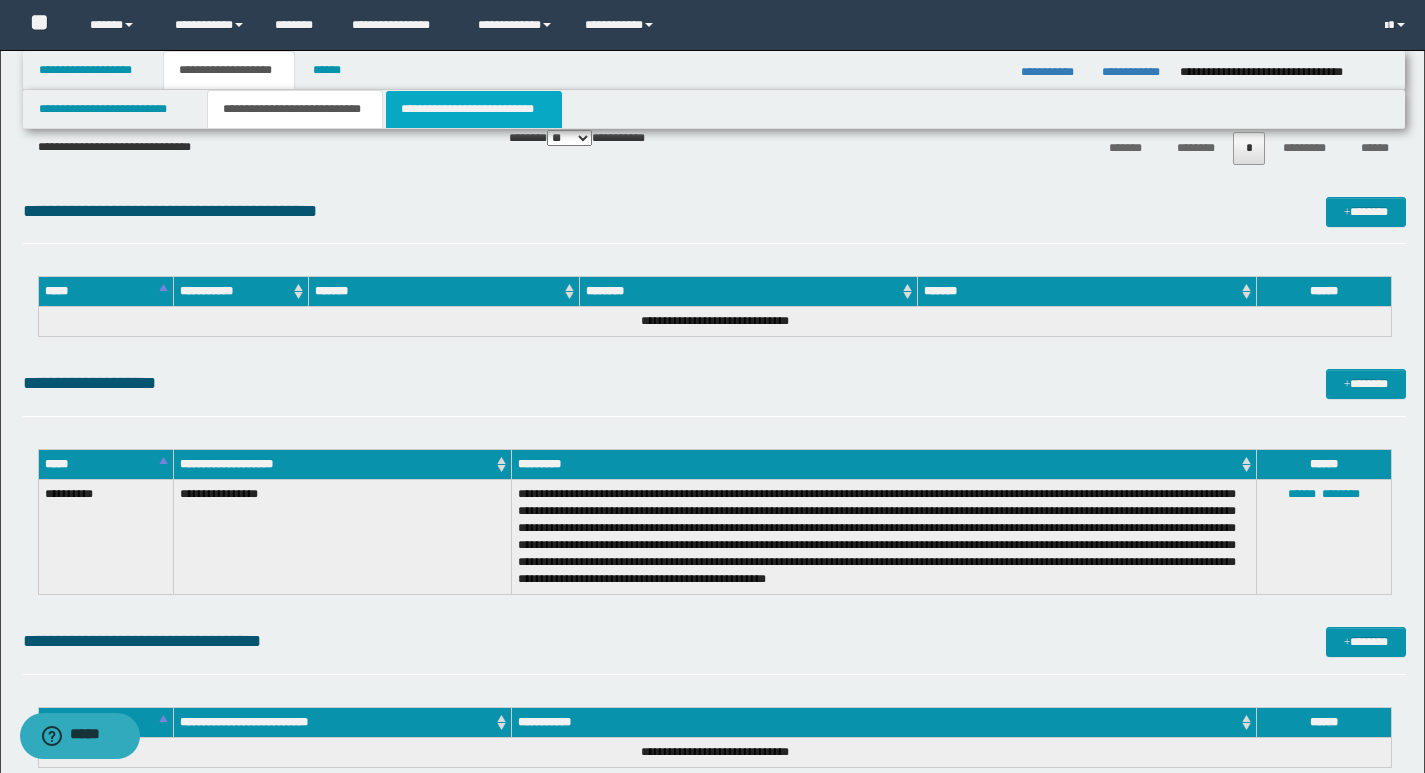 click on "**********" at bounding box center [474, 109] 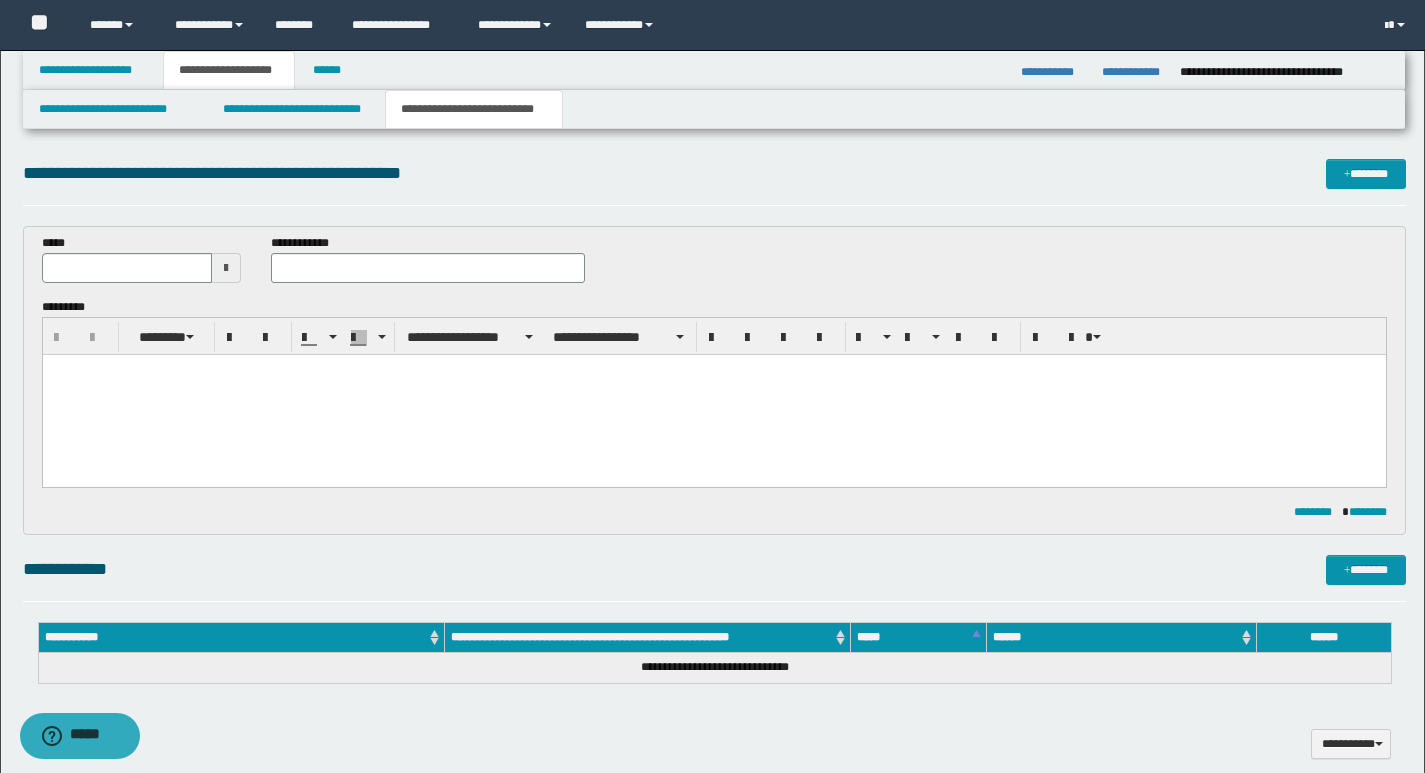 scroll, scrollTop: 0, scrollLeft: 0, axis: both 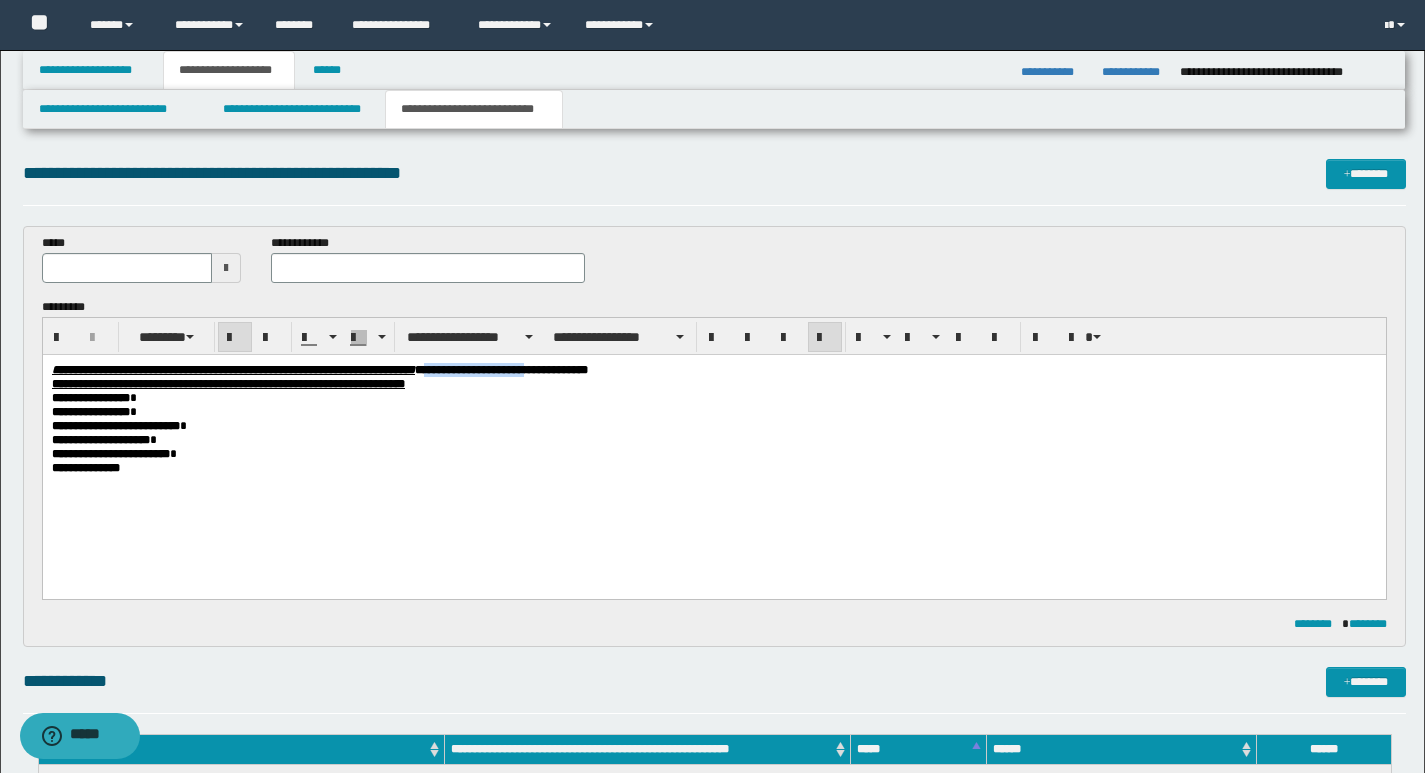drag, startPoint x: 565, startPoint y: 371, endPoint x: 673, endPoint y: 372, distance: 108.00463 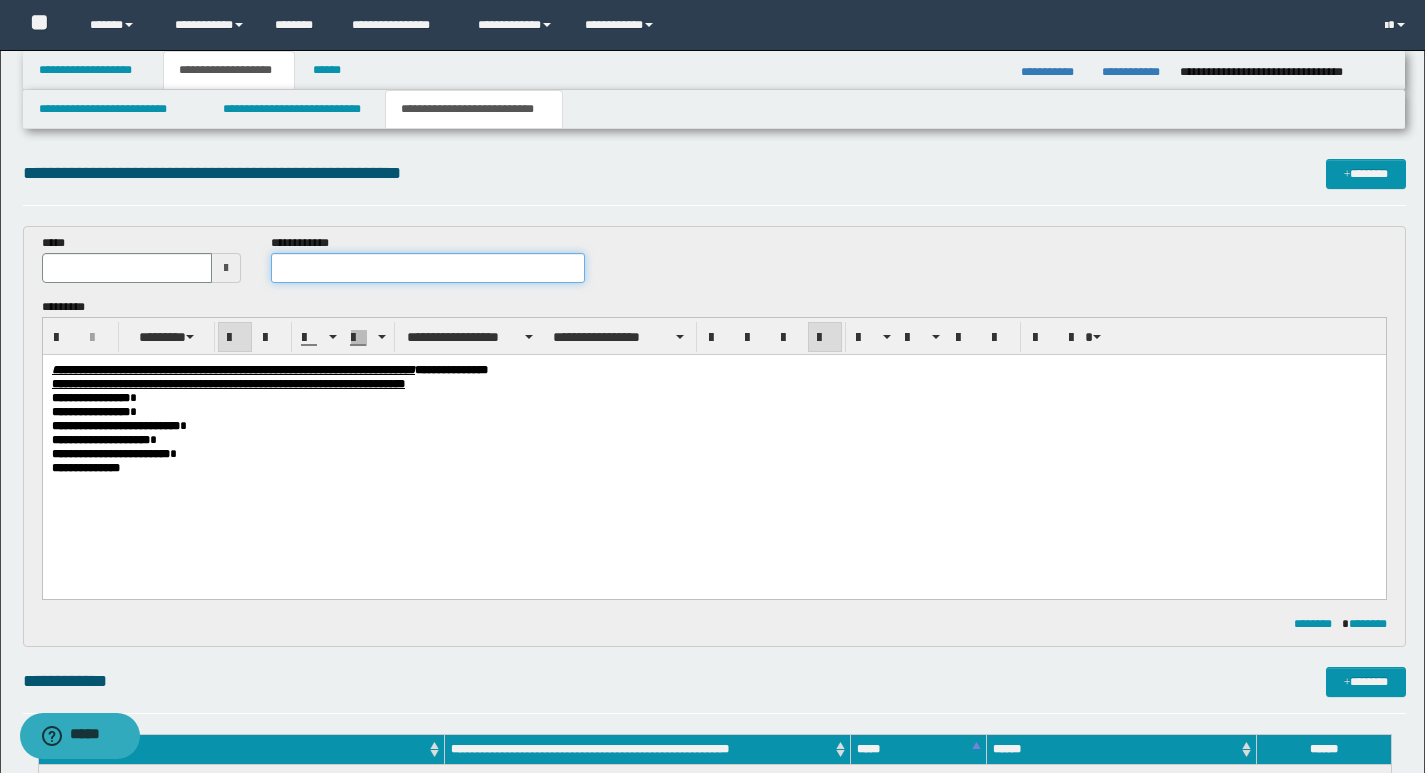 drag, startPoint x: 293, startPoint y: 272, endPoint x: 340, endPoint y: 270, distance: 47.042534 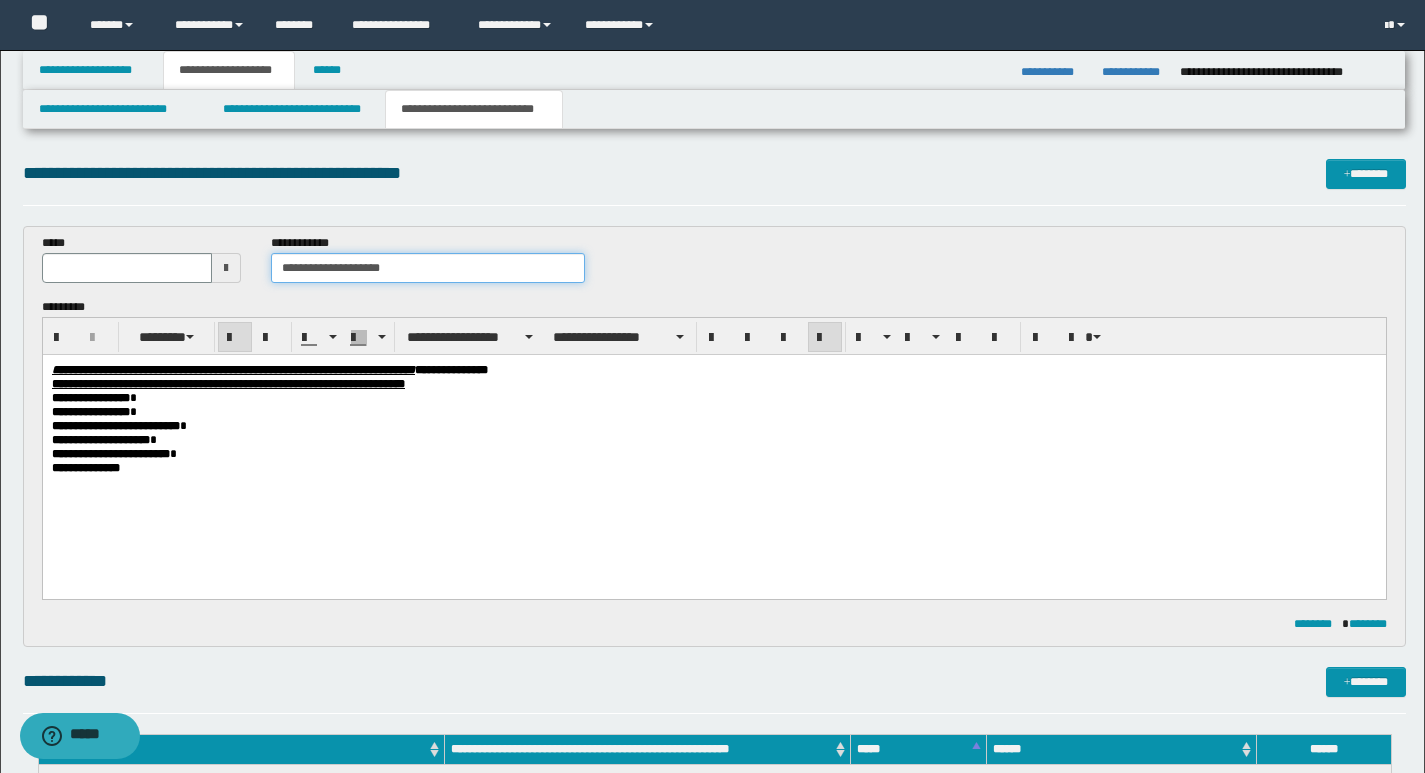 type on "**********" 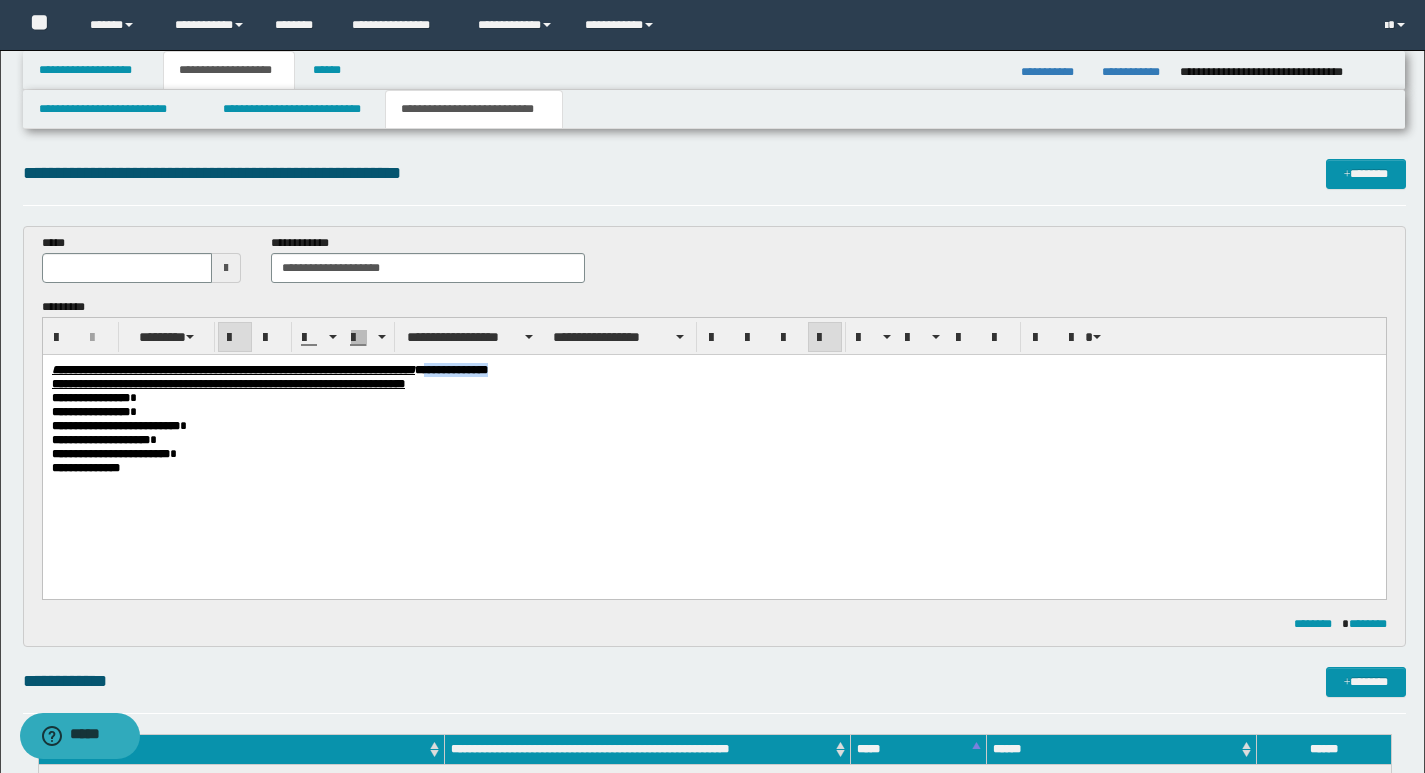 drag, startPoint x: 565, startPoint y: 374, endPoint x: 639, endPoint y: 372, distance: 74.02702 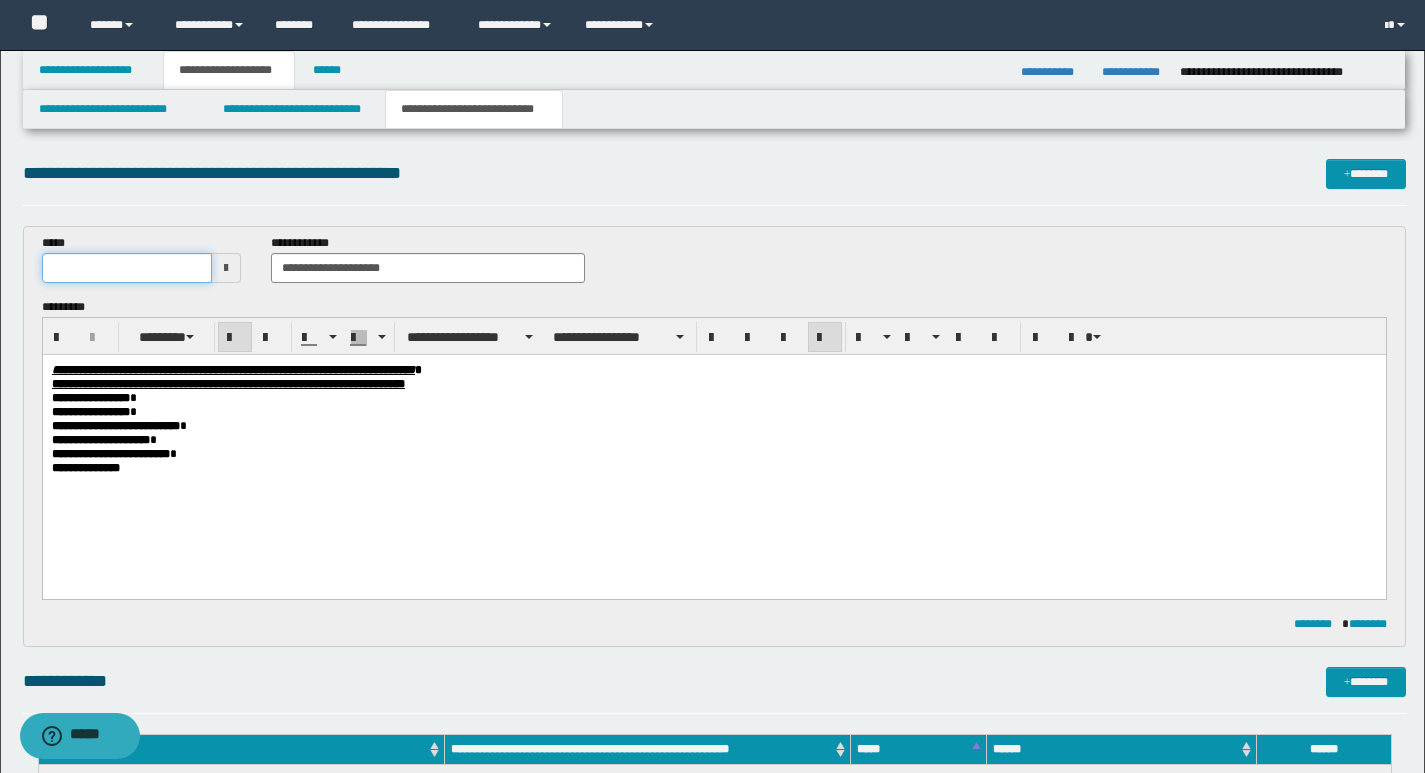 click at bounding box center [127, 268] 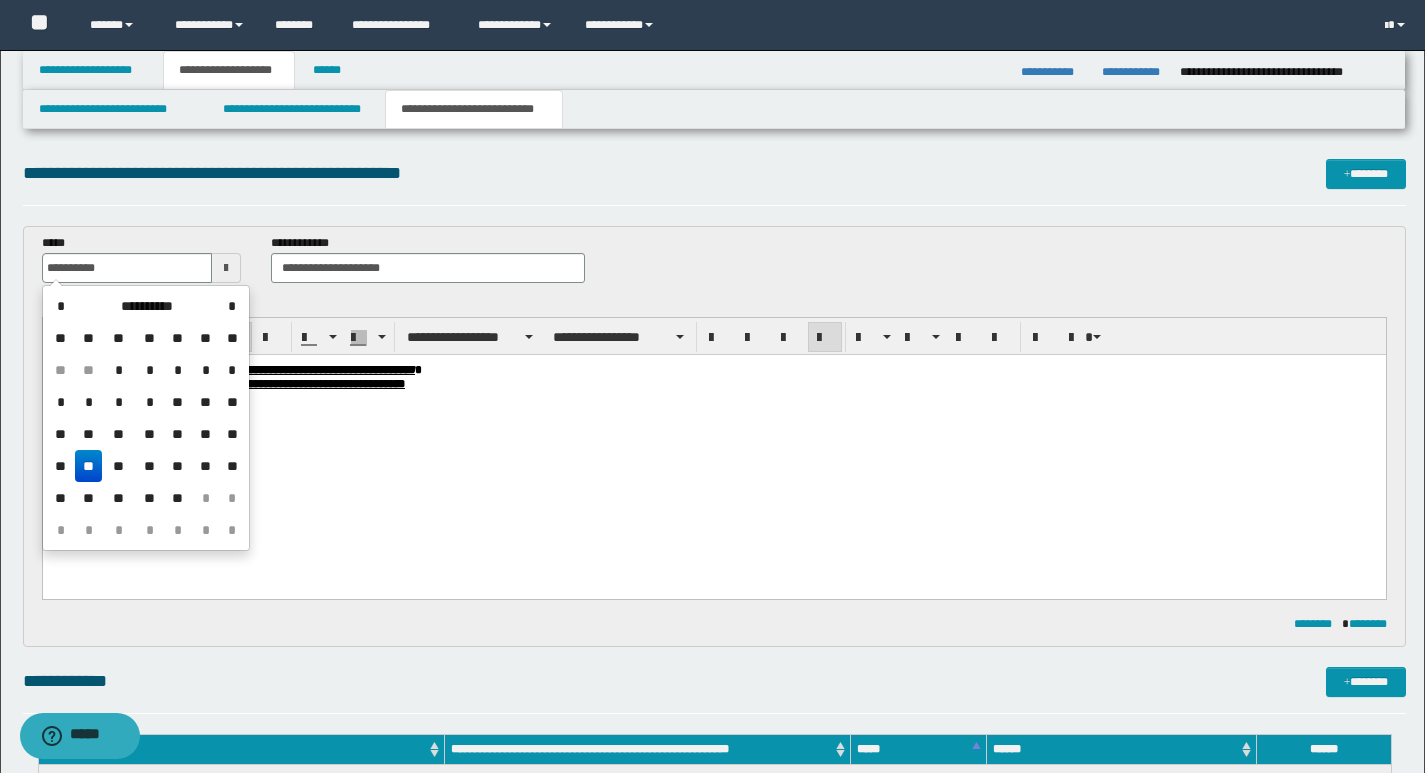 click on "**********" at bounding box center (713, 444) 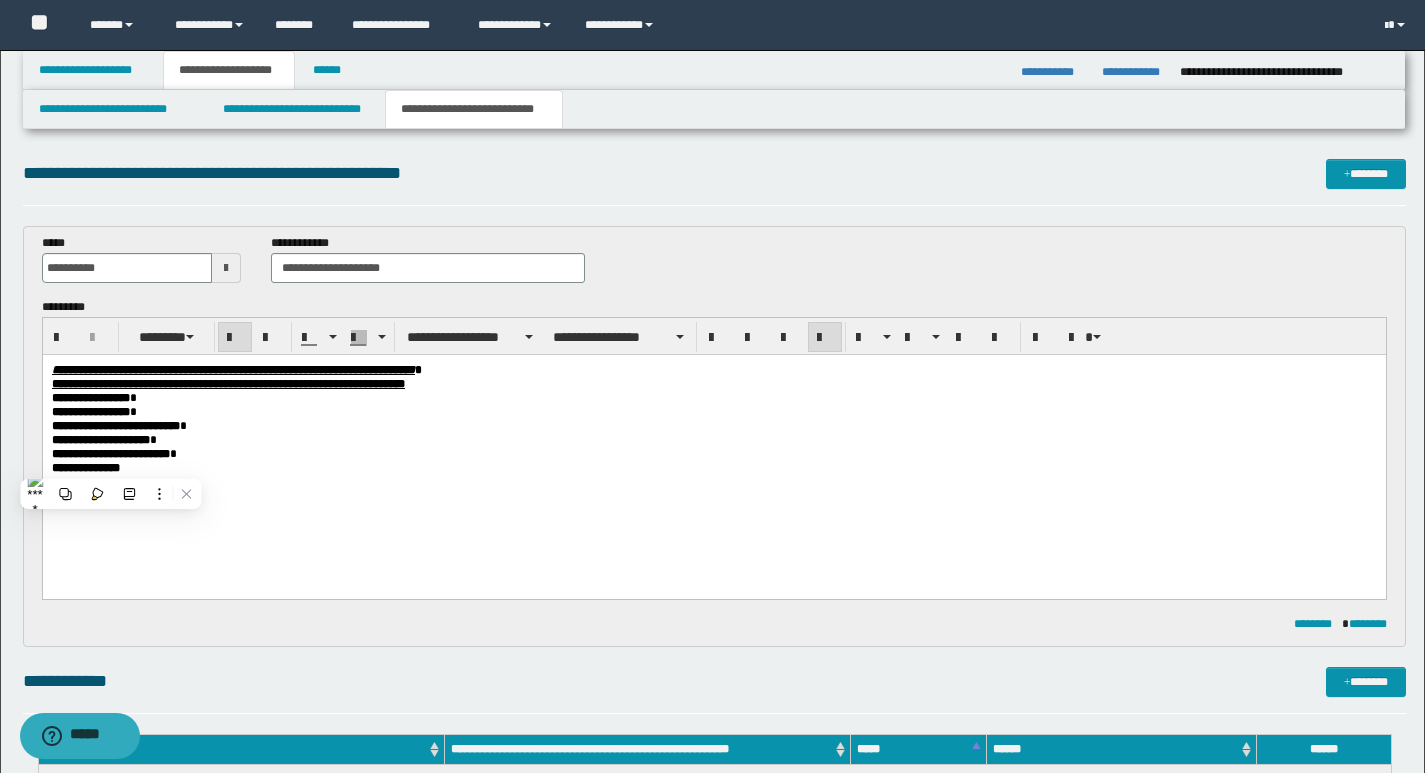 click on "**********" at bounding box center [713, 444] 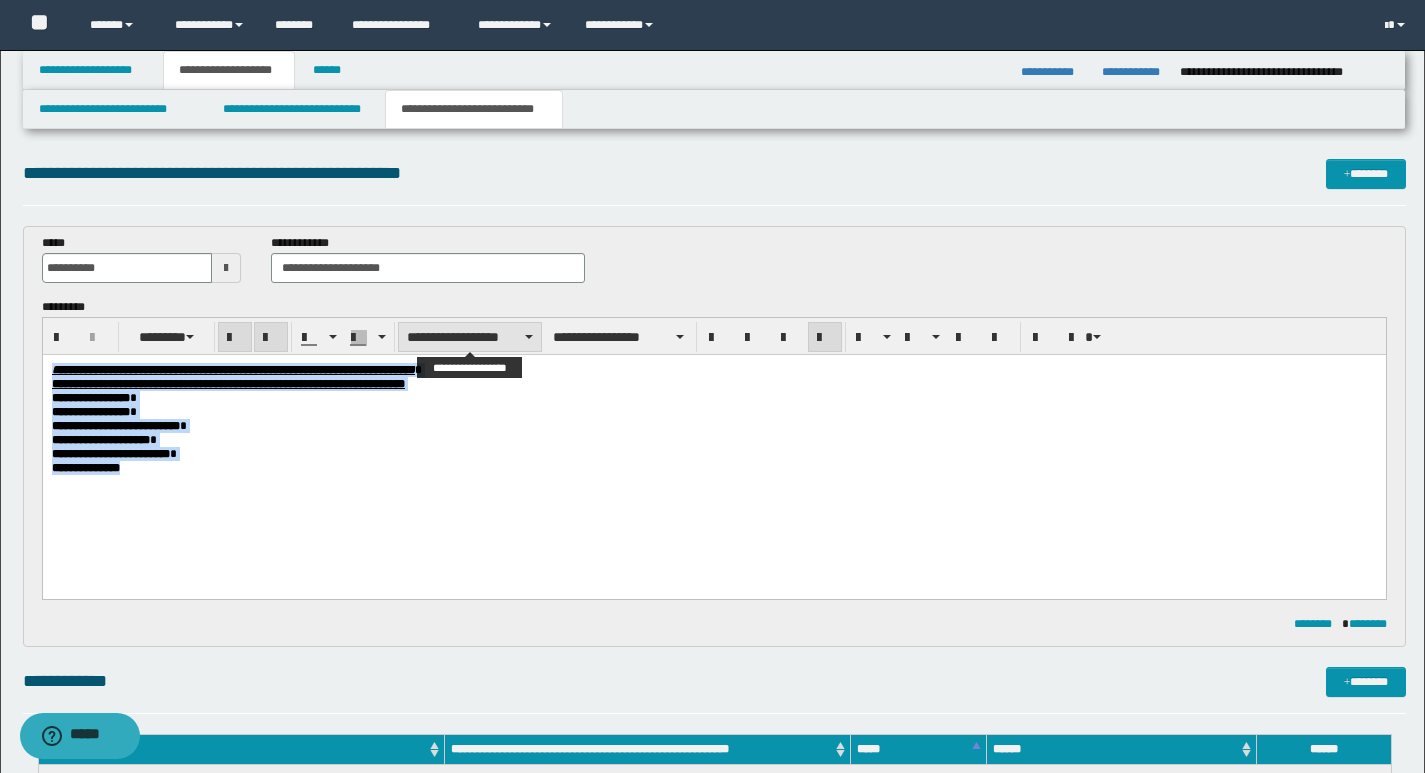 click on "**********" at bounding box center (470, 337) 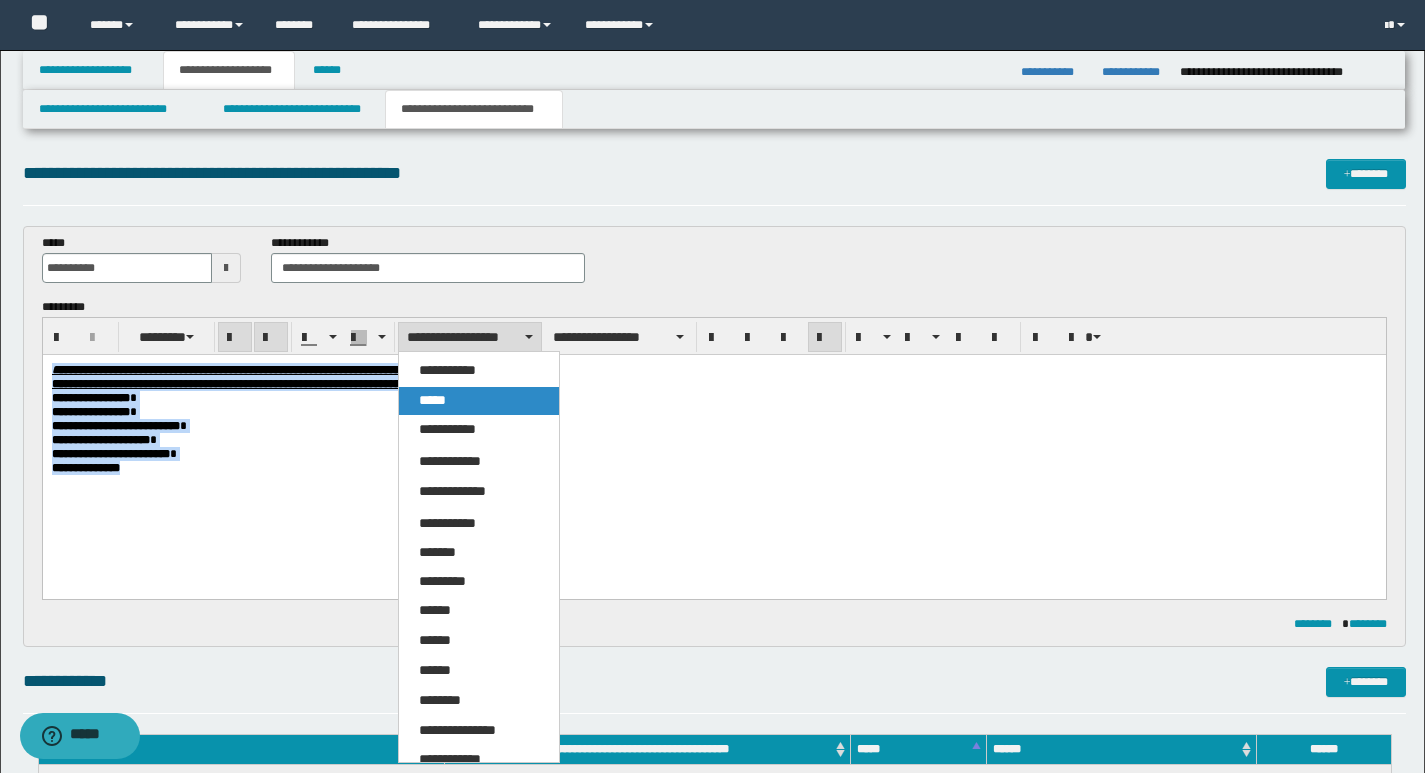 click on "*****" at bounding box center [432, 400] 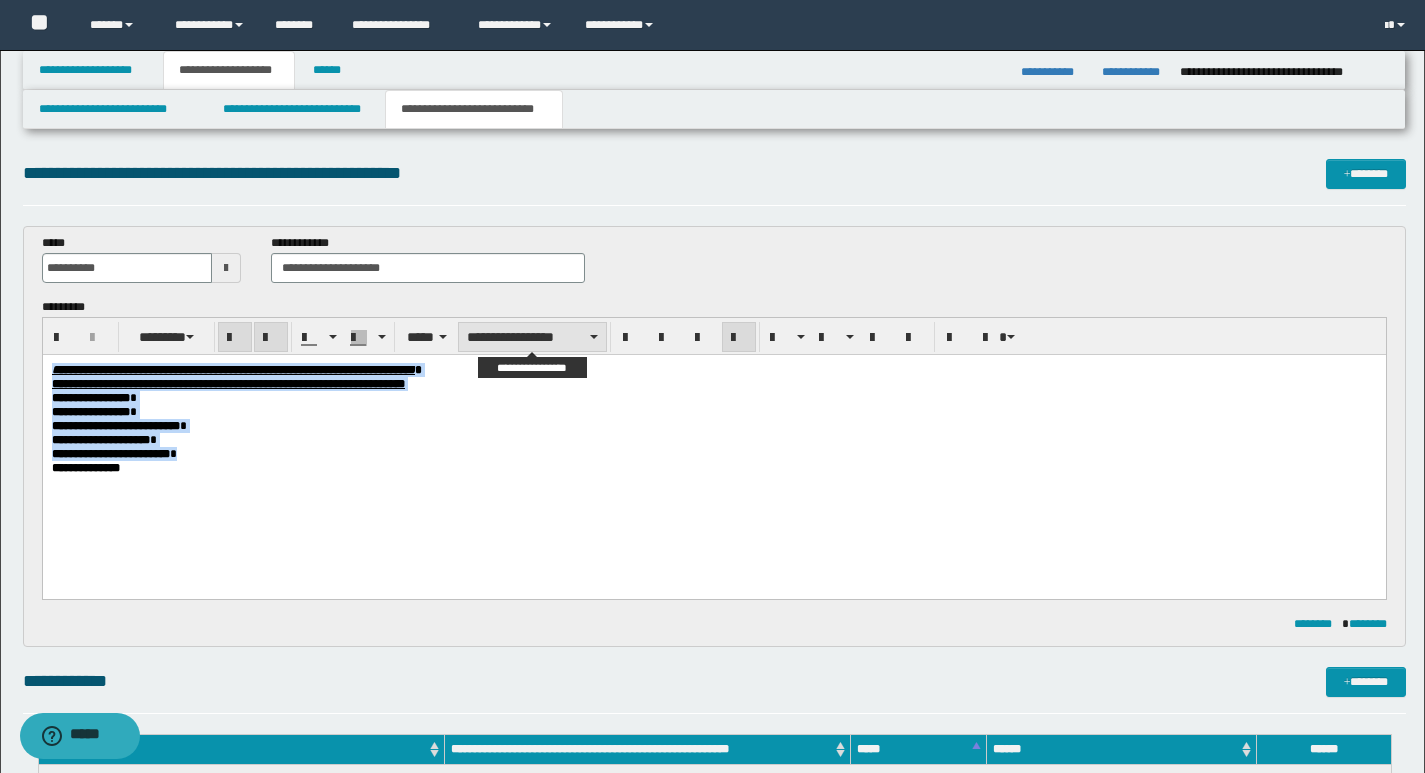 click on "**********" at bounding box center (532, 337) 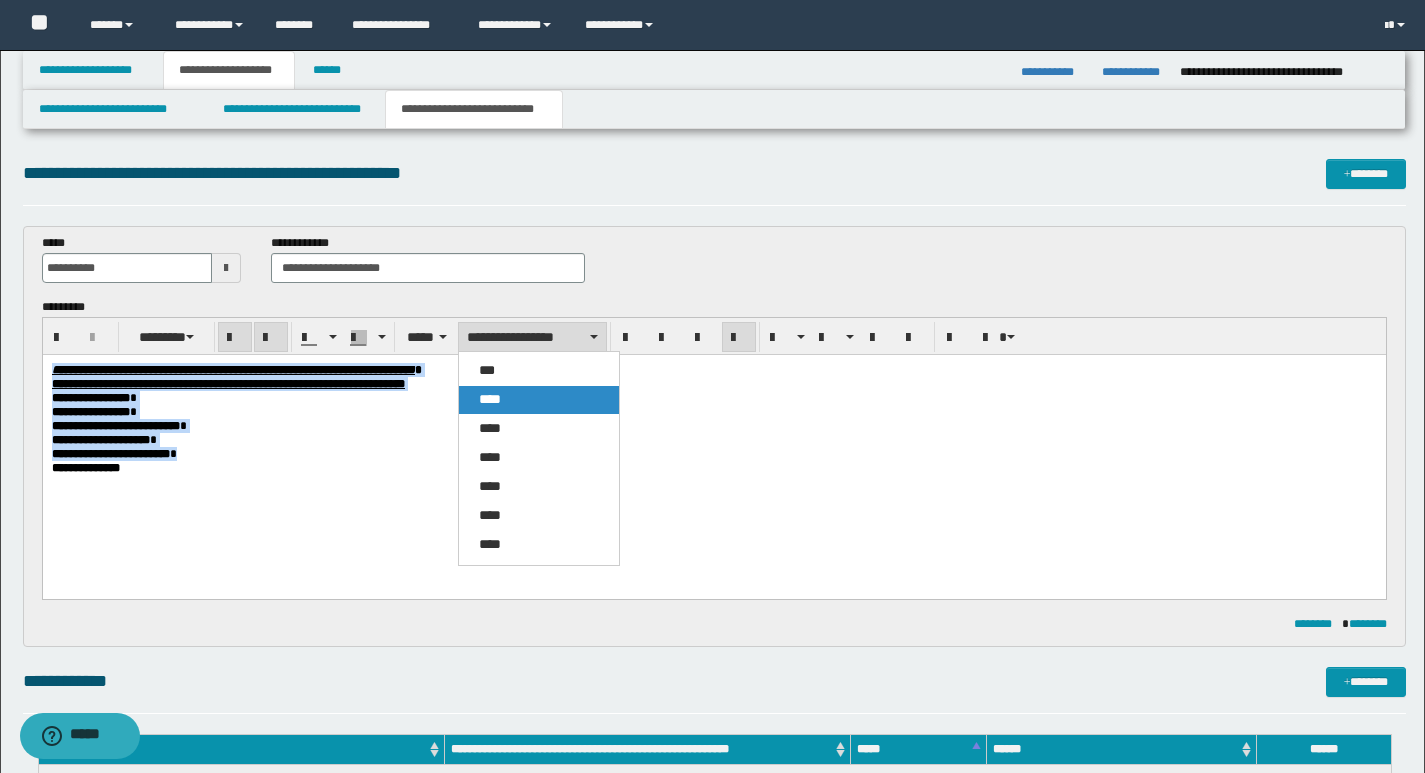 click on "****" at bounding box center [539, 400] 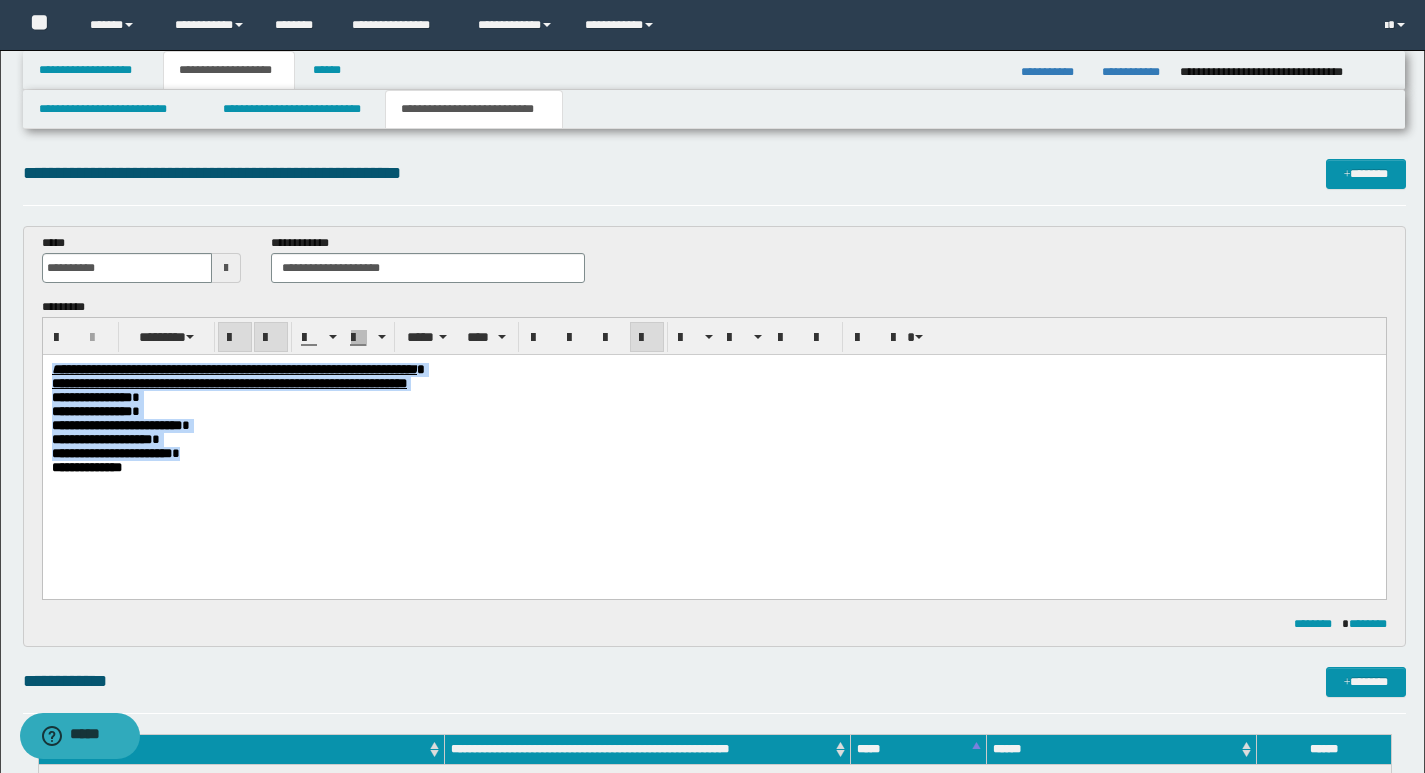 click at bounding box center [647, 338] 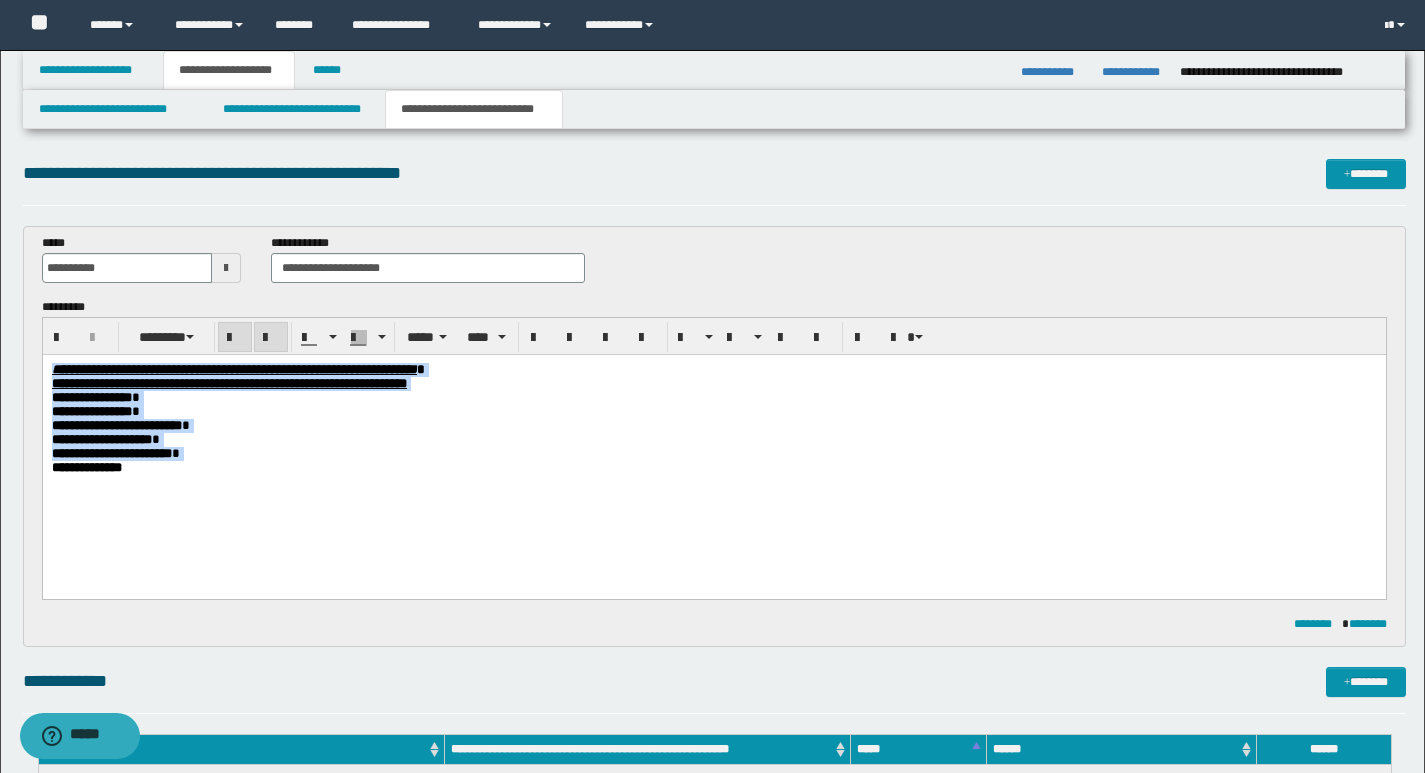 click on "**********" at bounding box center [713, 454] 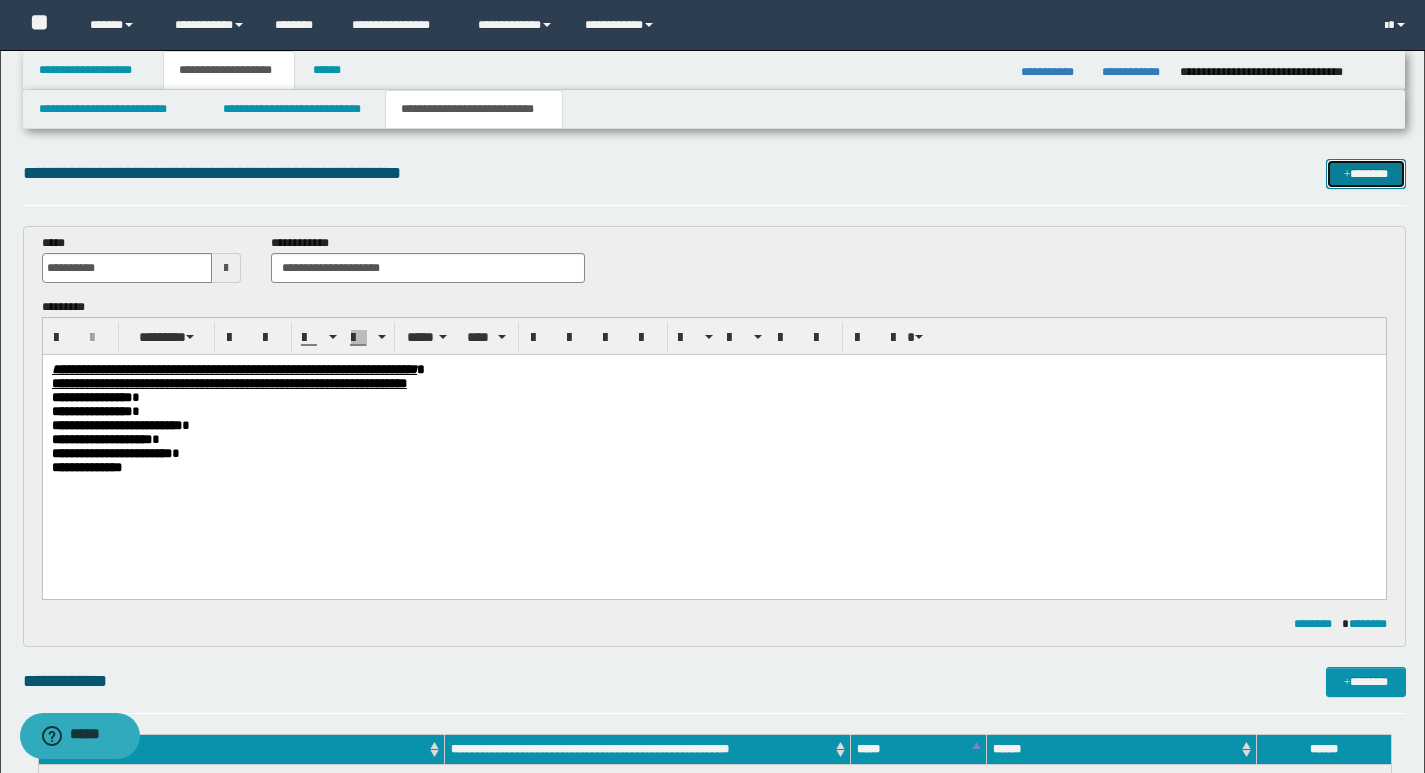 click on "*******" at bounding box center [1366, 174] 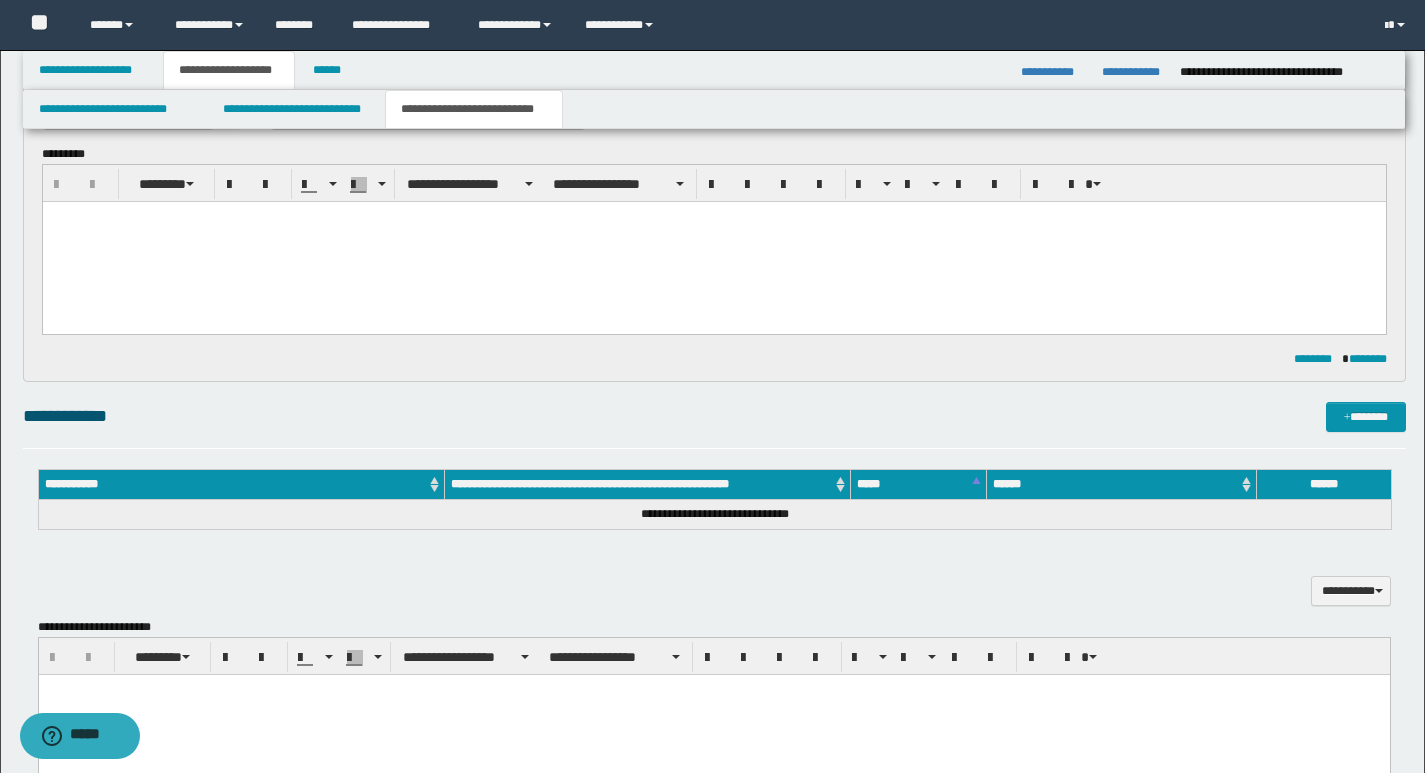 scroll, scrollTop: 0, scrollLeft: 0, axis: both 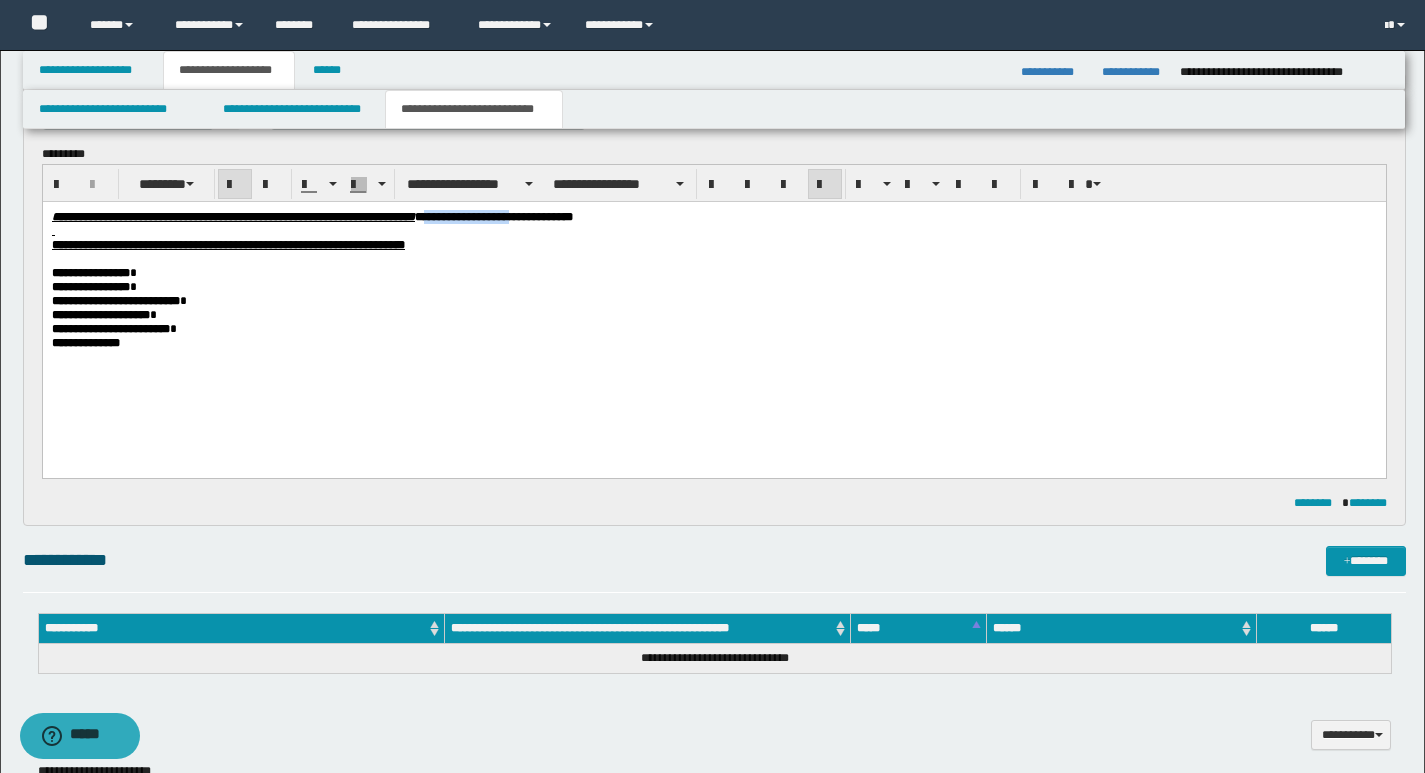 drag, startPoint x: 563, startPoint y: 220, endPoint x: 658, endPoint y: 222, distance: 95.02105 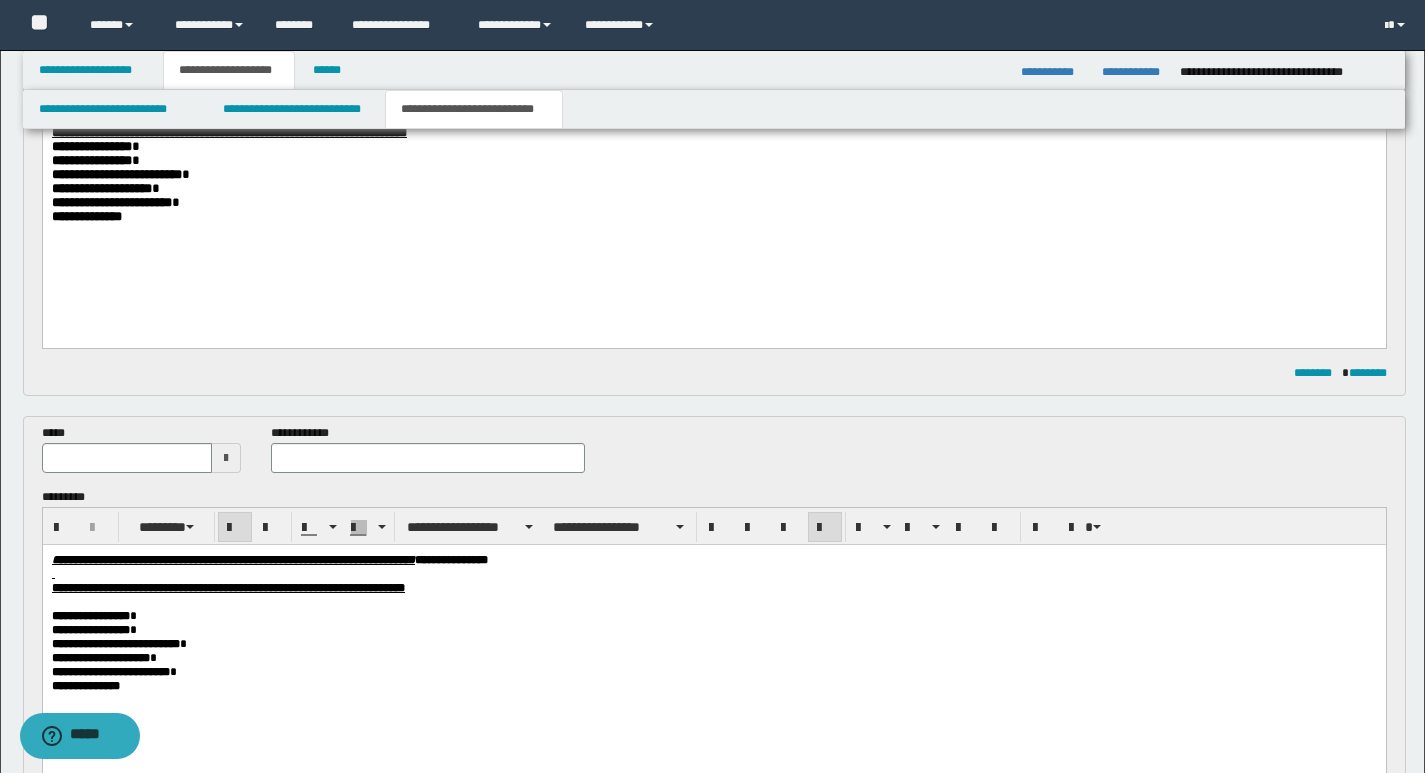 scroll, scrollTop: 194, scrollLeft: 0, axis: vertical 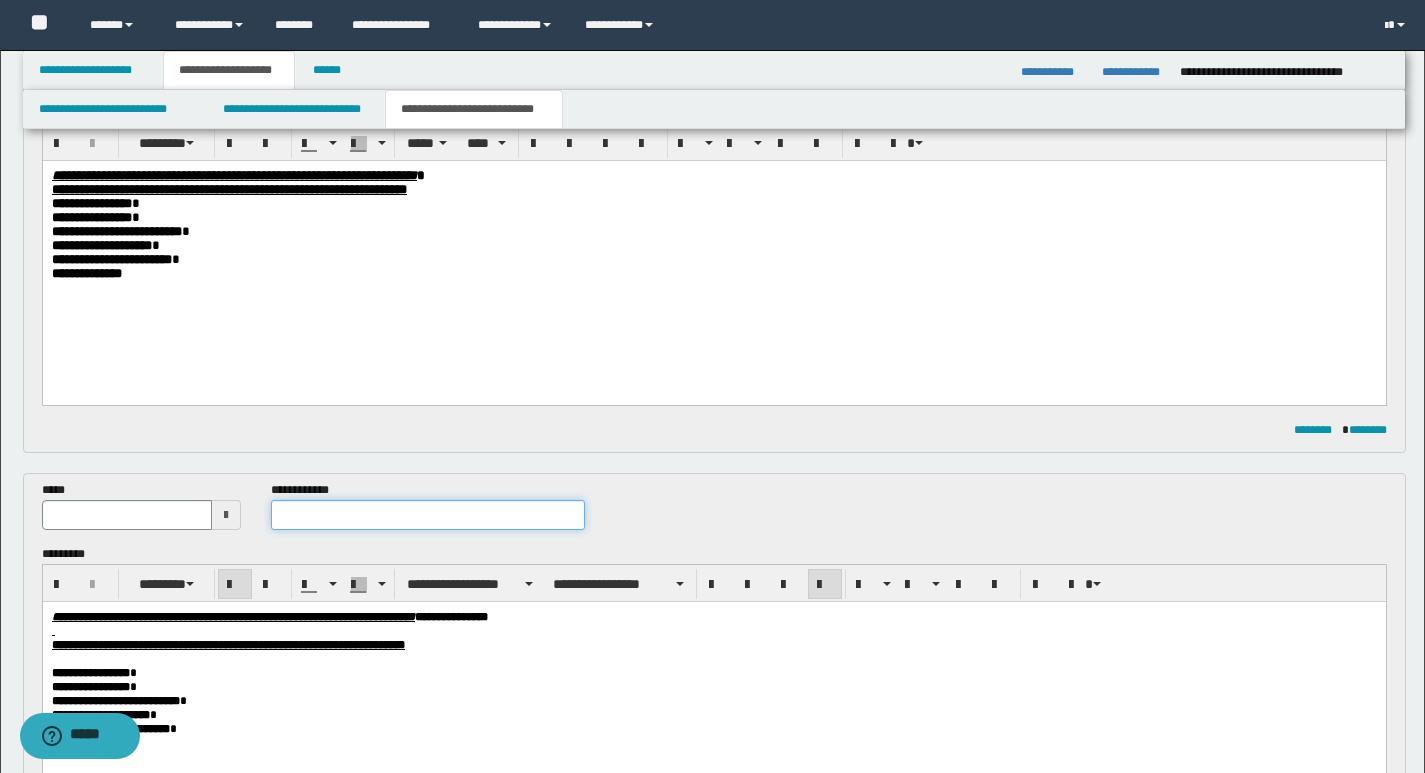 click at bounding box center (428, 515) 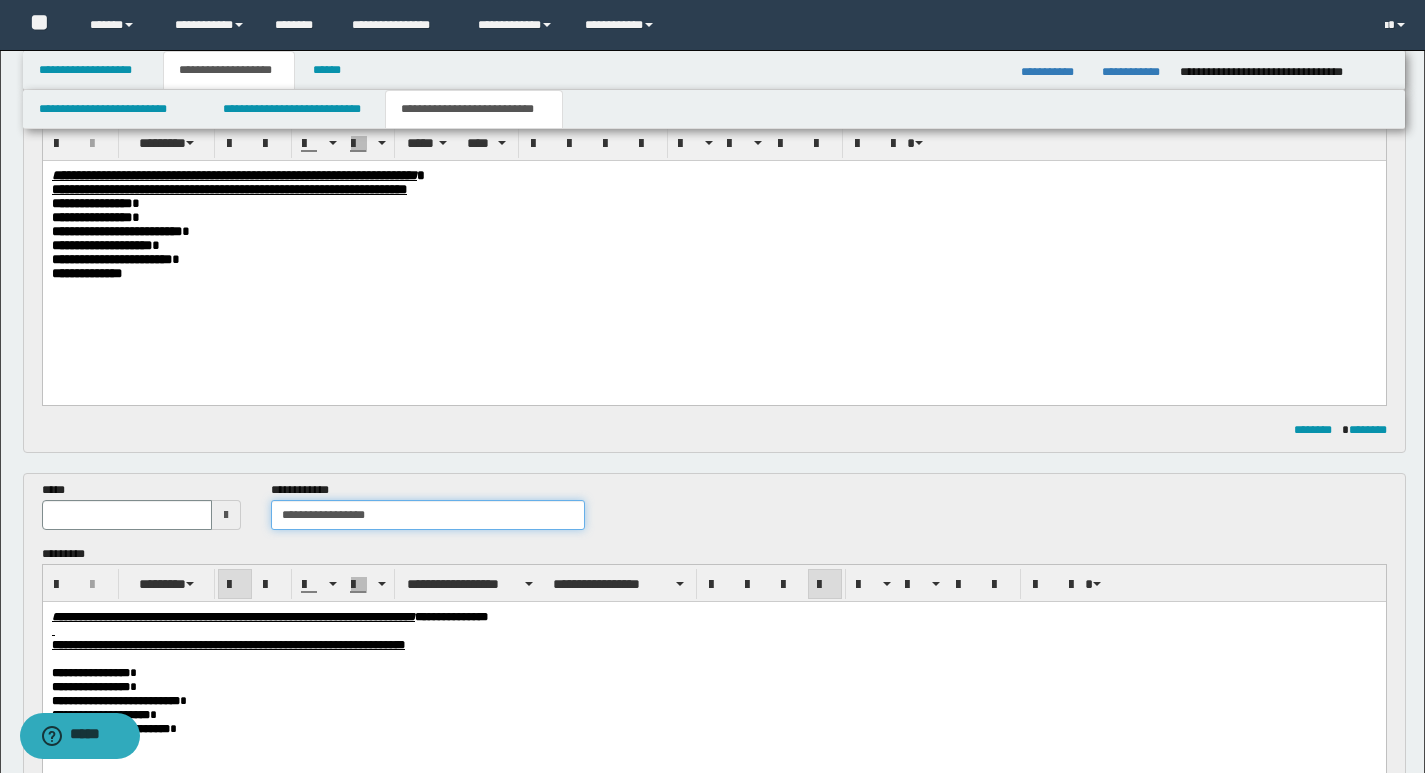 type on "**********" 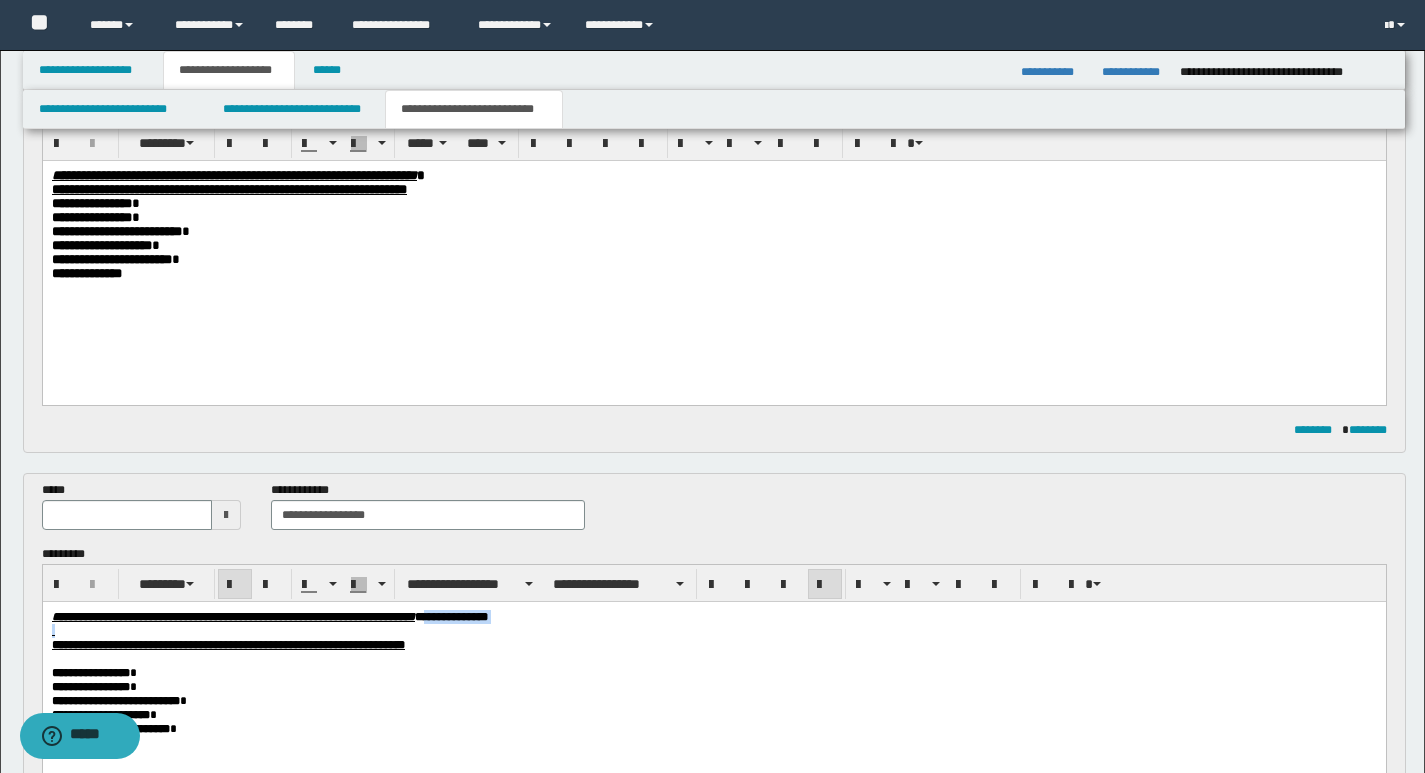 drag, startPoint x: 564, startPoint y: 624, endPoint x: 629, endPoint y: 626, distance: 65.03076 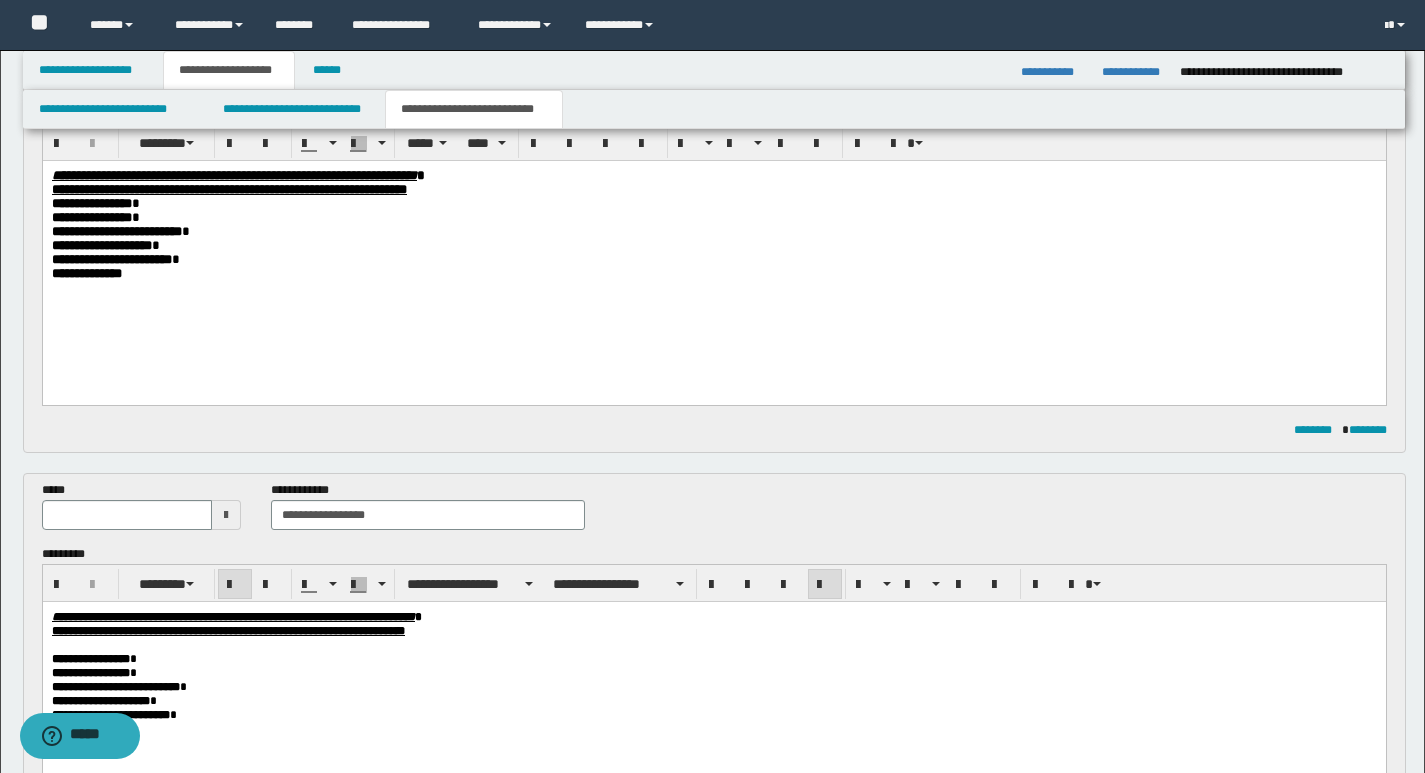click at bounding box center [127, 515] 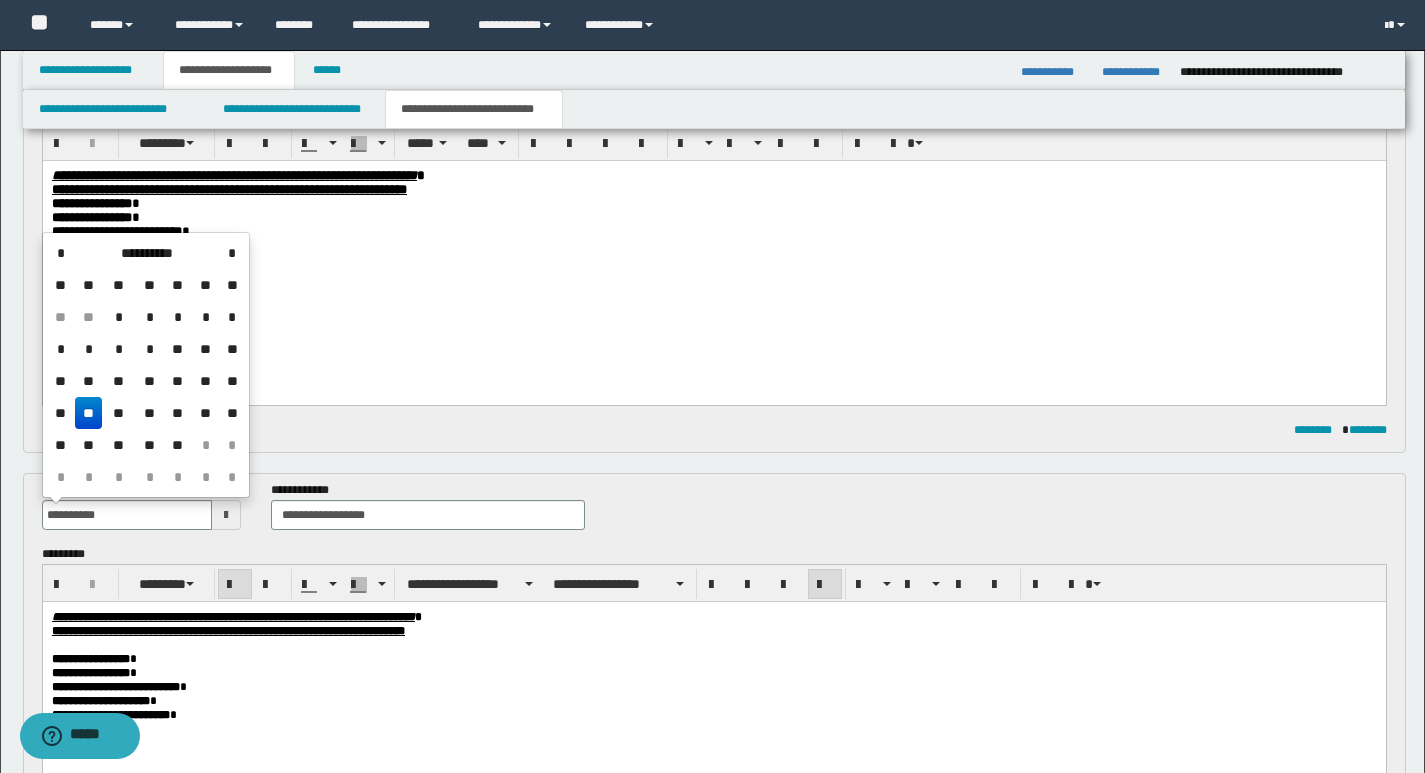 click on "**********" at bounding box center [713, 700] 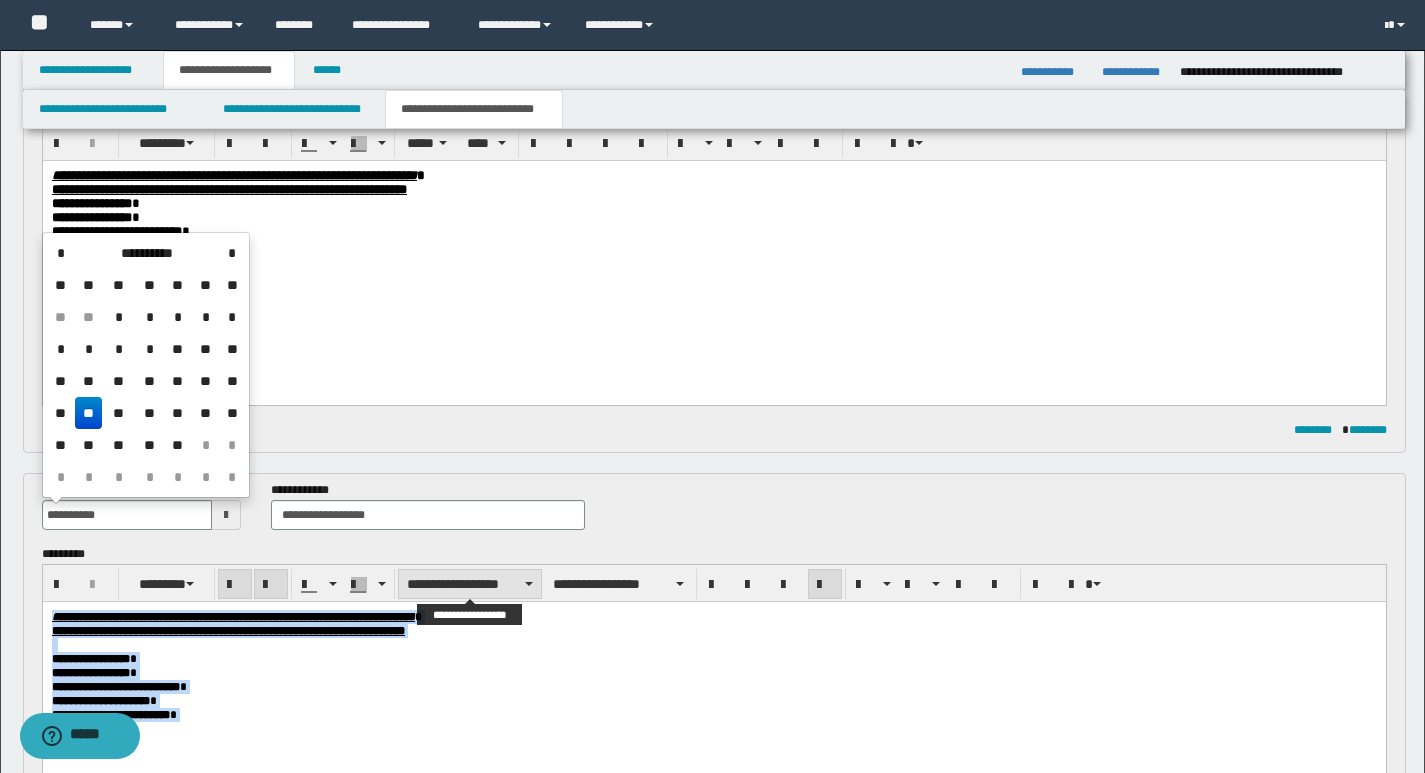 type on "**********" 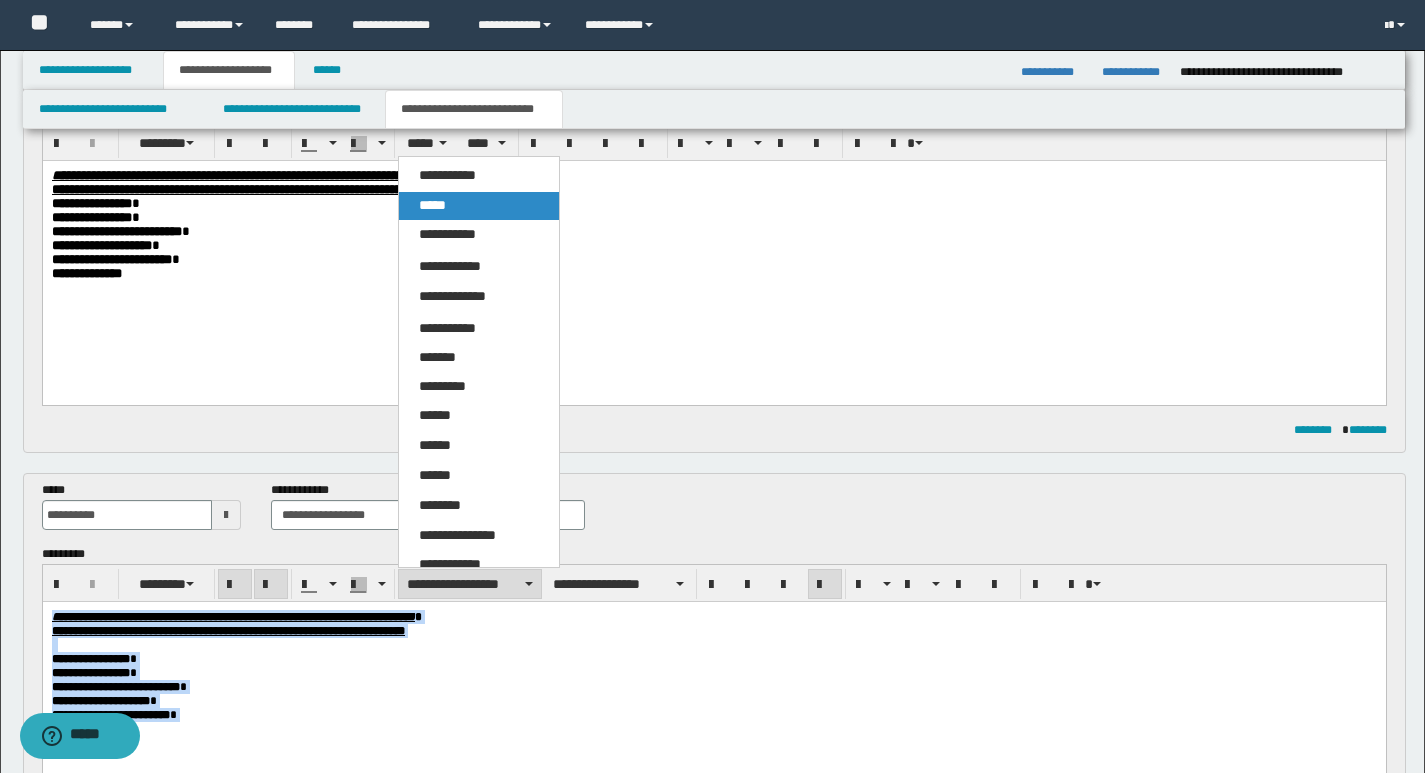 click on "*****" at bounding box center [479, 206] 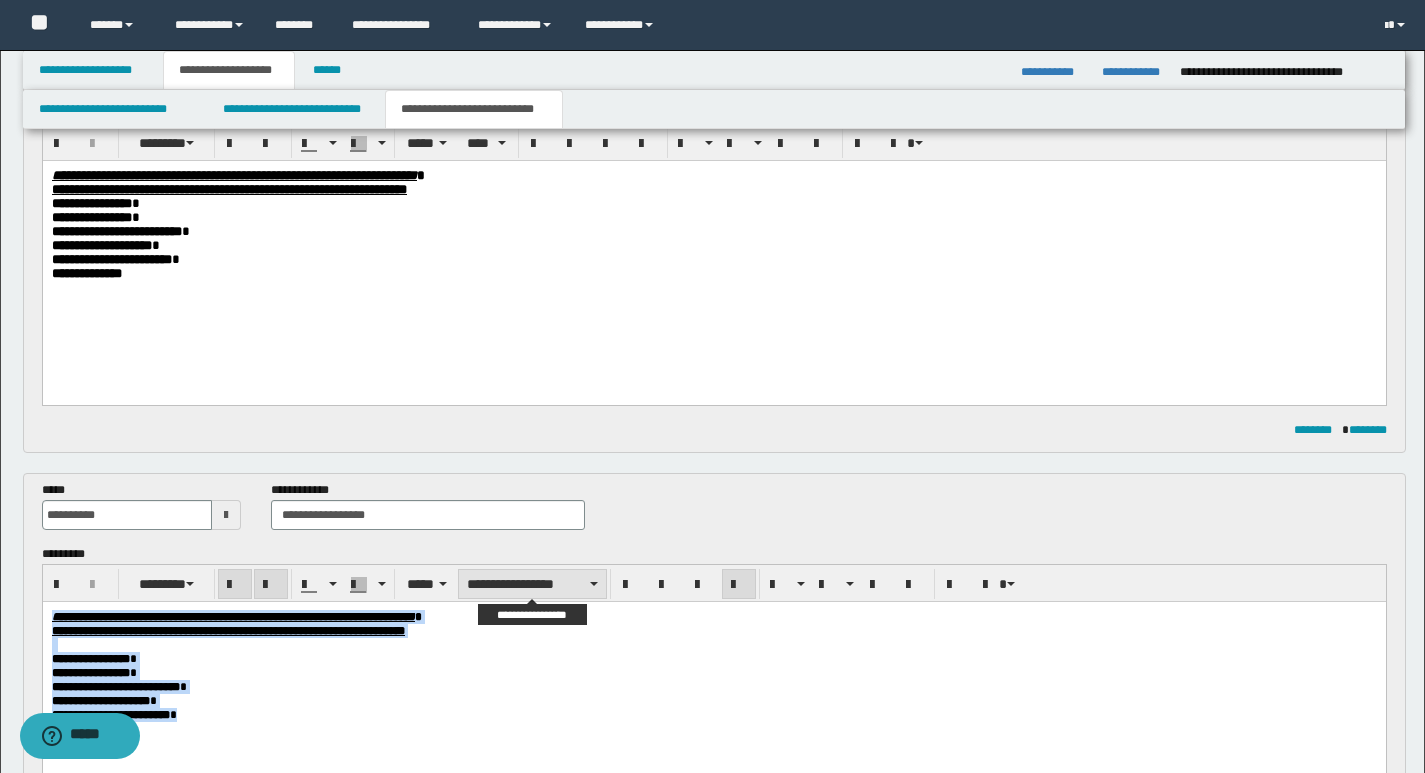 click on "**********" at bounding box center (532, 584) 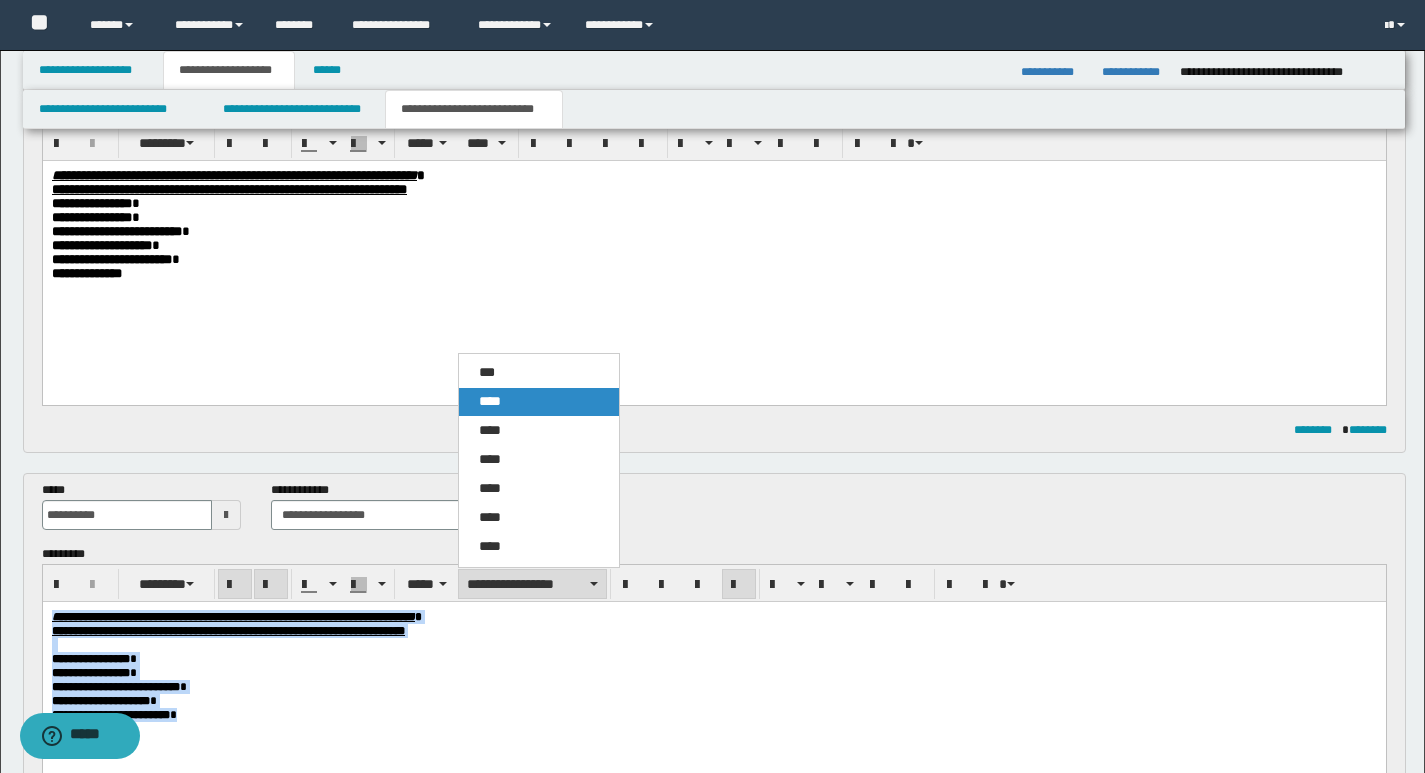 click on "****" at bounding box center (490, 401) 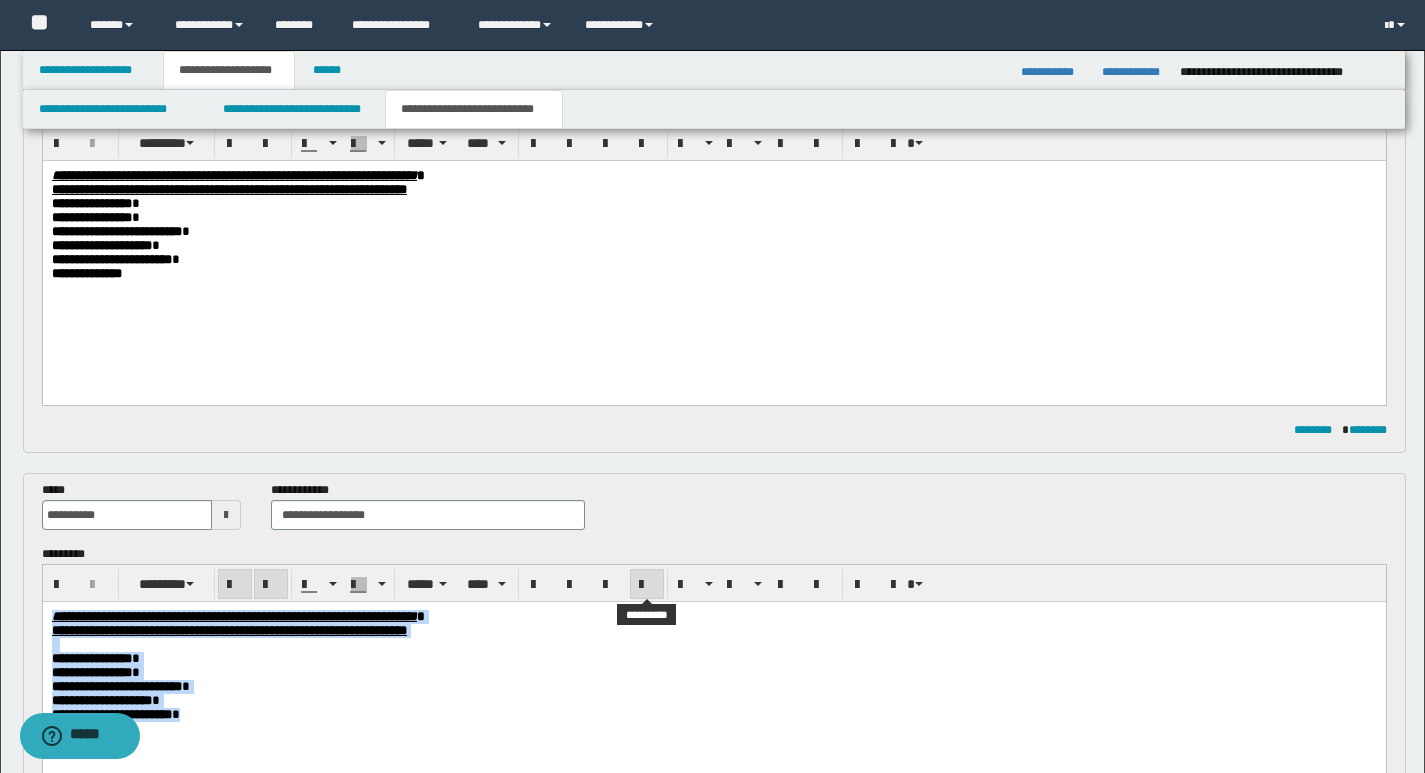 click at bounding box center [647, 585] 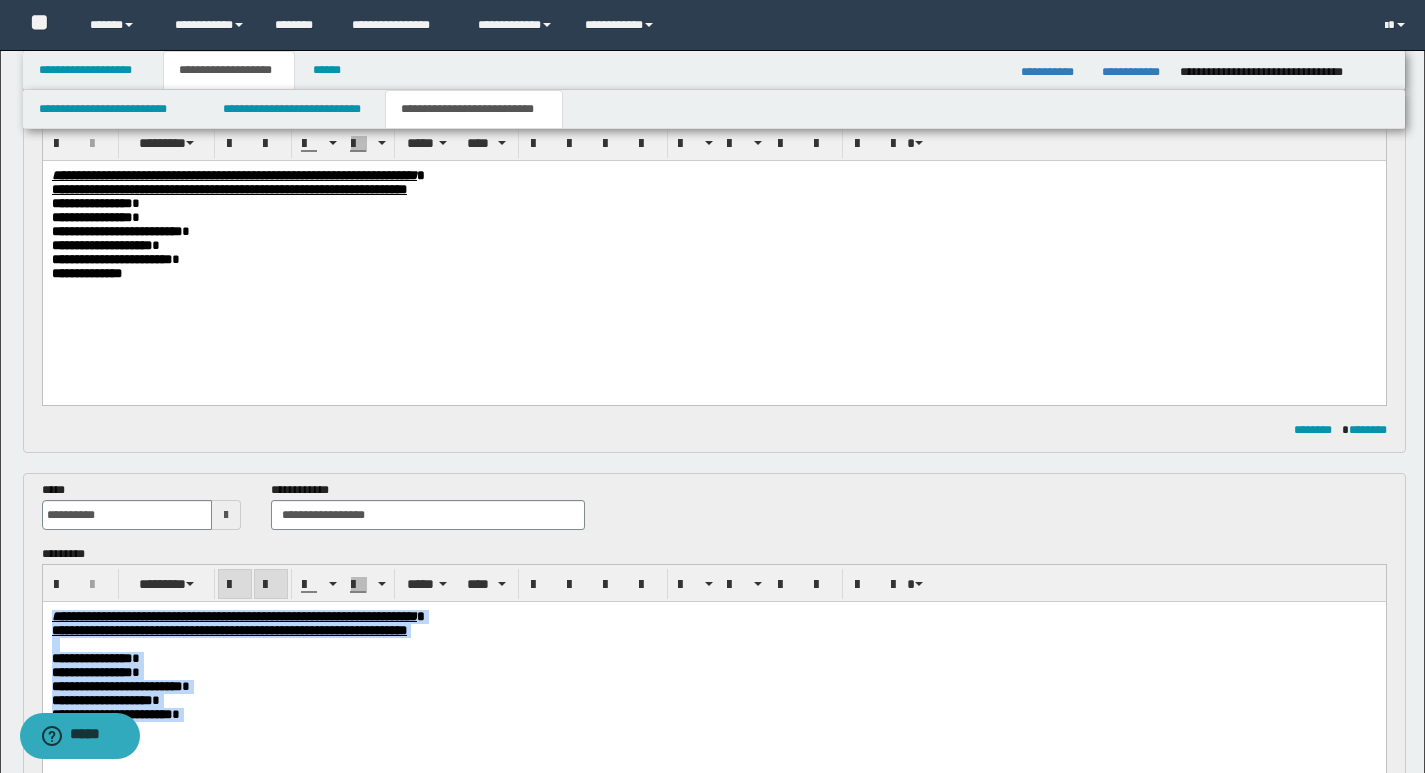 click on "**********" at bounding box center (713, 686) 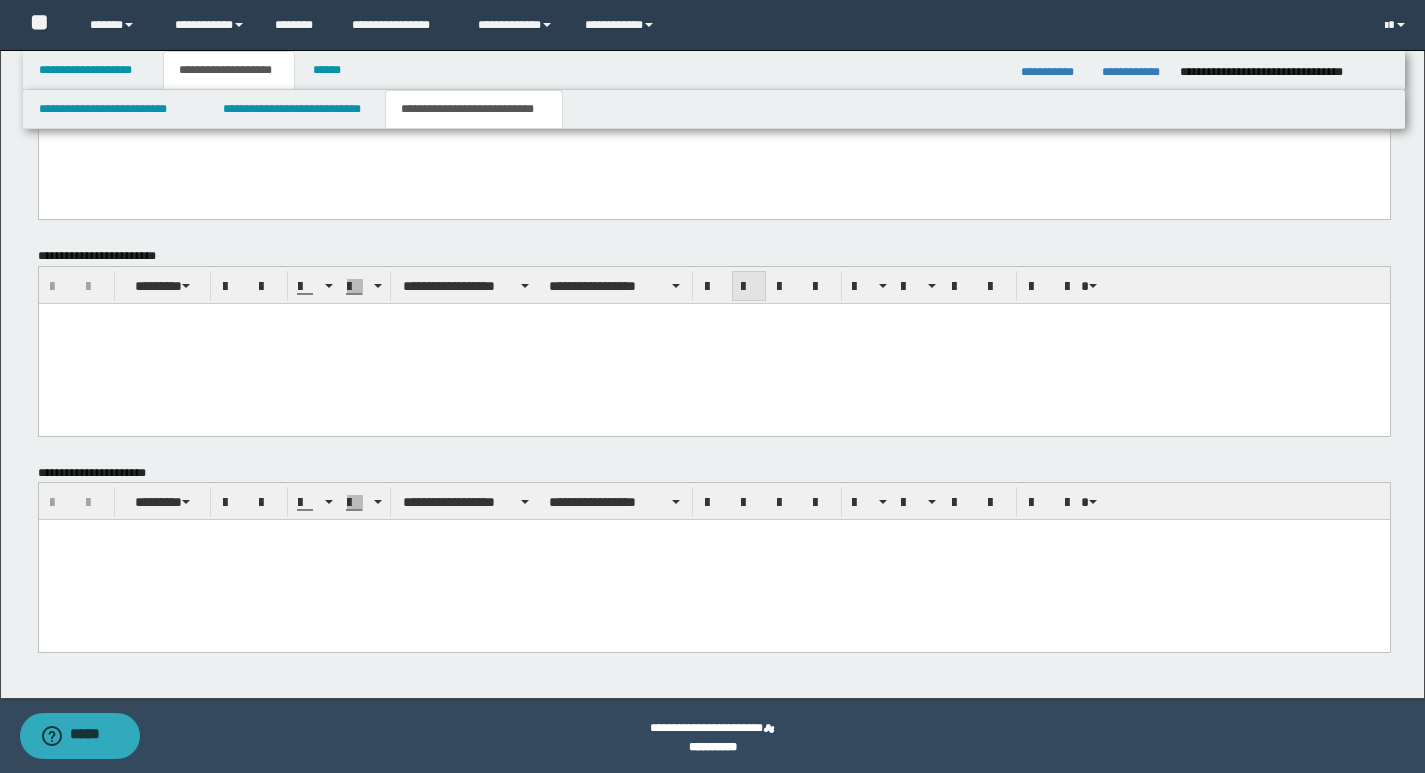 scroll, scrollTop: 1314, scrollLeft: 0, axis: vertical 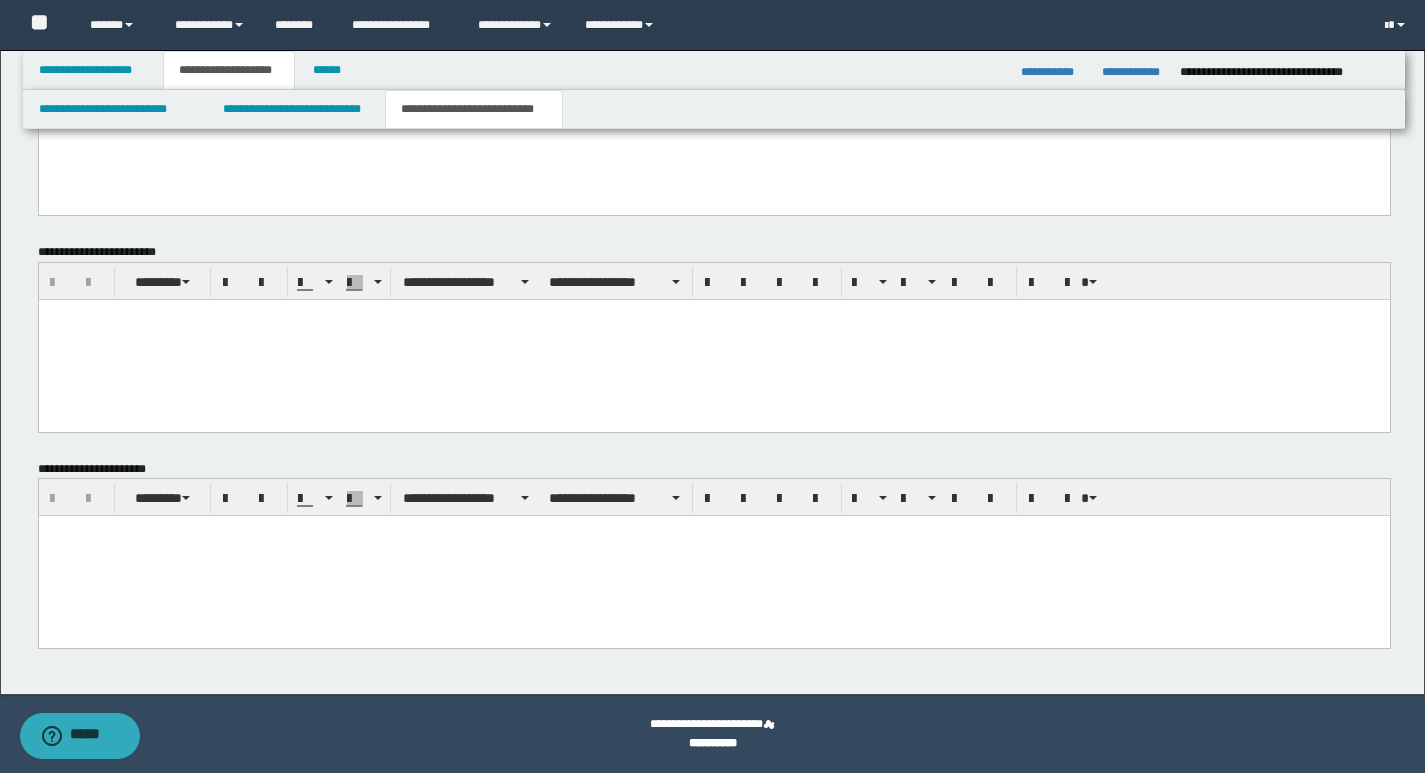 click at bounding box center [713, 556] 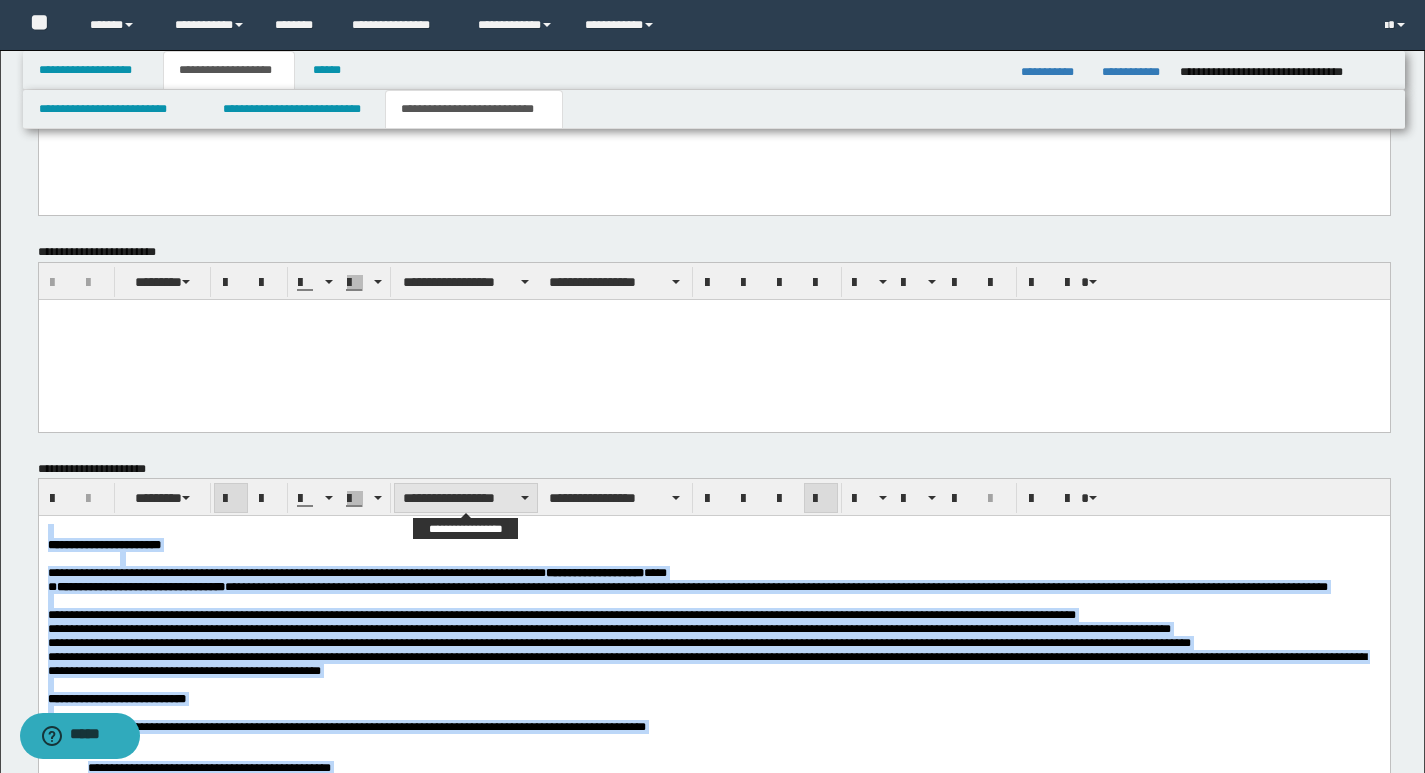 click at bounding box center (525, 498) 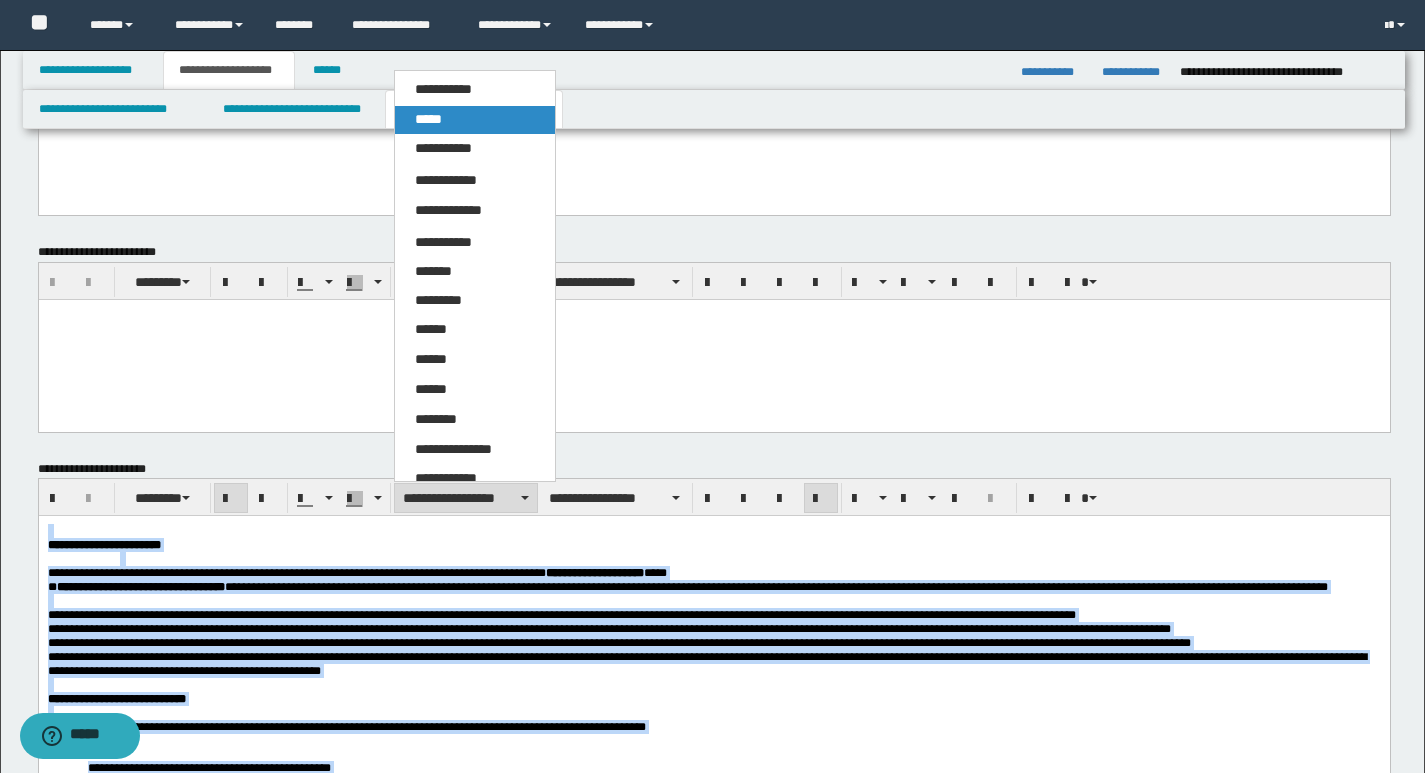 click on "*****" at bounding box center (475, 120) 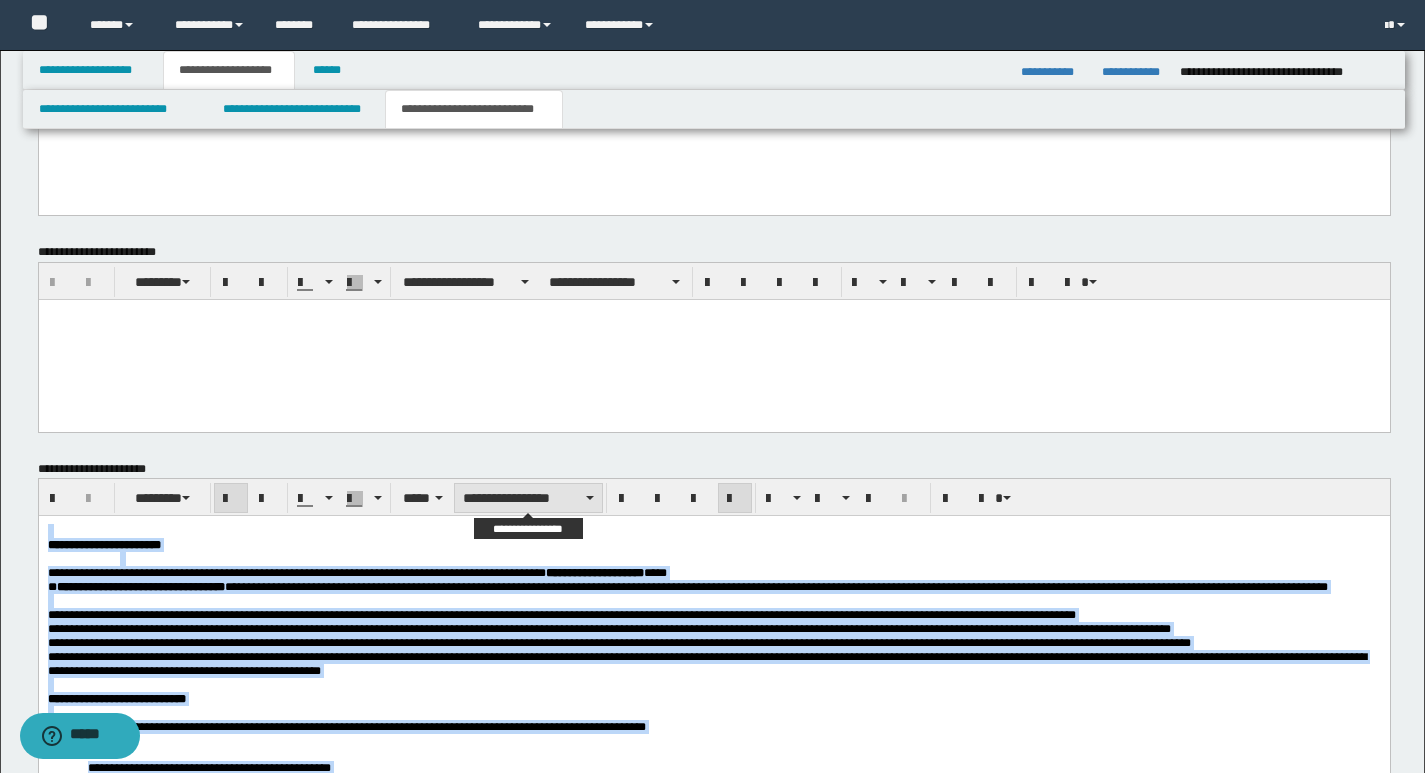 click on "**********" at bounding box center [528, 498] 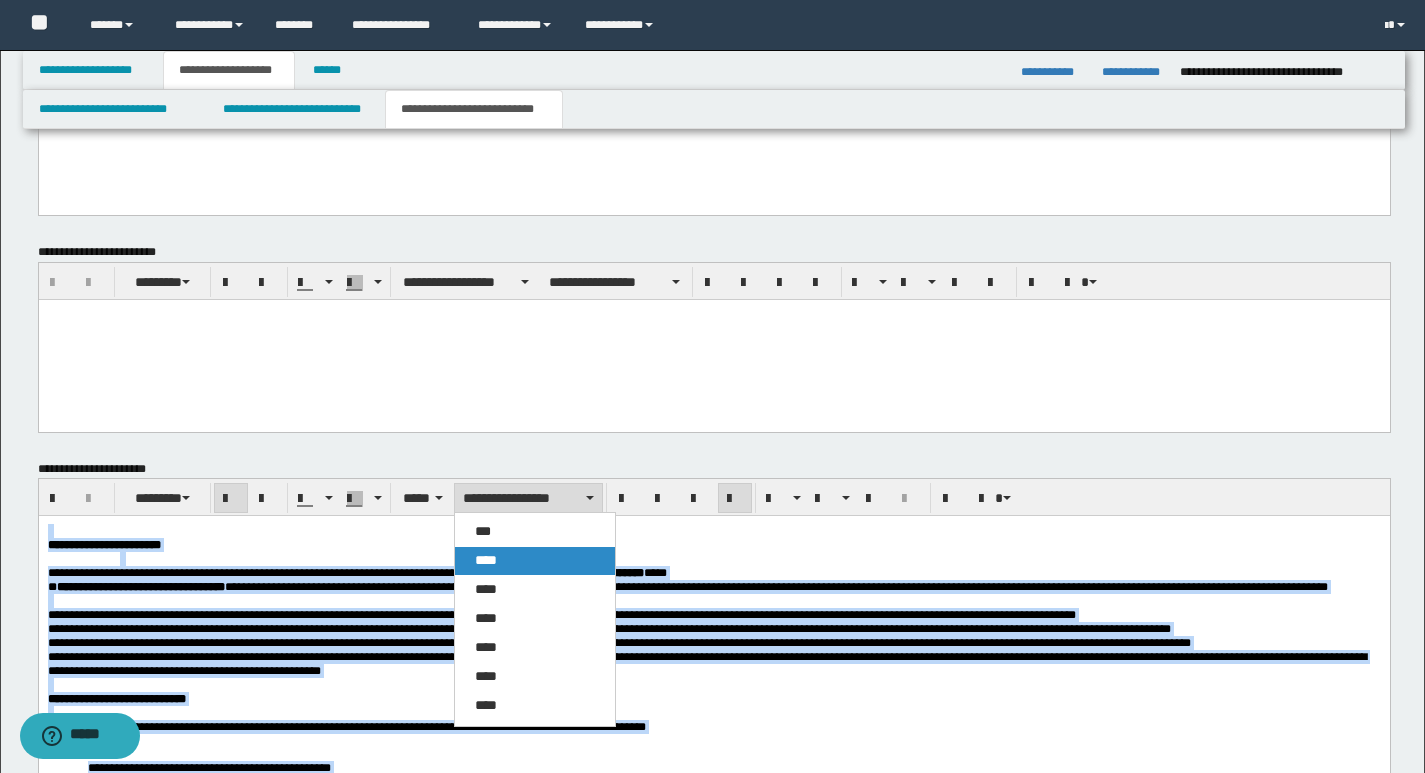 click on "****" at bounding box center (486, 560) 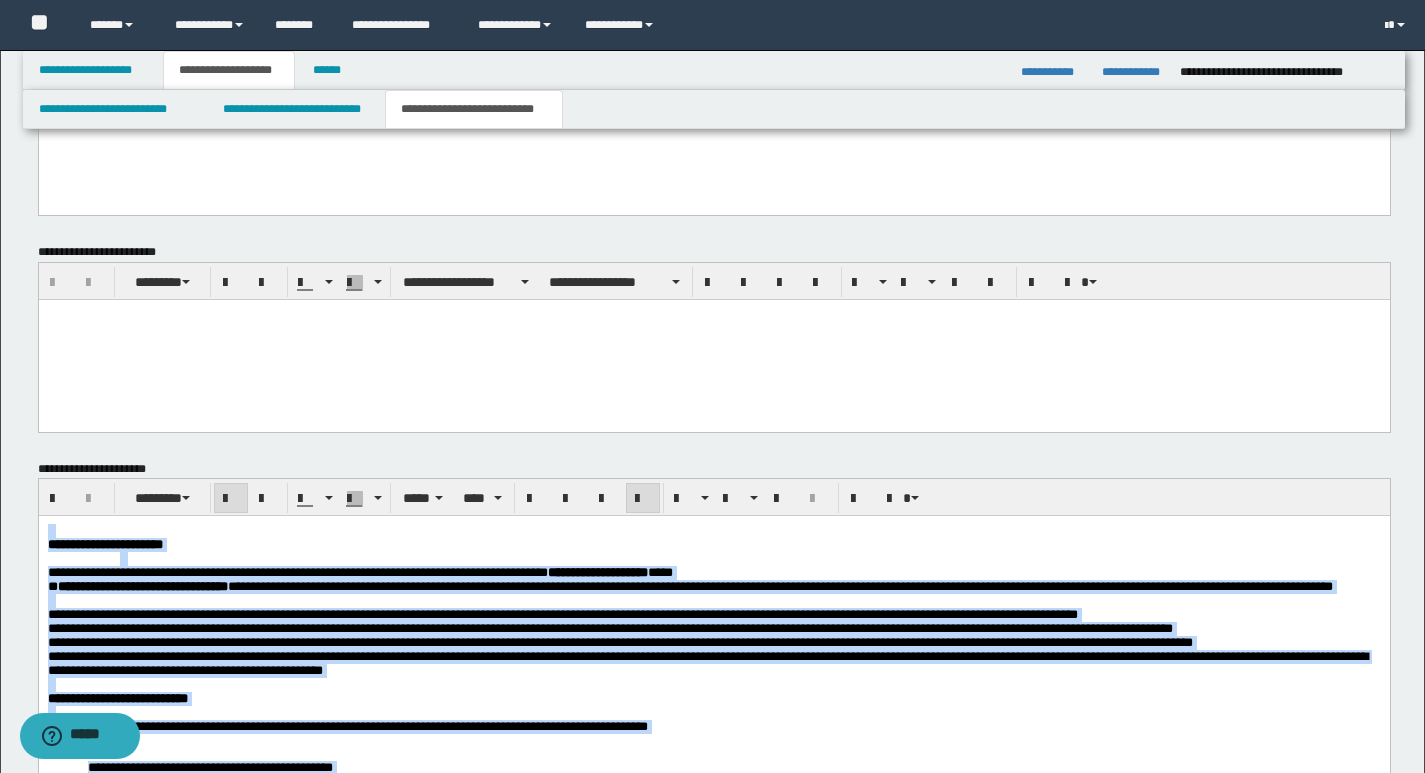 click at bounding box center (643, 499) 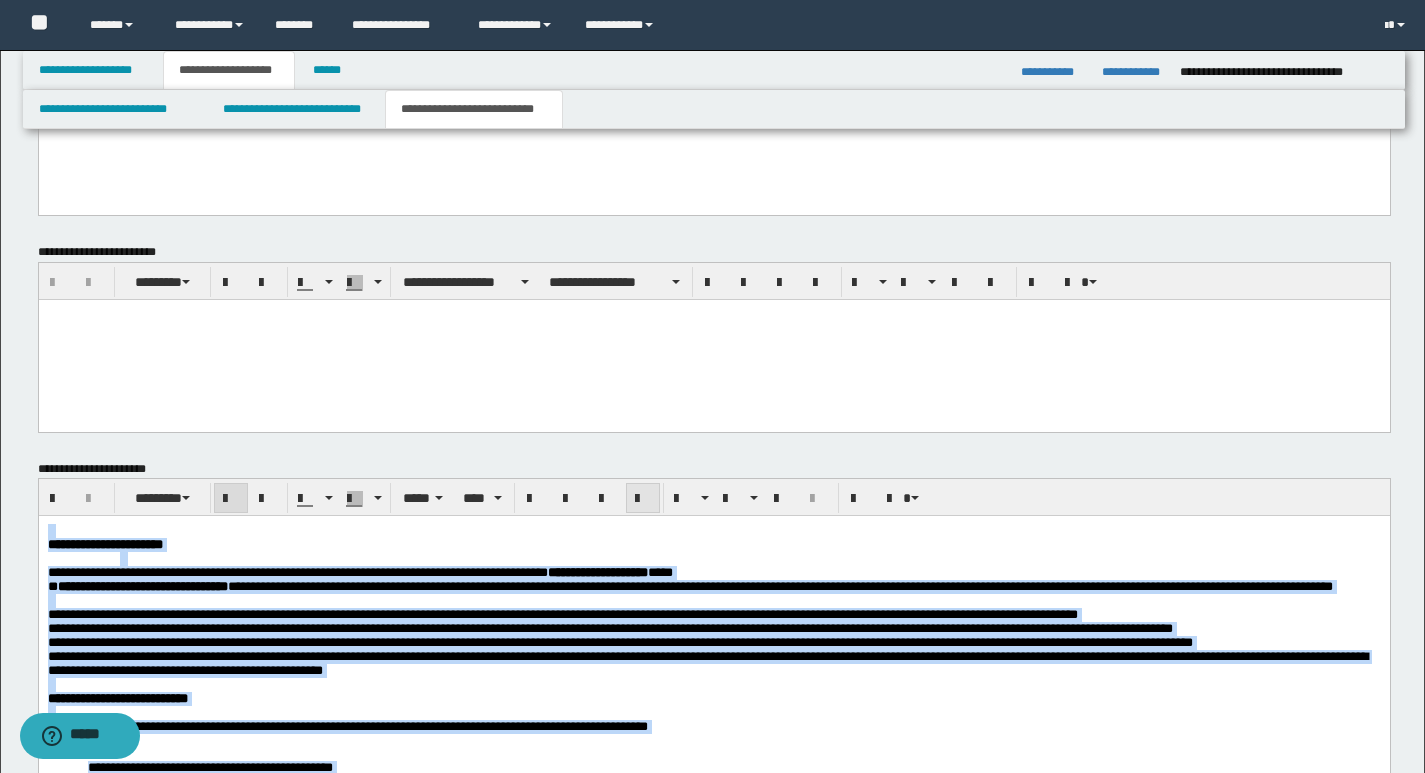 click at bounding box center [643, 499] 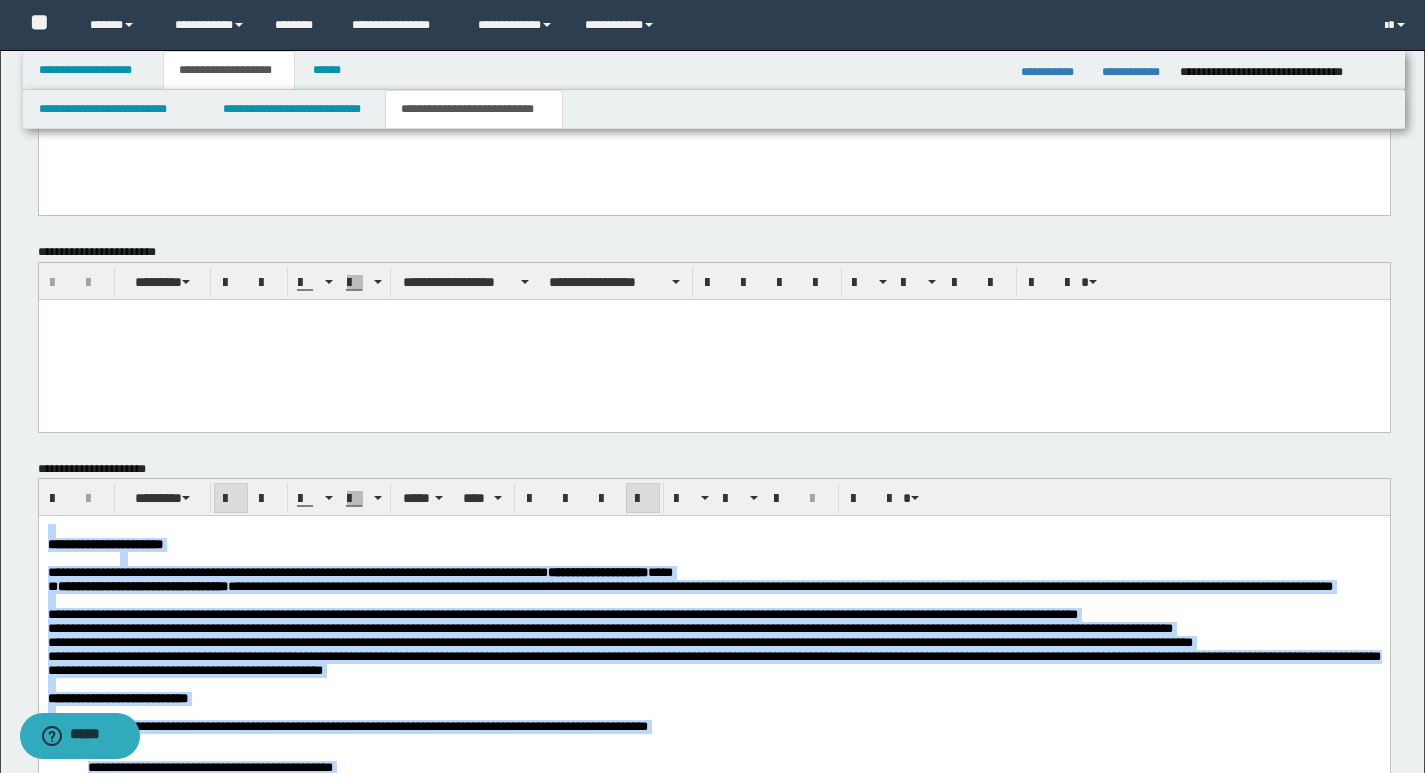 click on "**********" at bounding box center [713, 545] 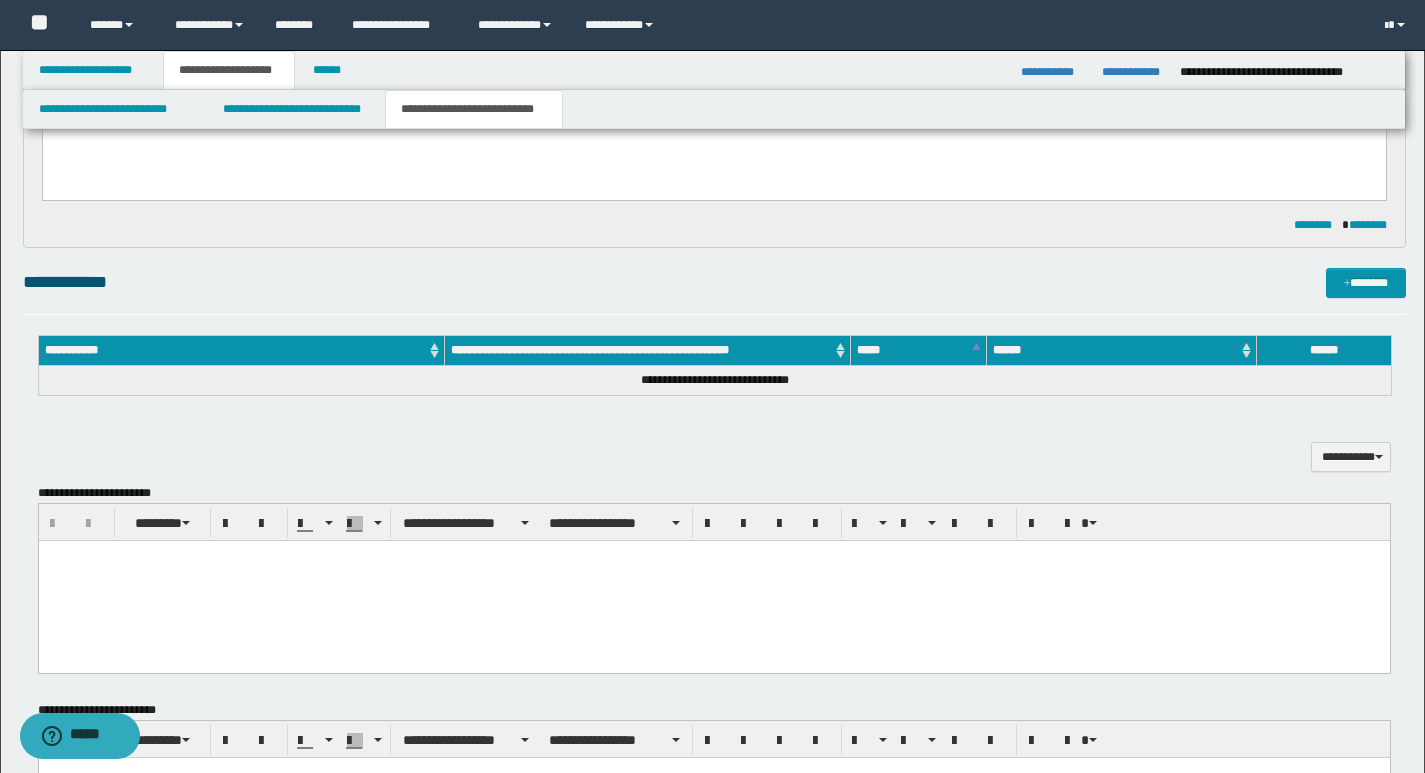 scroll, scrollTop: 814, scrollLeft: 0, axis: vertical 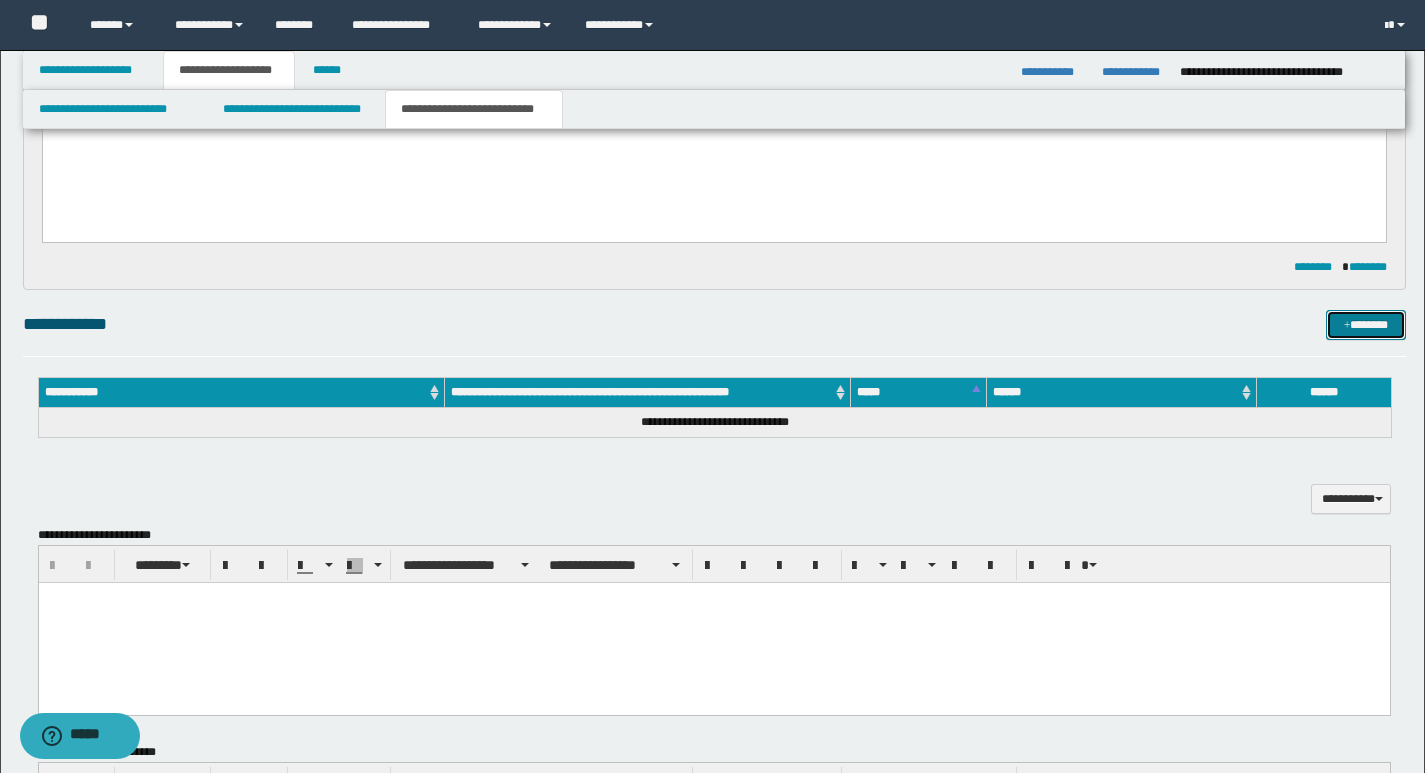 click on "*******" at bounding box center [1366, 325] 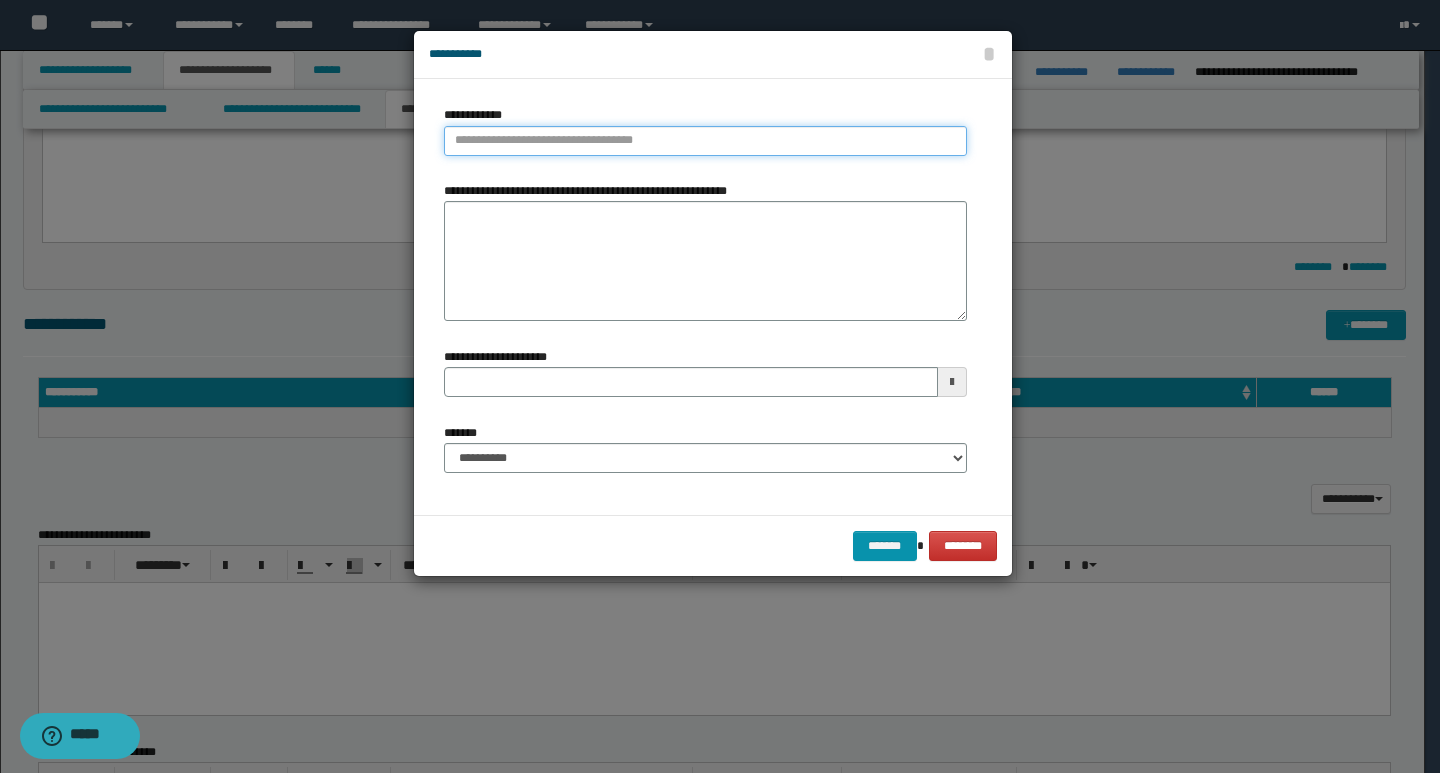 click on "**********" at bounding box center (705, 141) 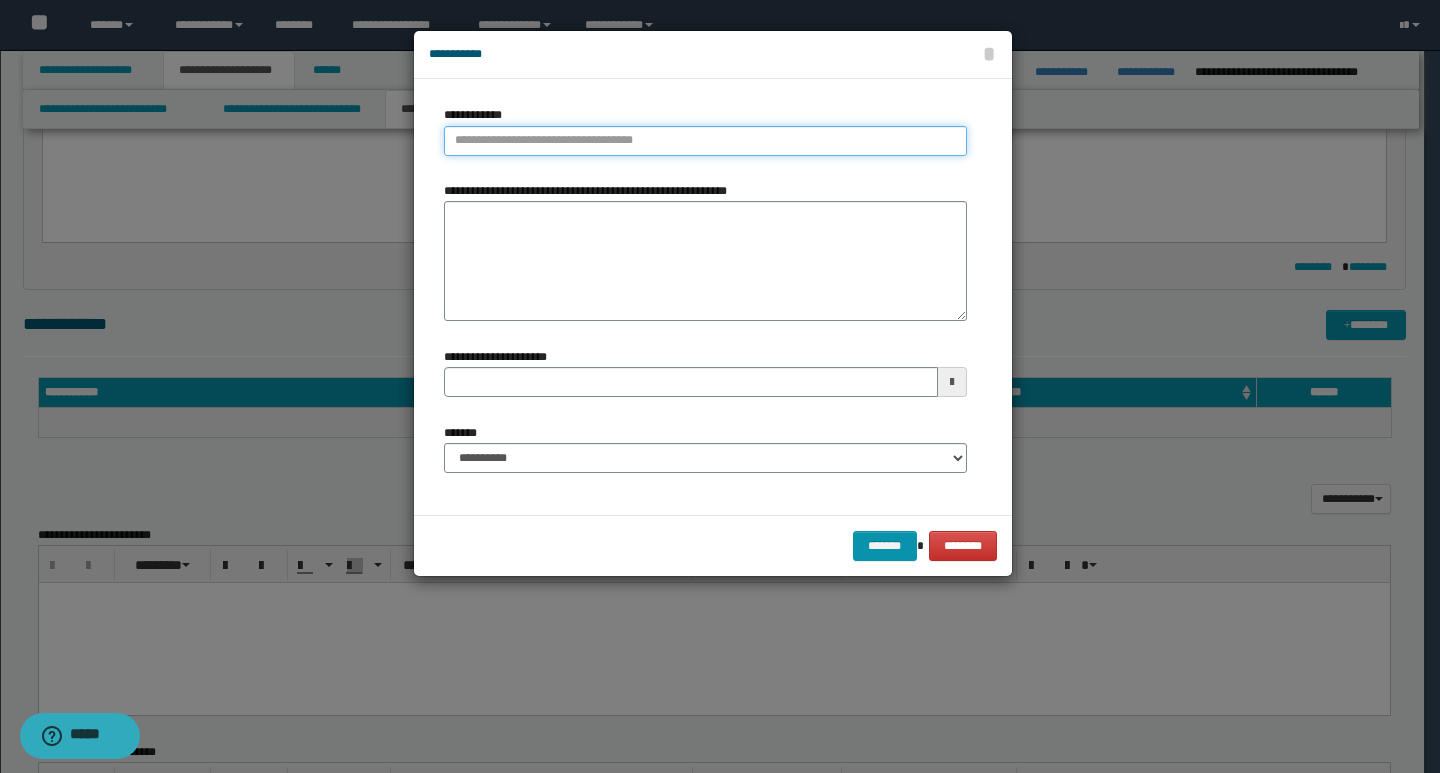 type 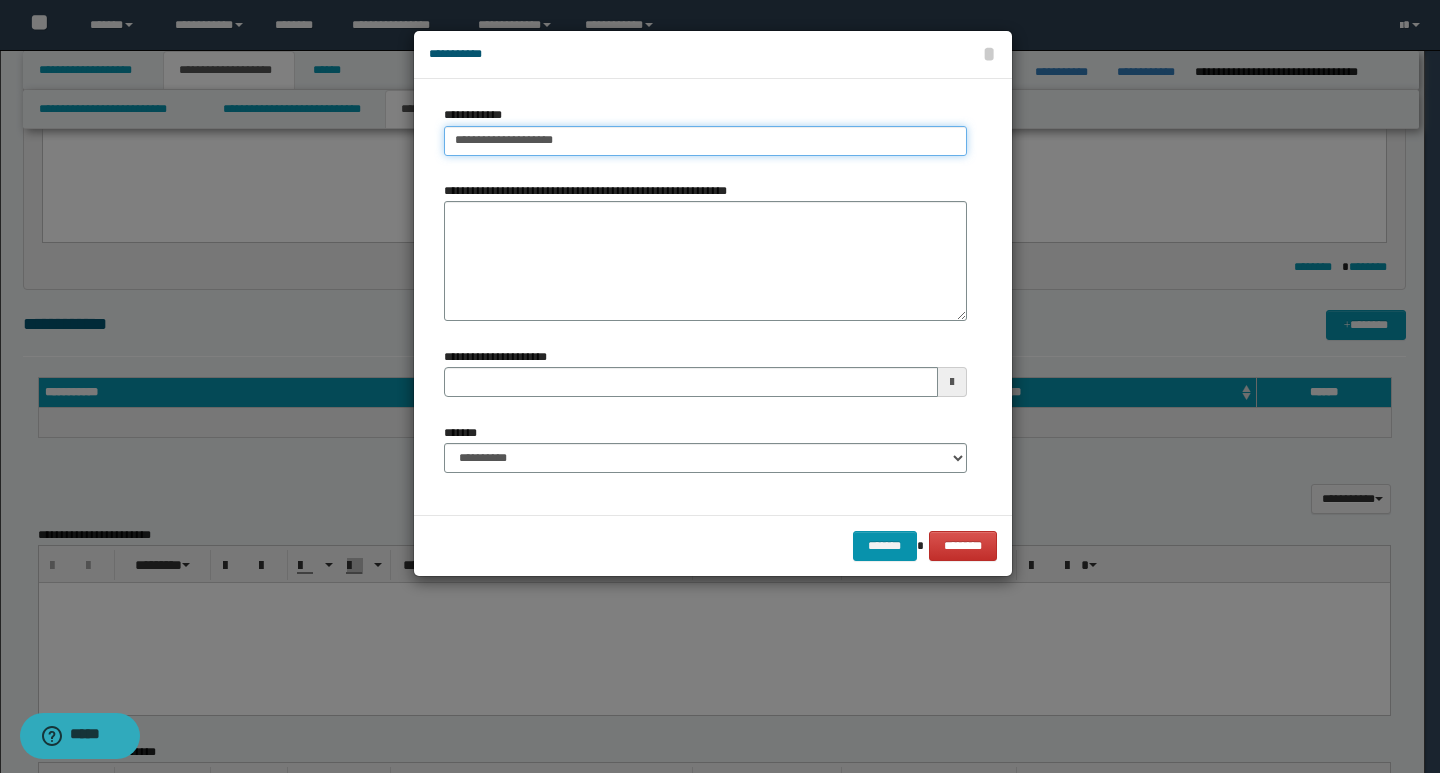 type on "**********" 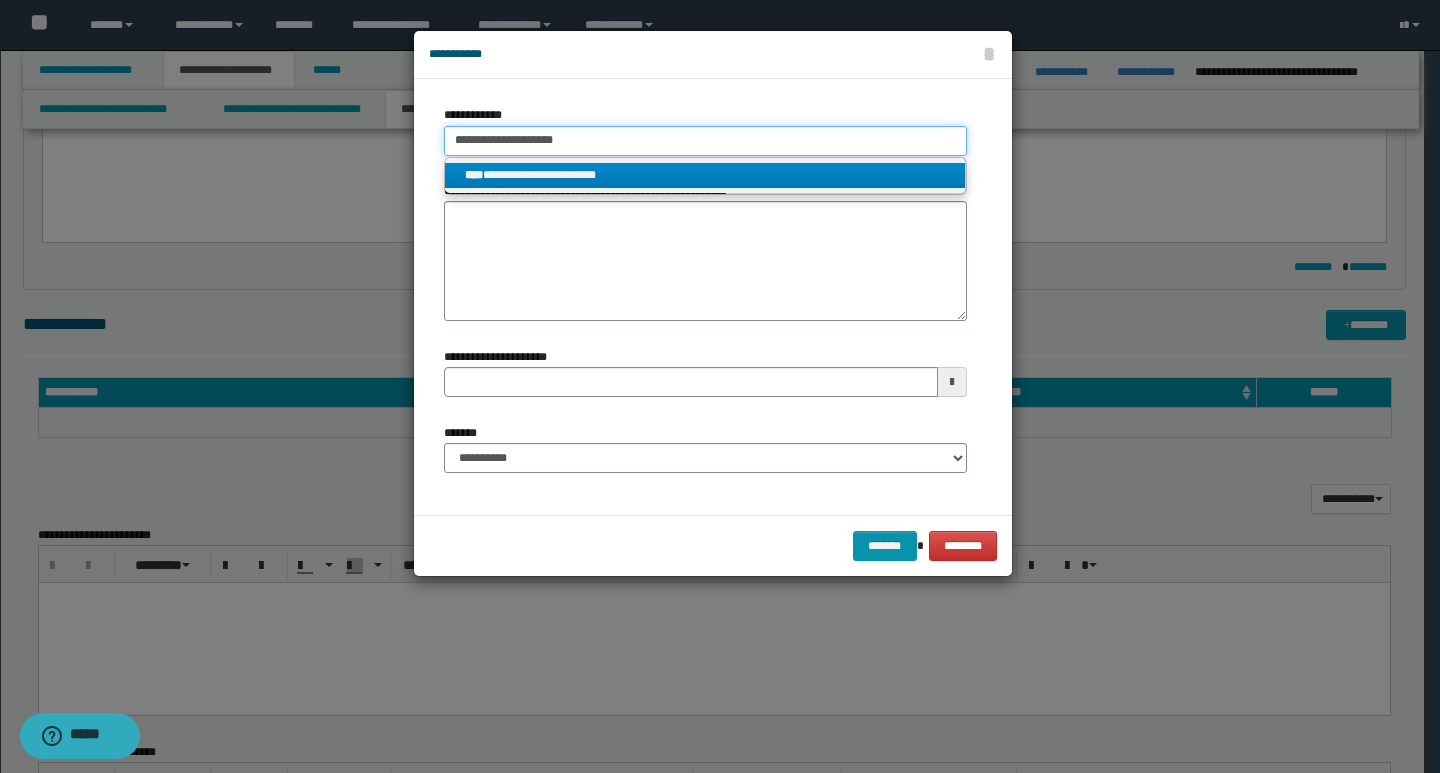type on "**********" 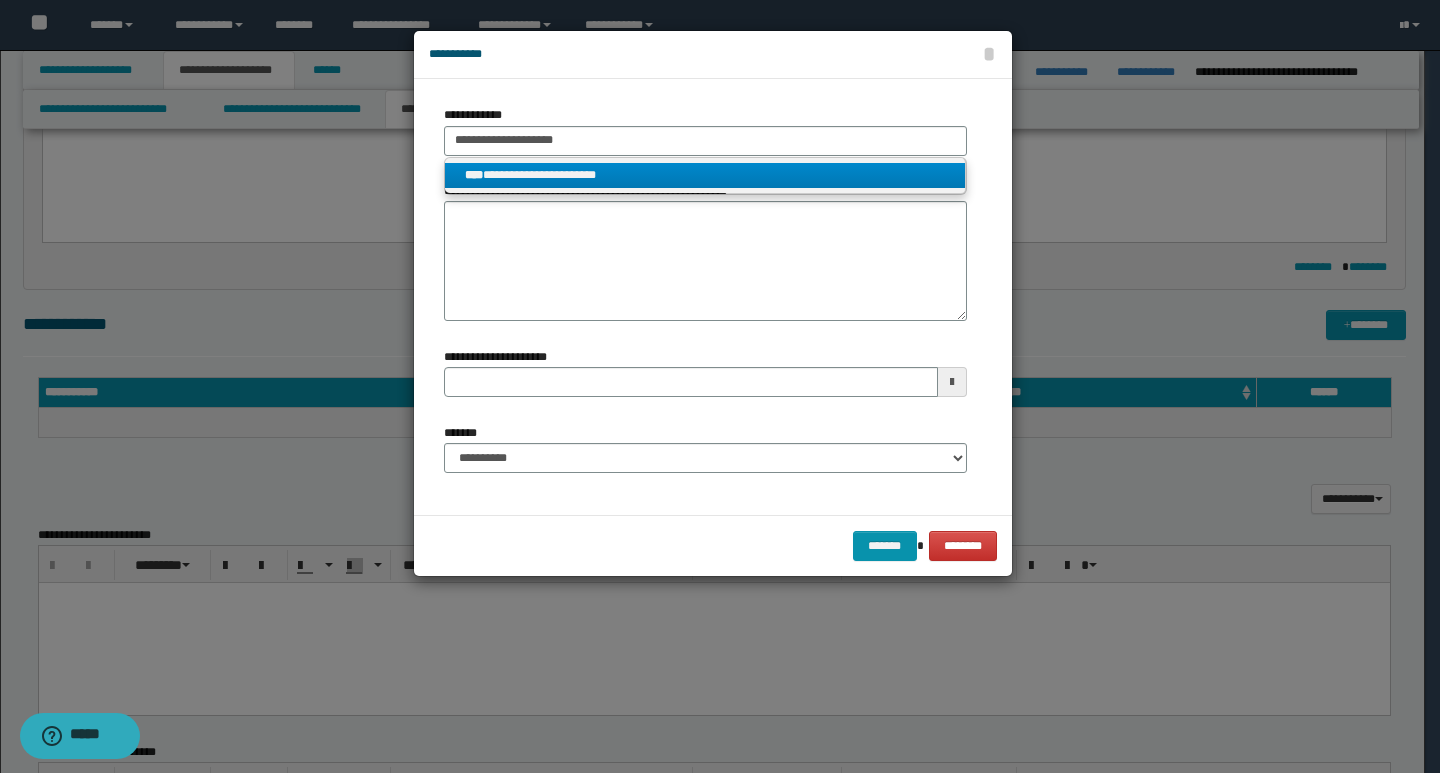 click on "**********" at bounding box center (705, 175) 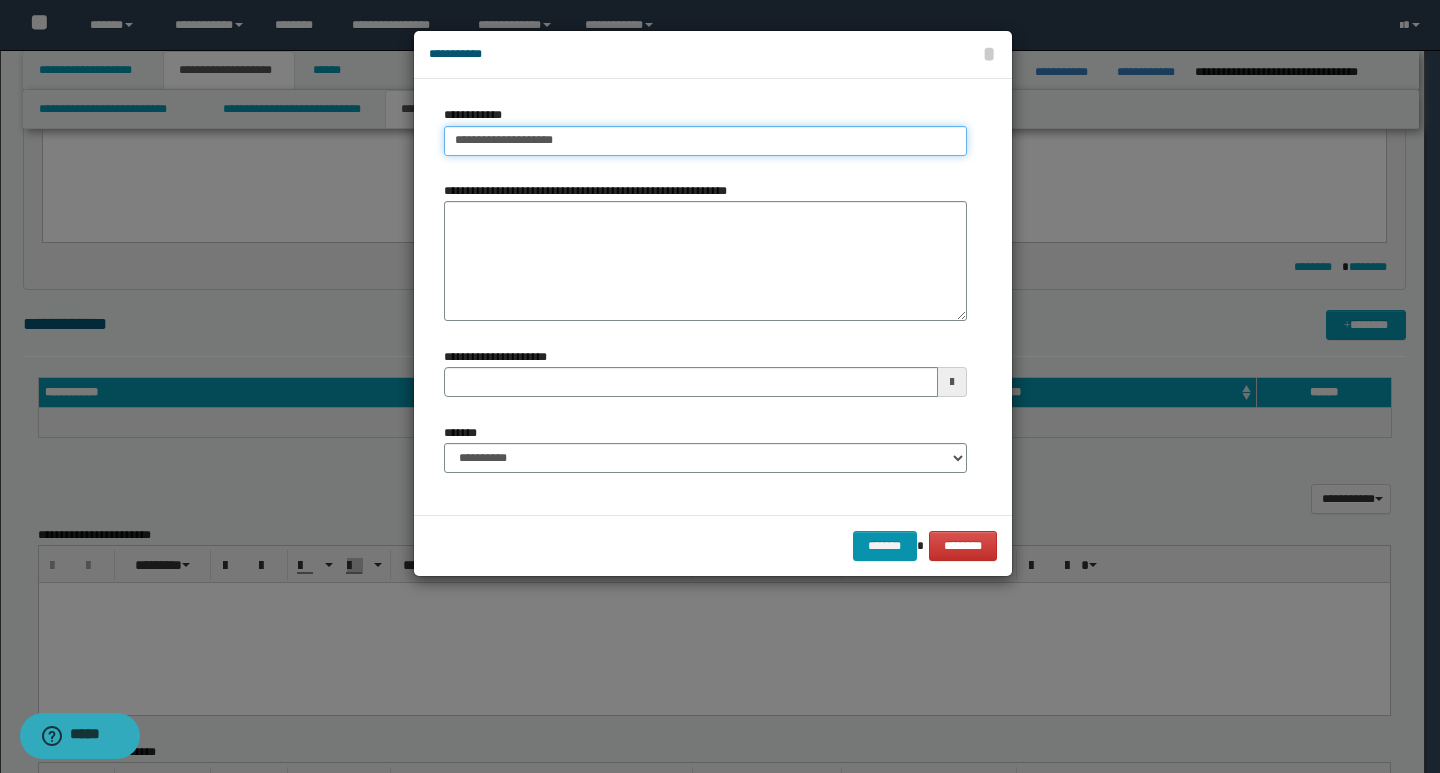 type on "**********" 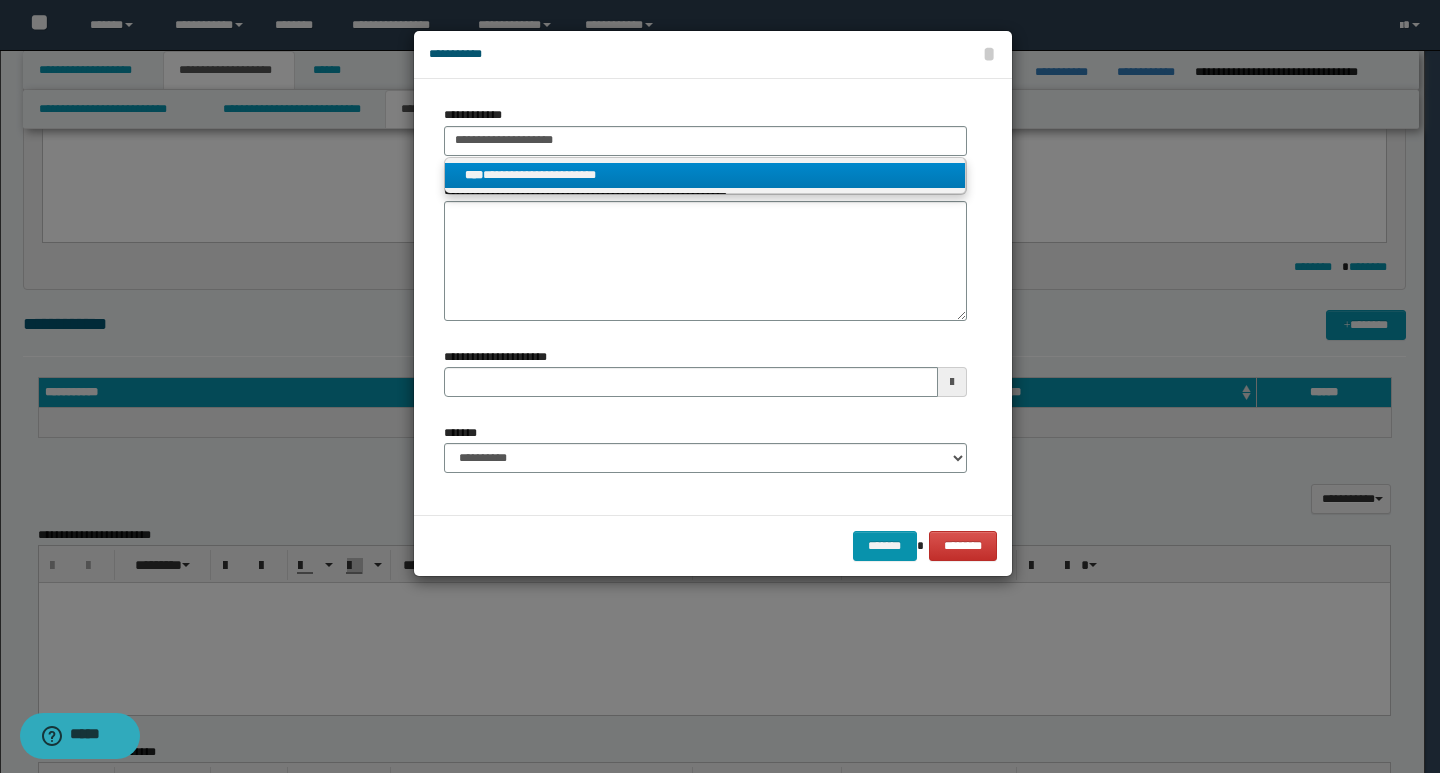 click on "**********" at bounding box center [705, 175] 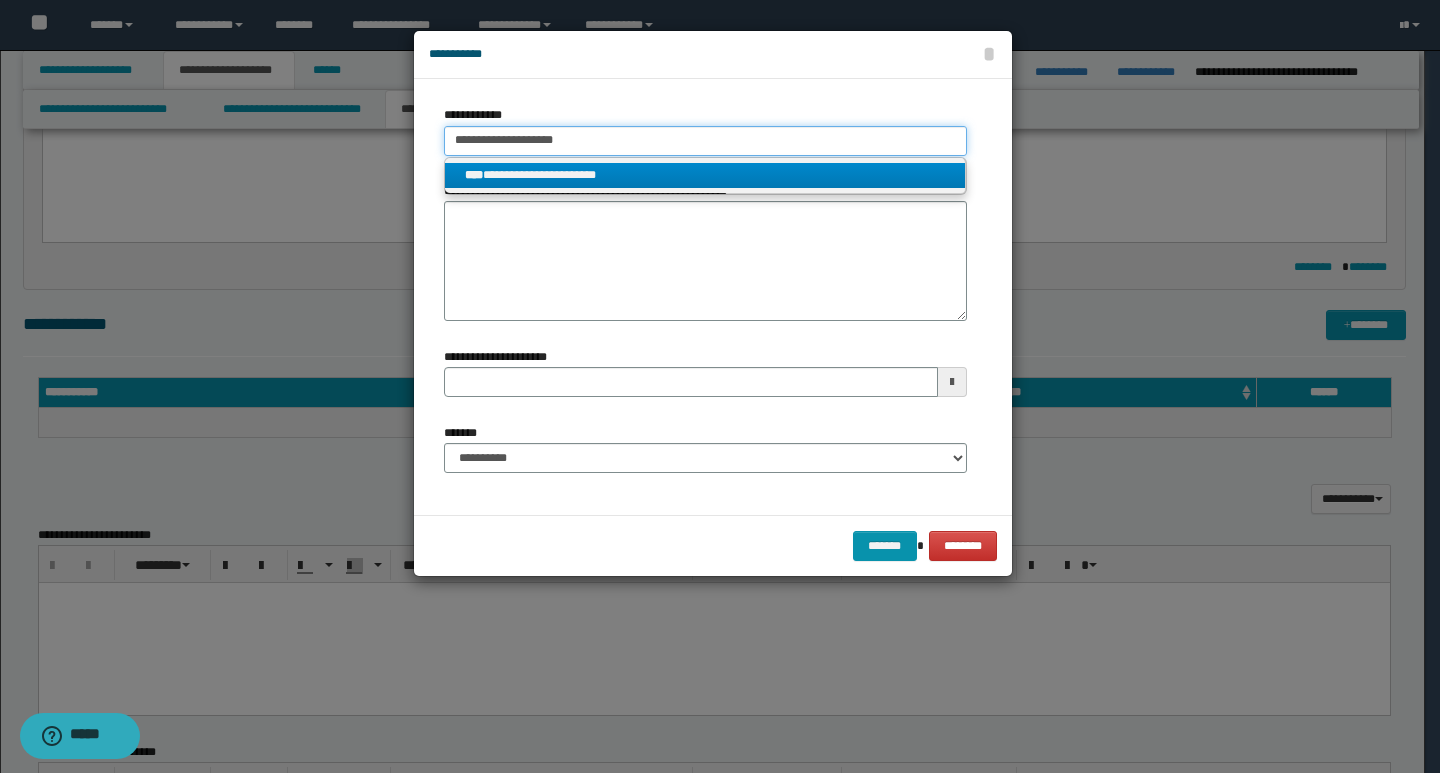 type 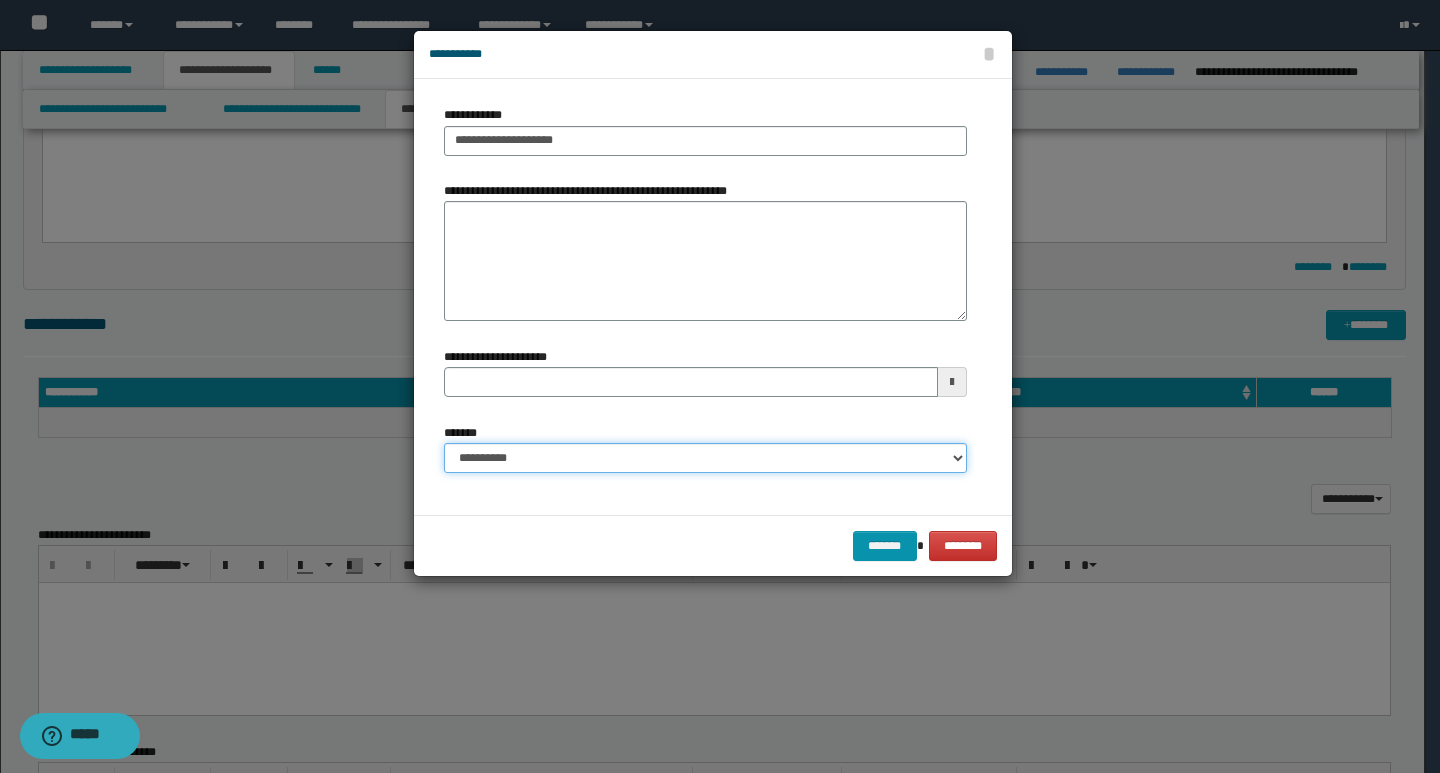 click on "**********" at bounding box center (705, 458) 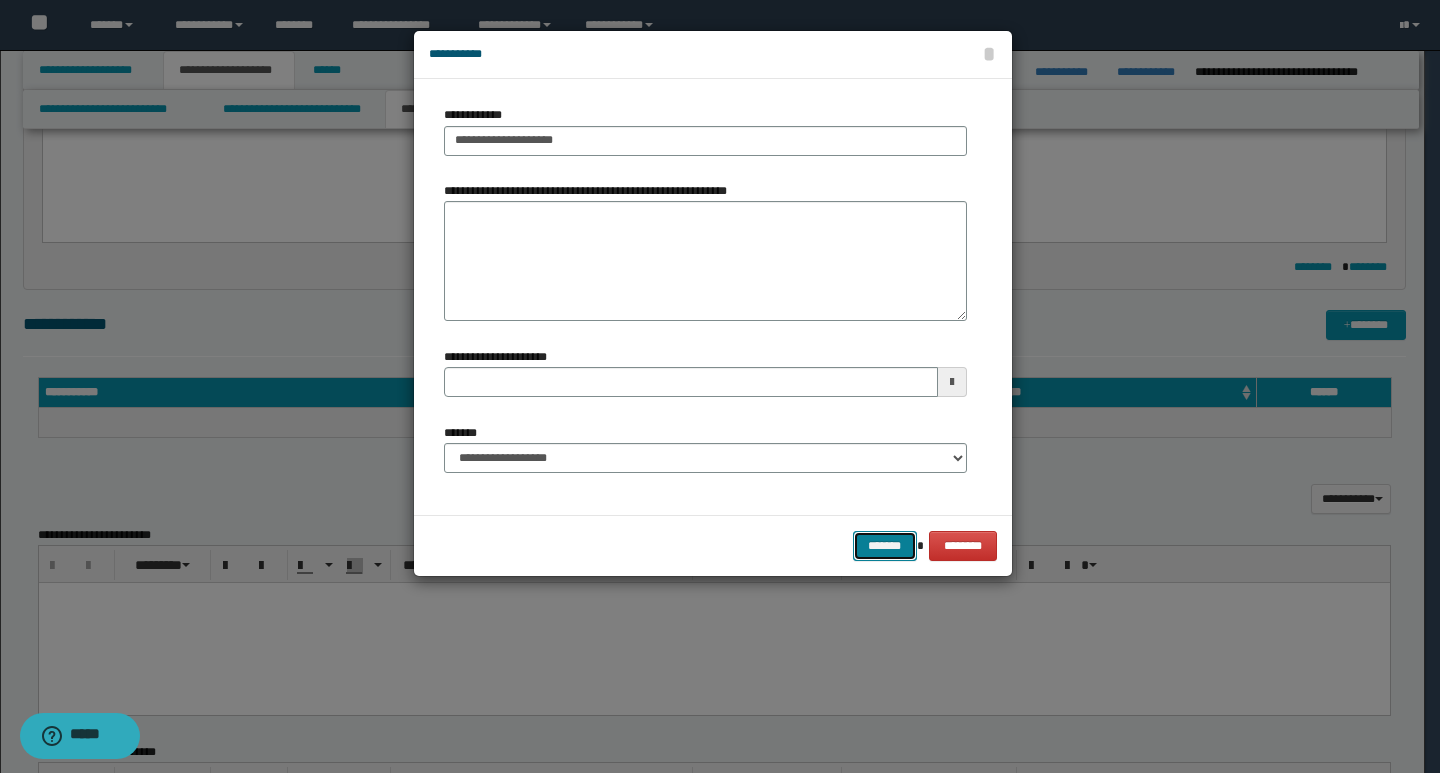click on "*******" at bounding box center [885, 546] 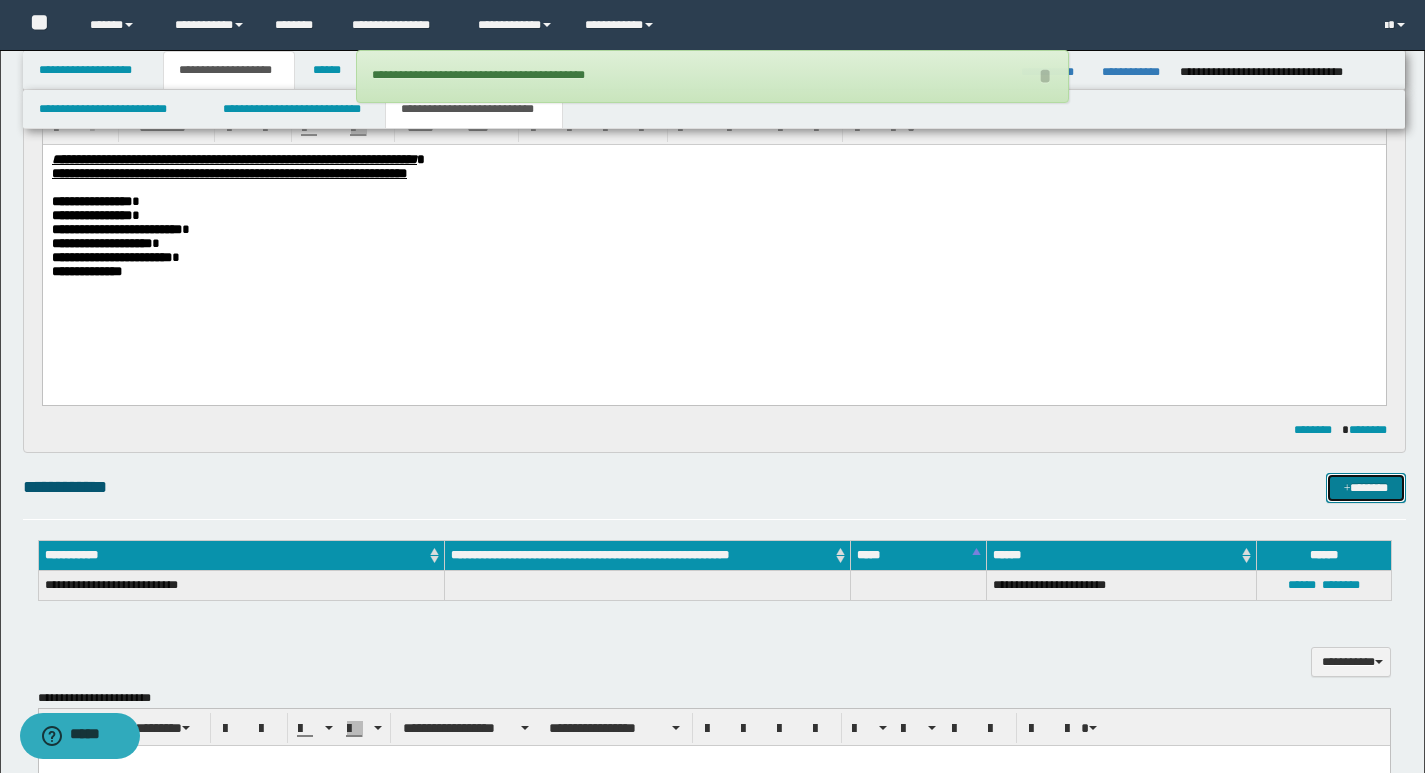 scroll, scrollTop: 614, scrollLeft: 0, axis: vertical 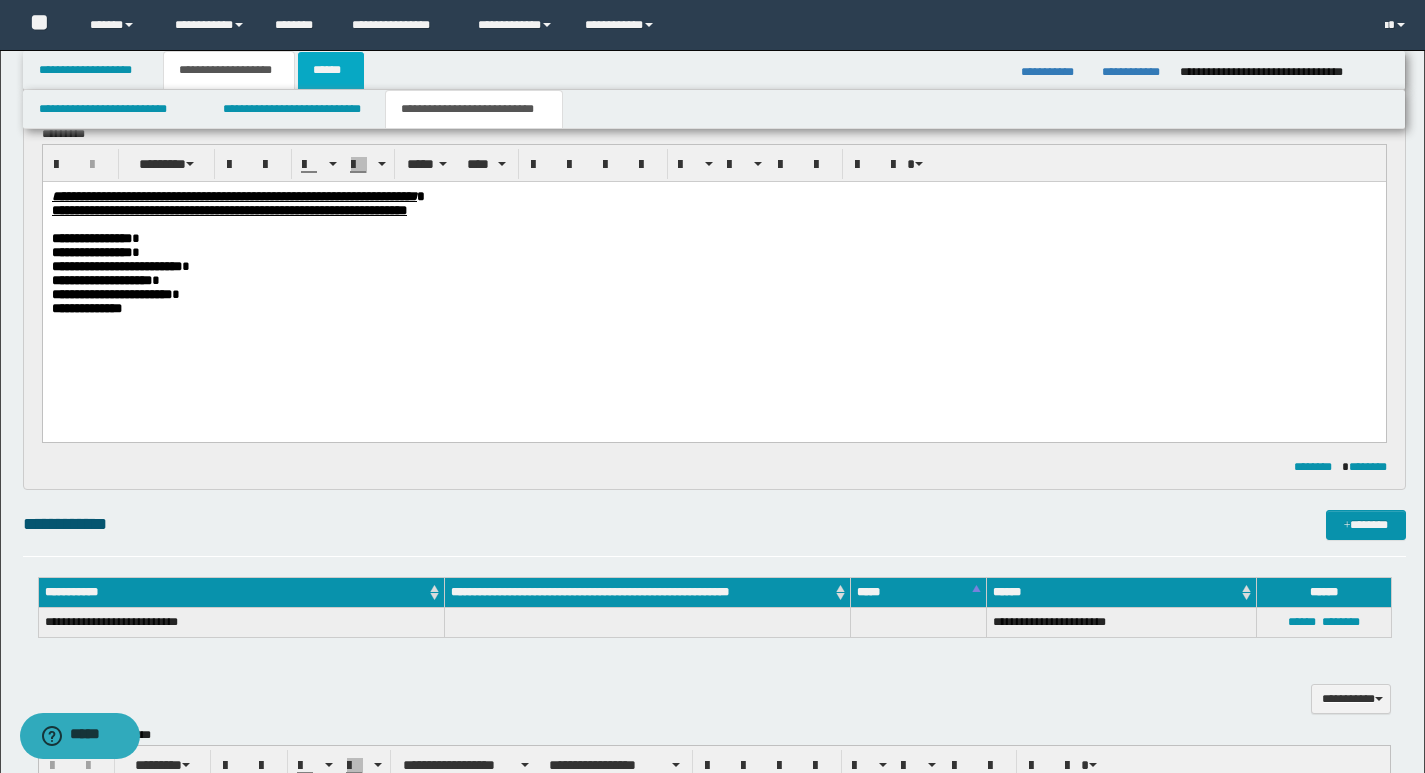 click on "******" at bounding box center (331, 70) 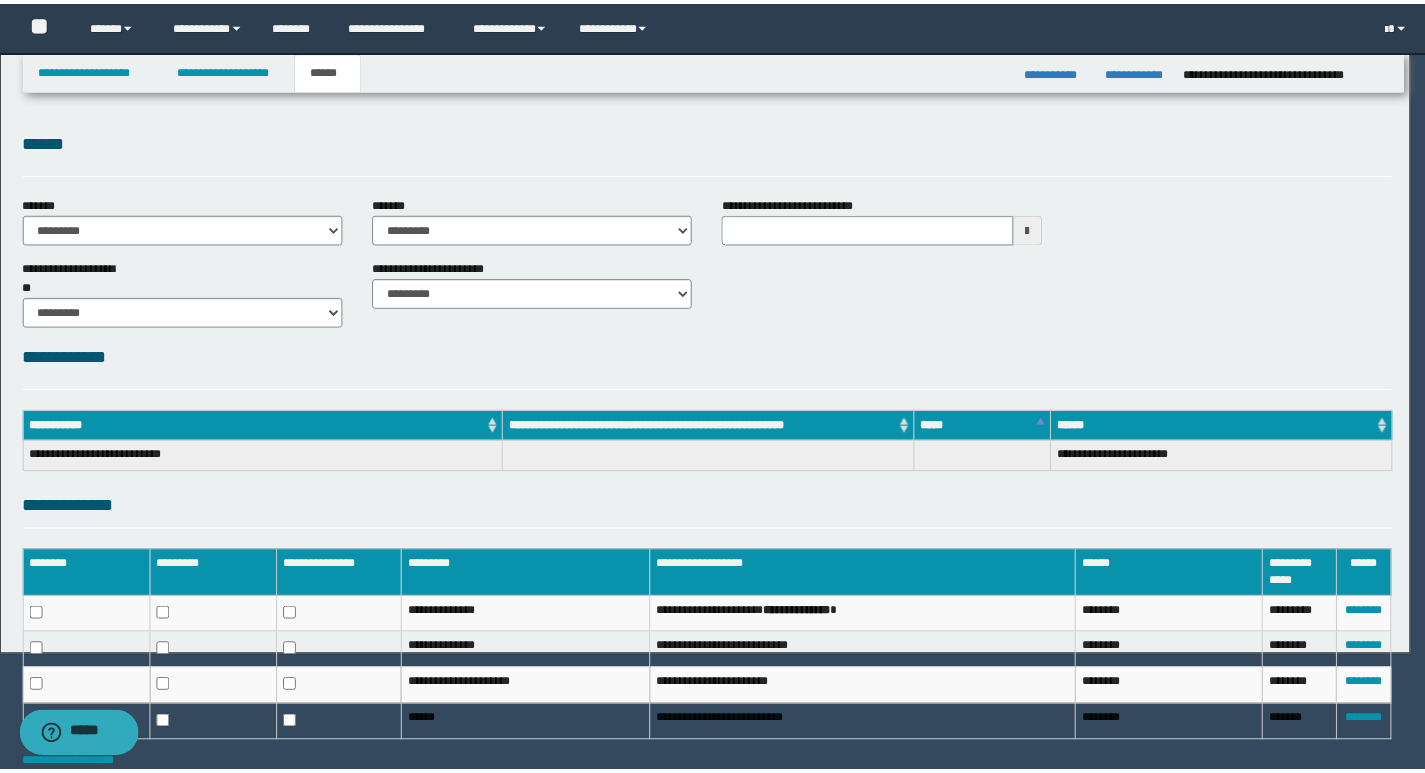 scroll, scrollTop: 0, scrollLeft: 0, axis: both 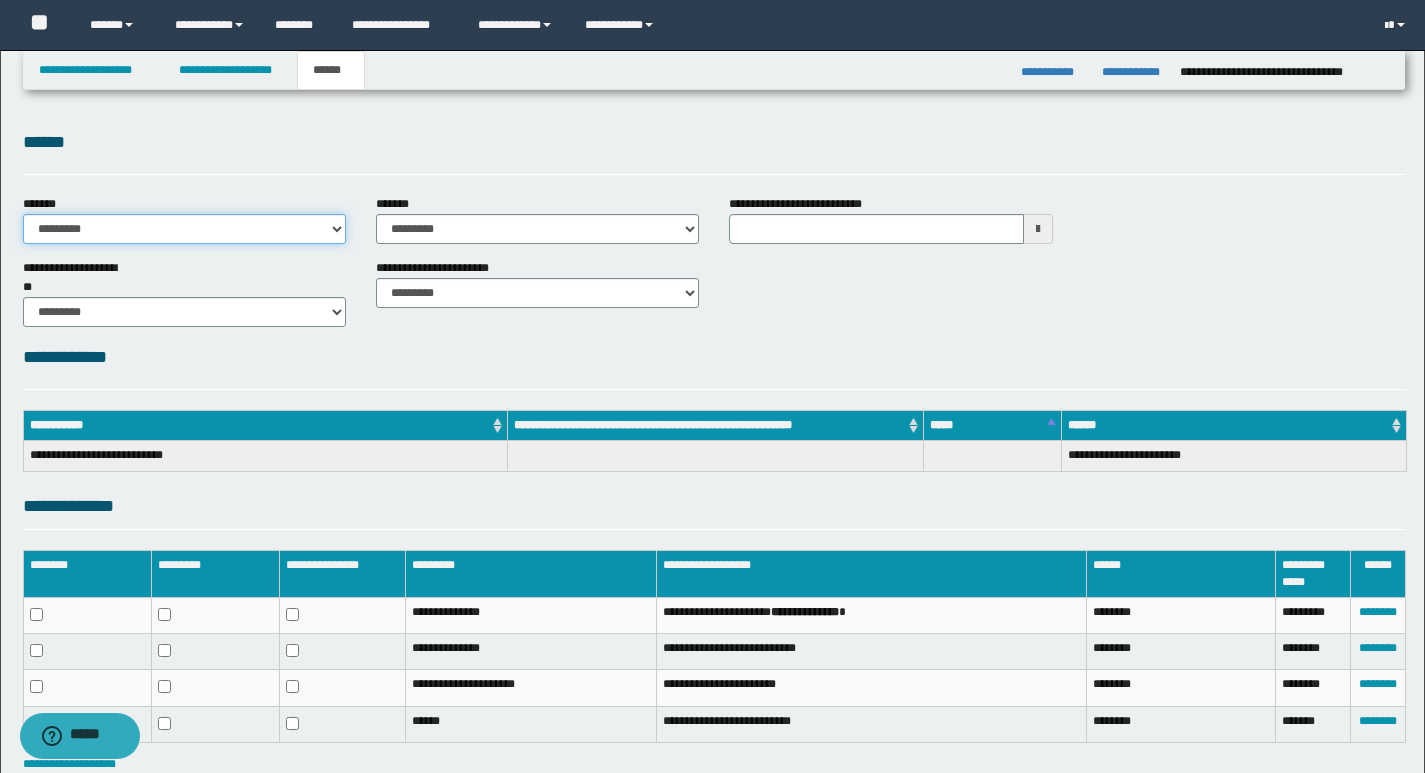 click on "**********" at bounding box center (184, 229) 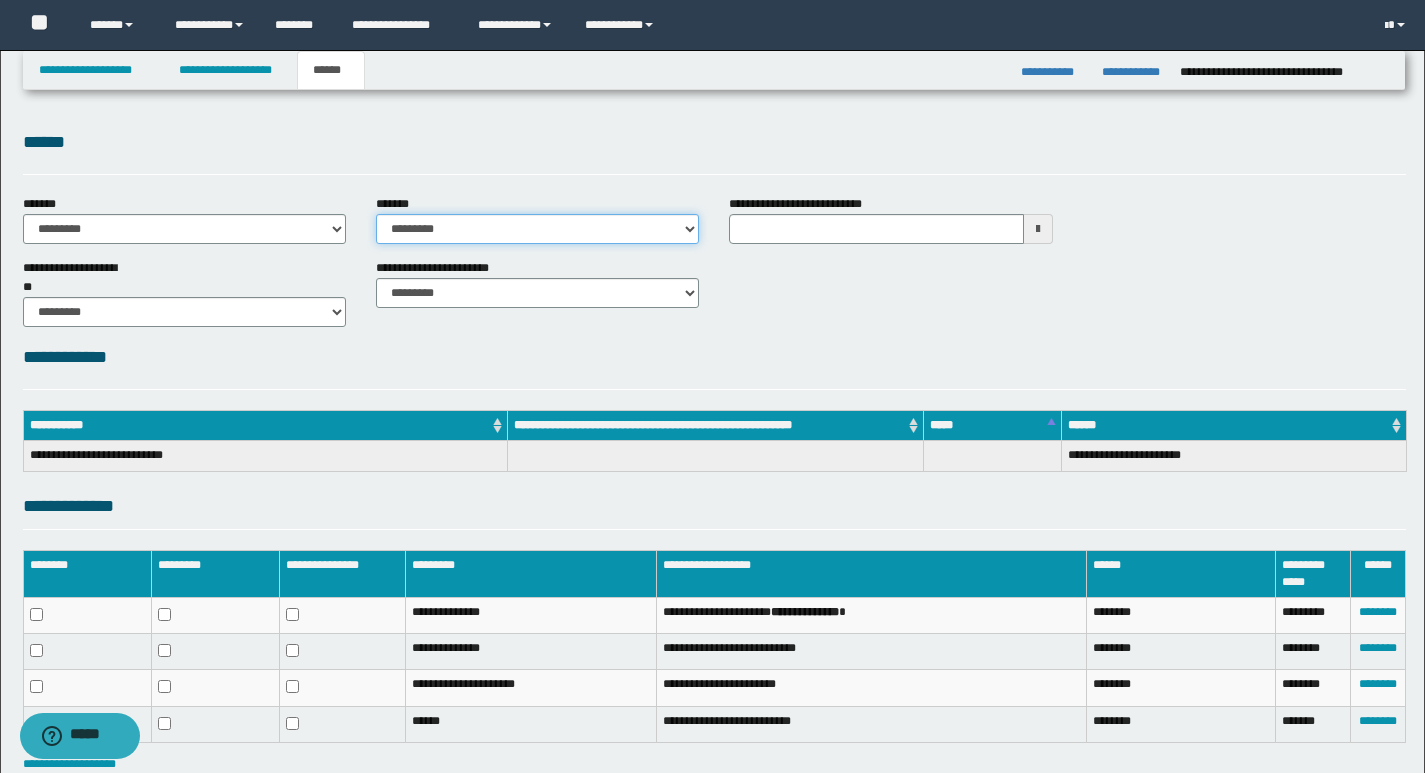 click on "**********" at bounding box center [537, 229] 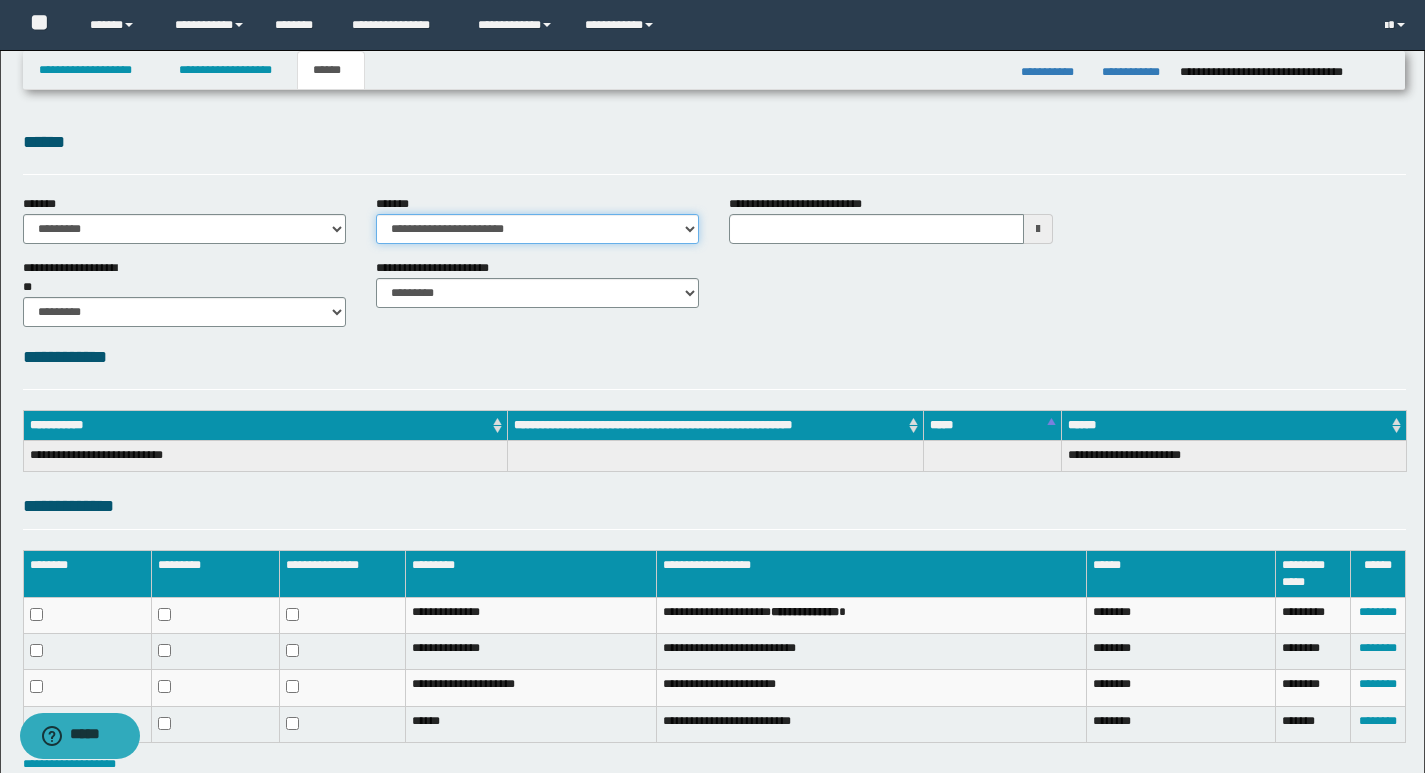 type 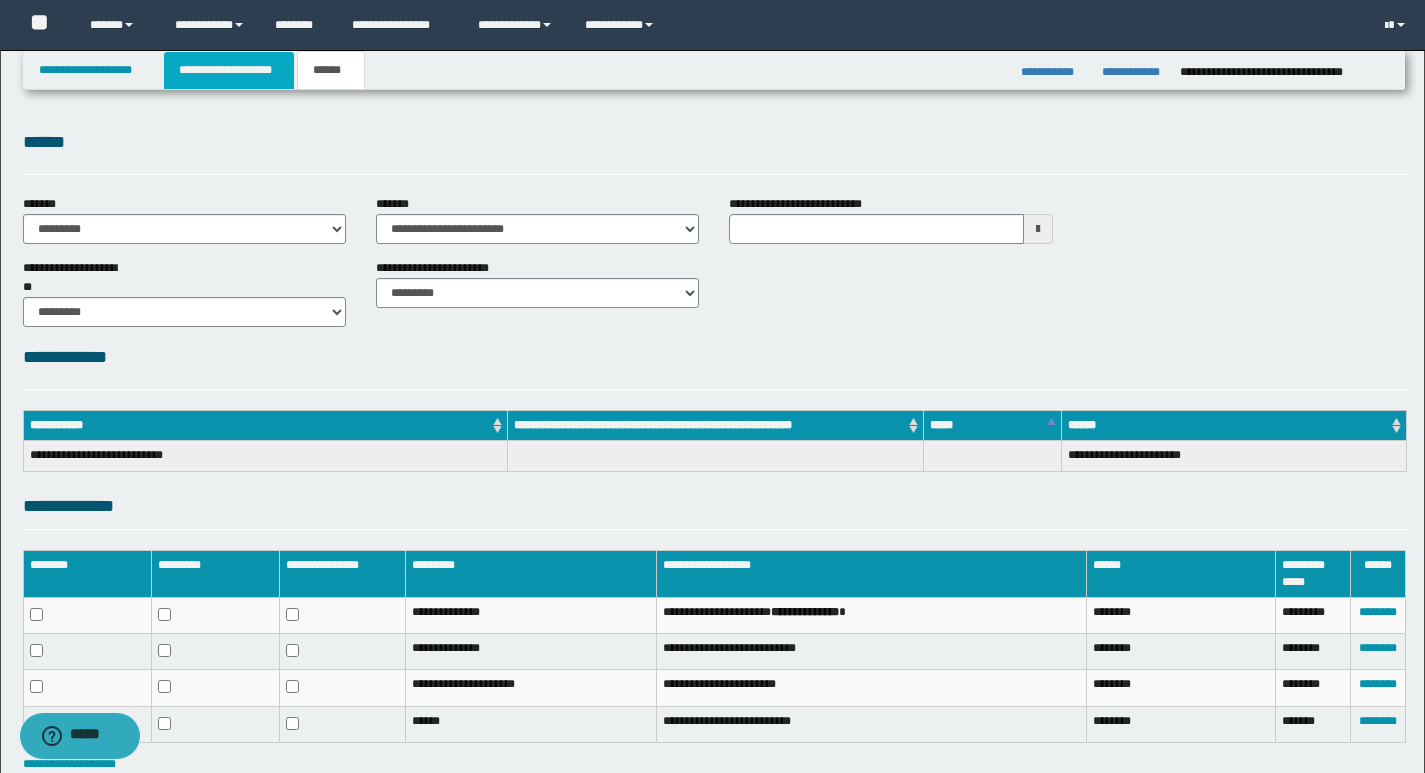 click on "**********" at bounding box center [229, 70] 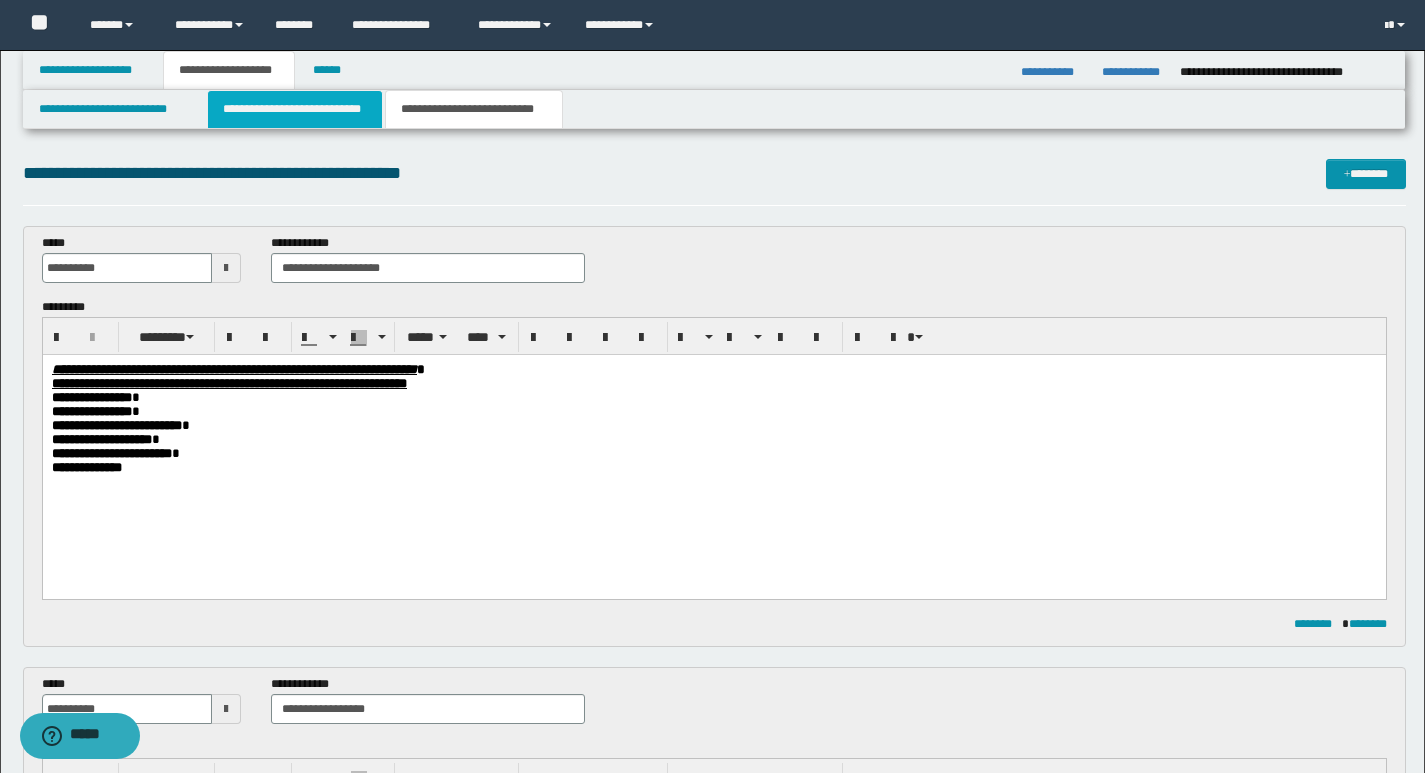 click on "**********" at bounding box center [295, 109] 